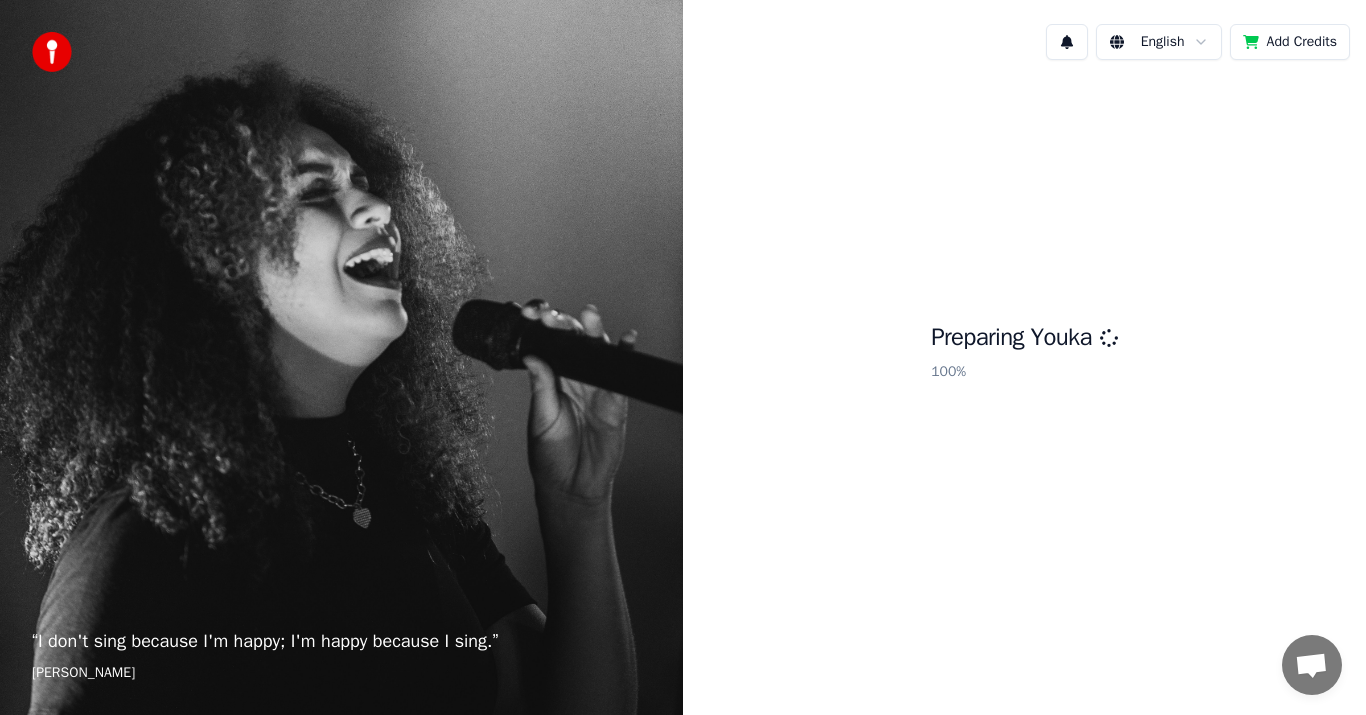 scroll, scrollTop: 0, scrollLeft: 0, axis: both 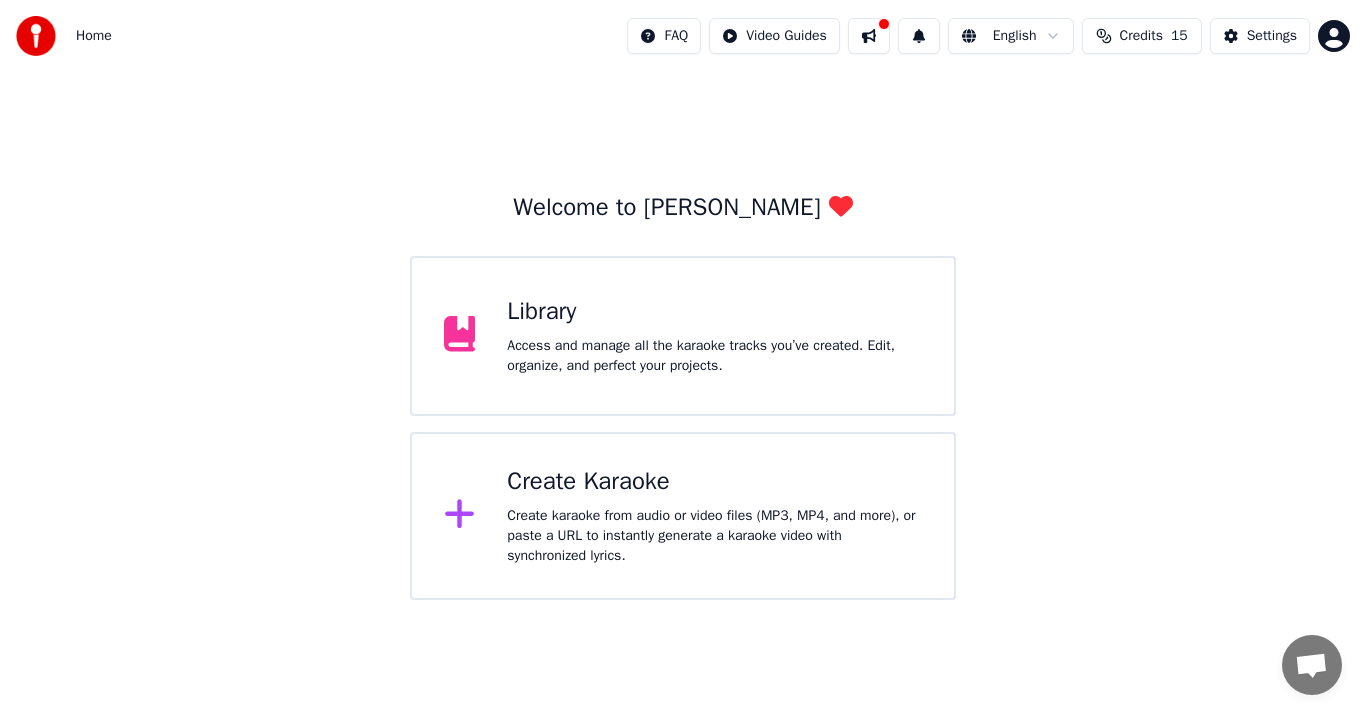 click 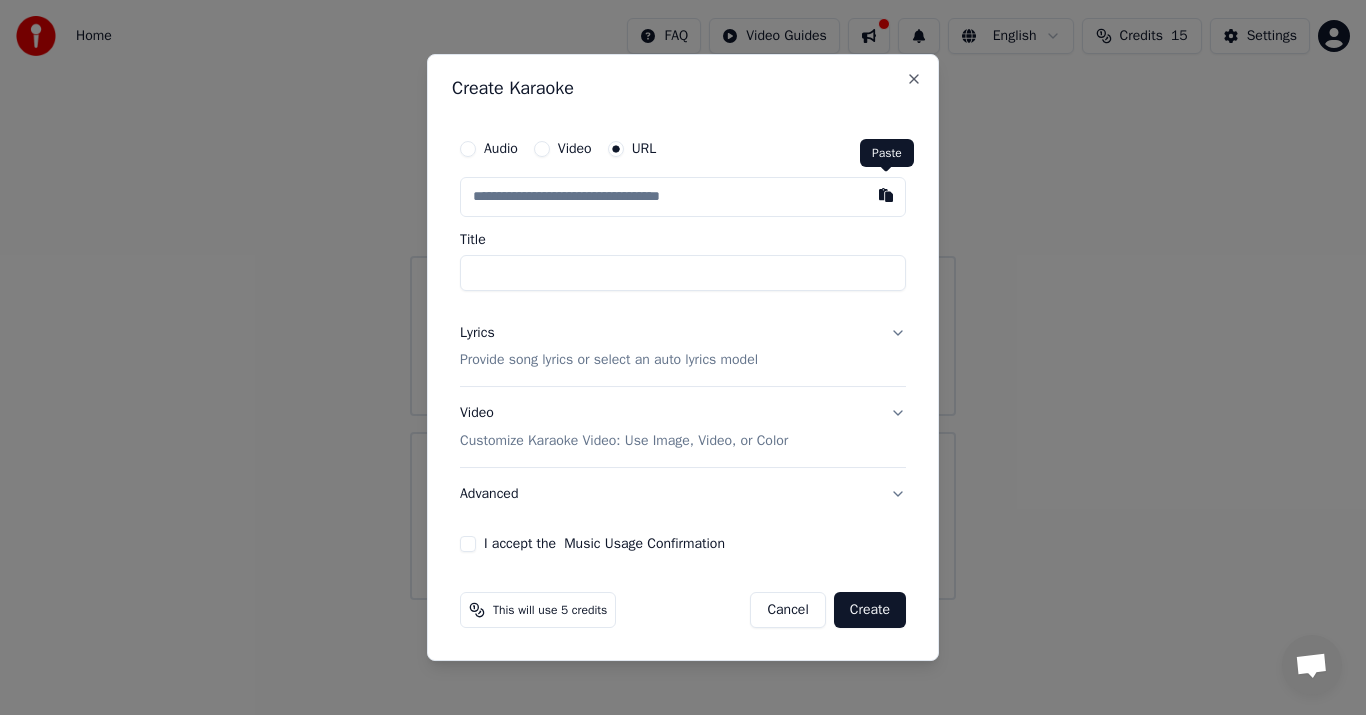 click at bounding box center (886, 195) 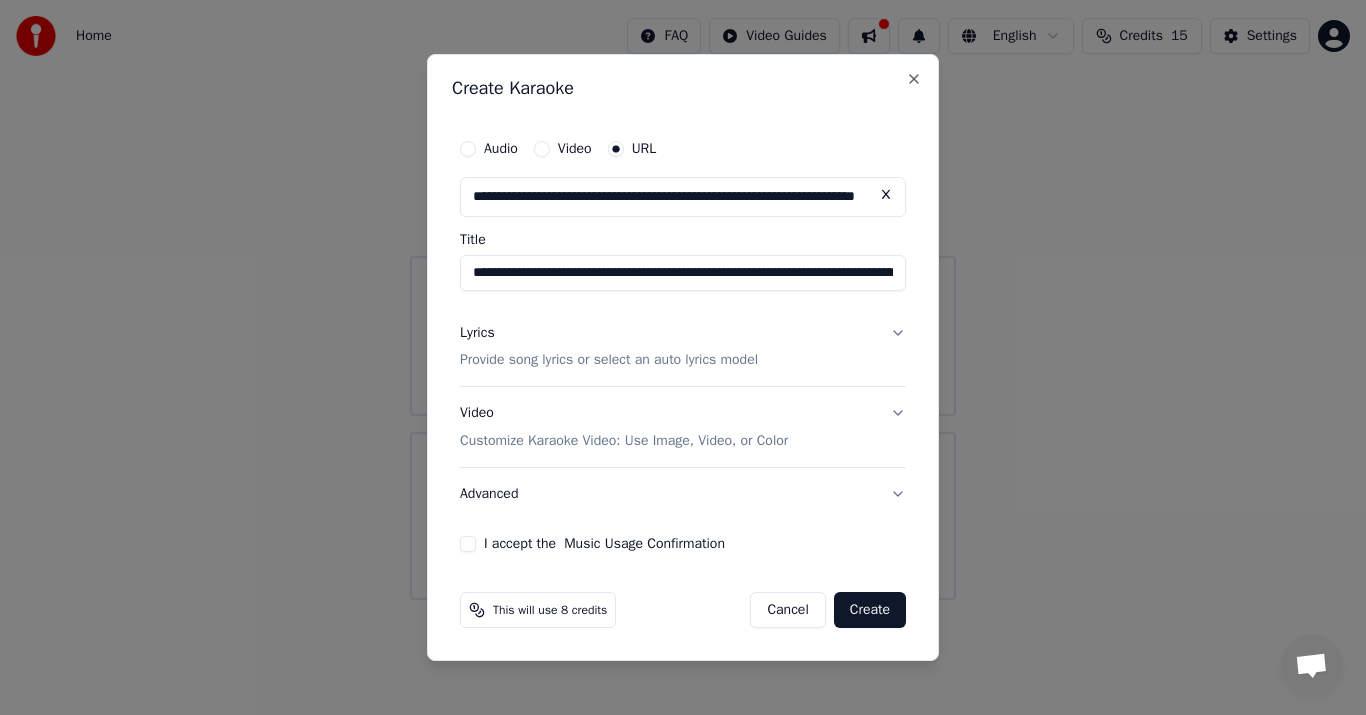 type on "**********" 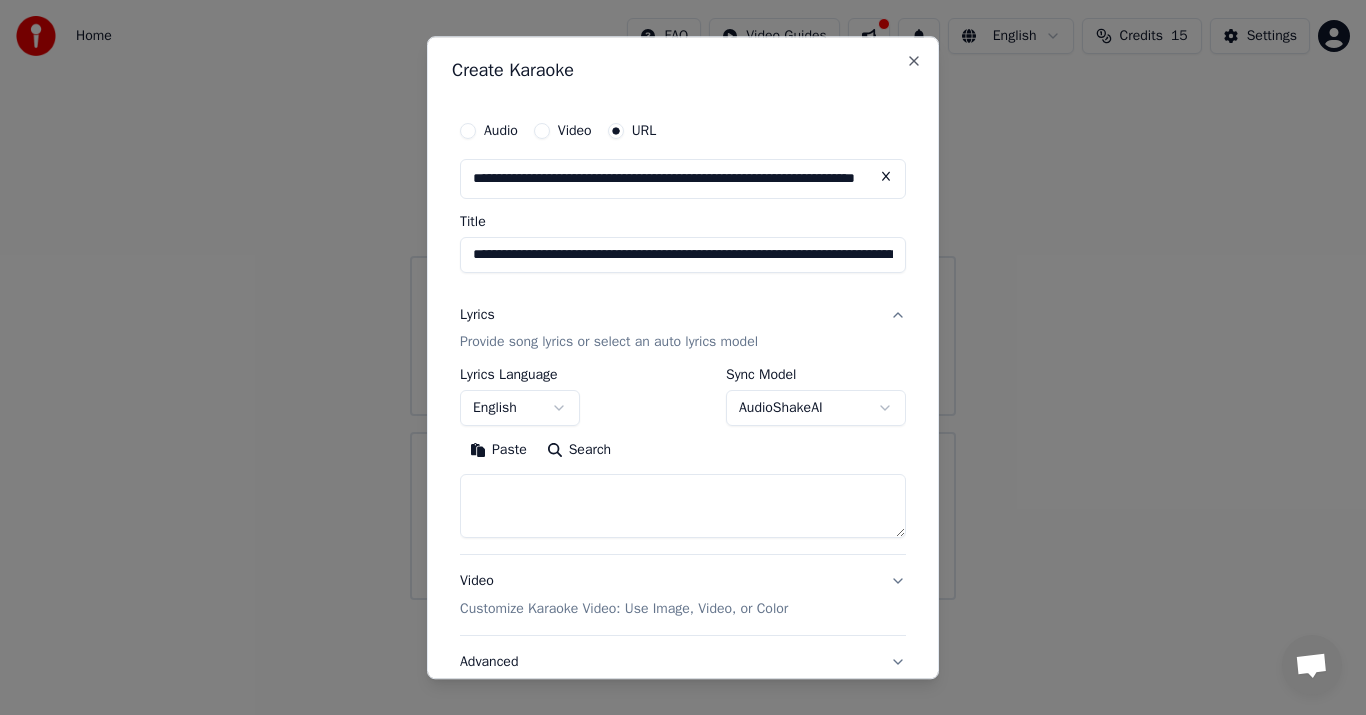 click on "Paste" at bounding box center [498, 451] 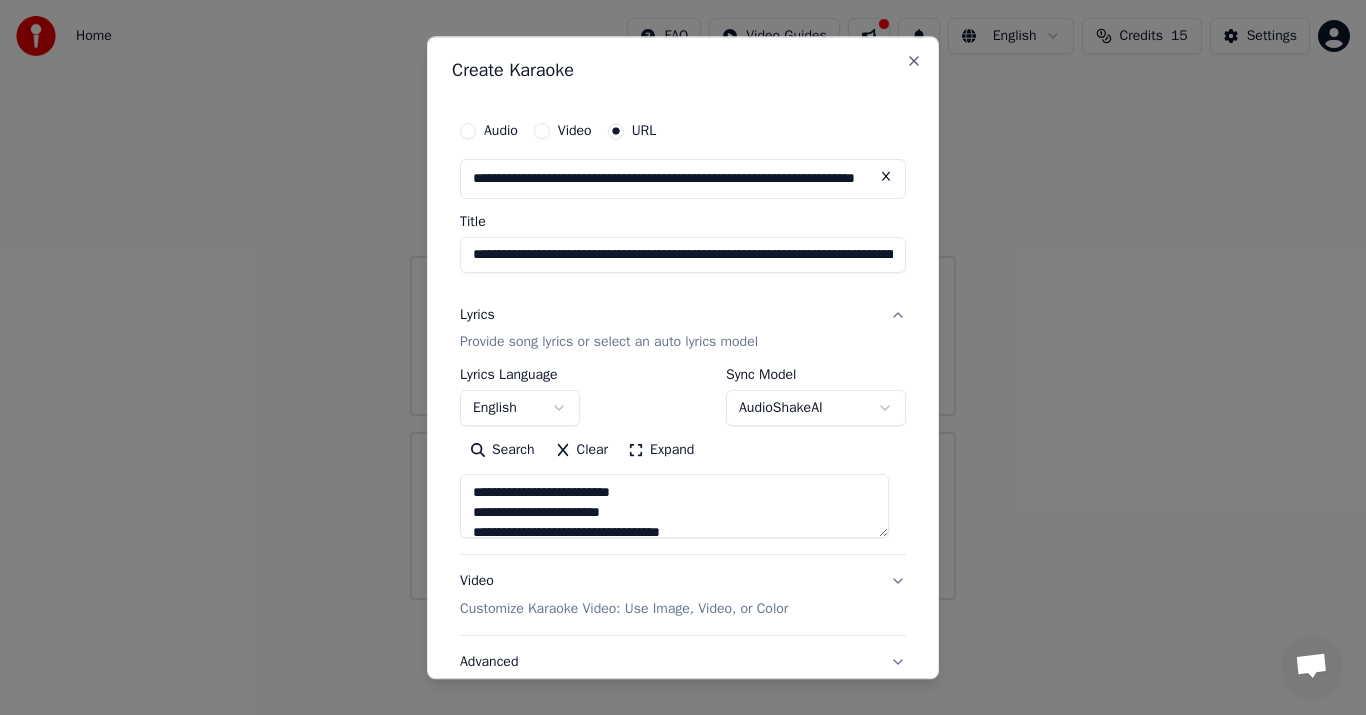 type on "**********" 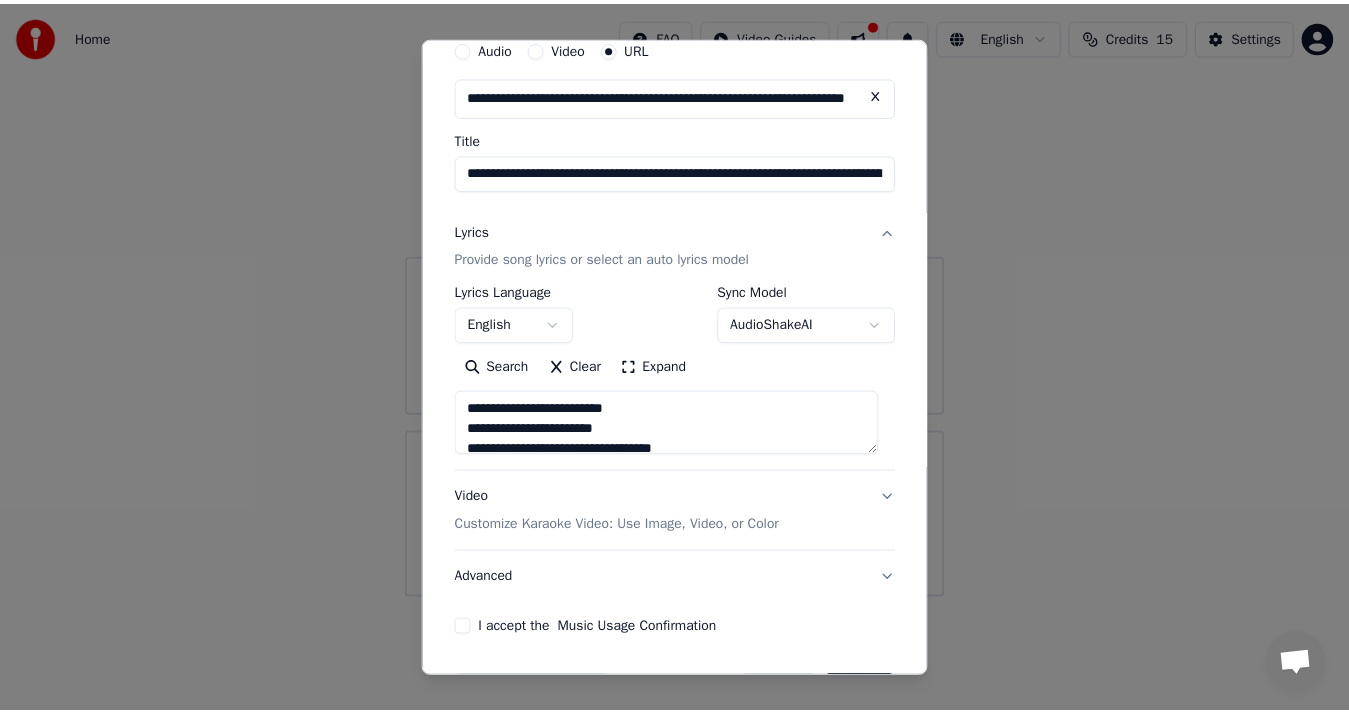 scroll, scrollTop: 150, scrollLeft: 0, axis: vertical 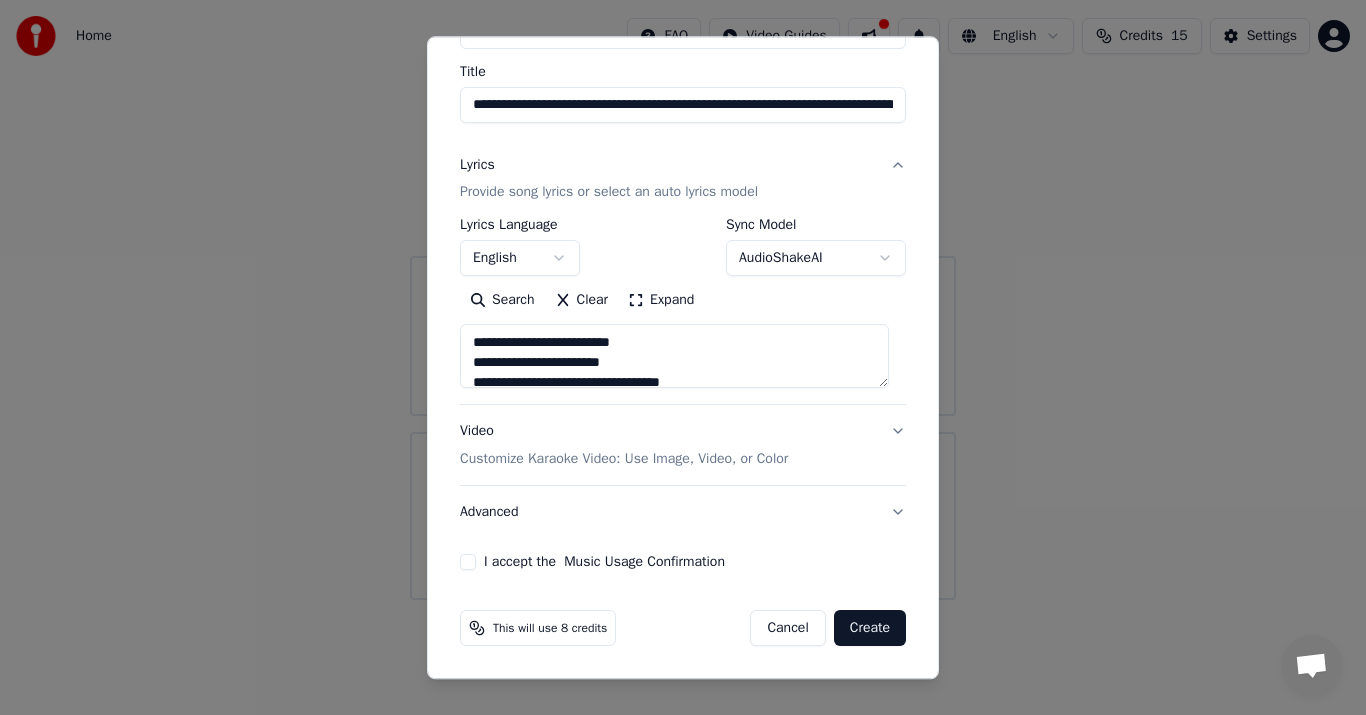click on "I accept the   Music Usage Confirmation" at bounding box center (468, 563) 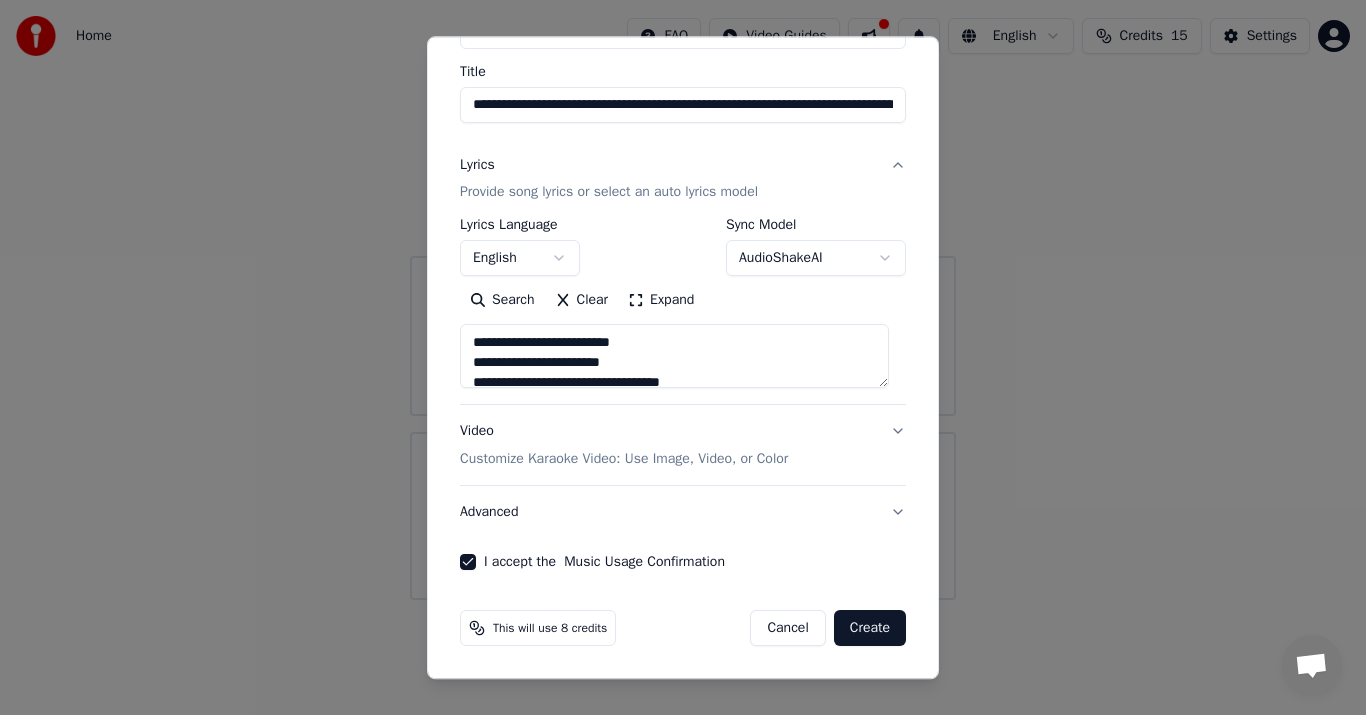 click on "Create" at bounding box center (870, 629) 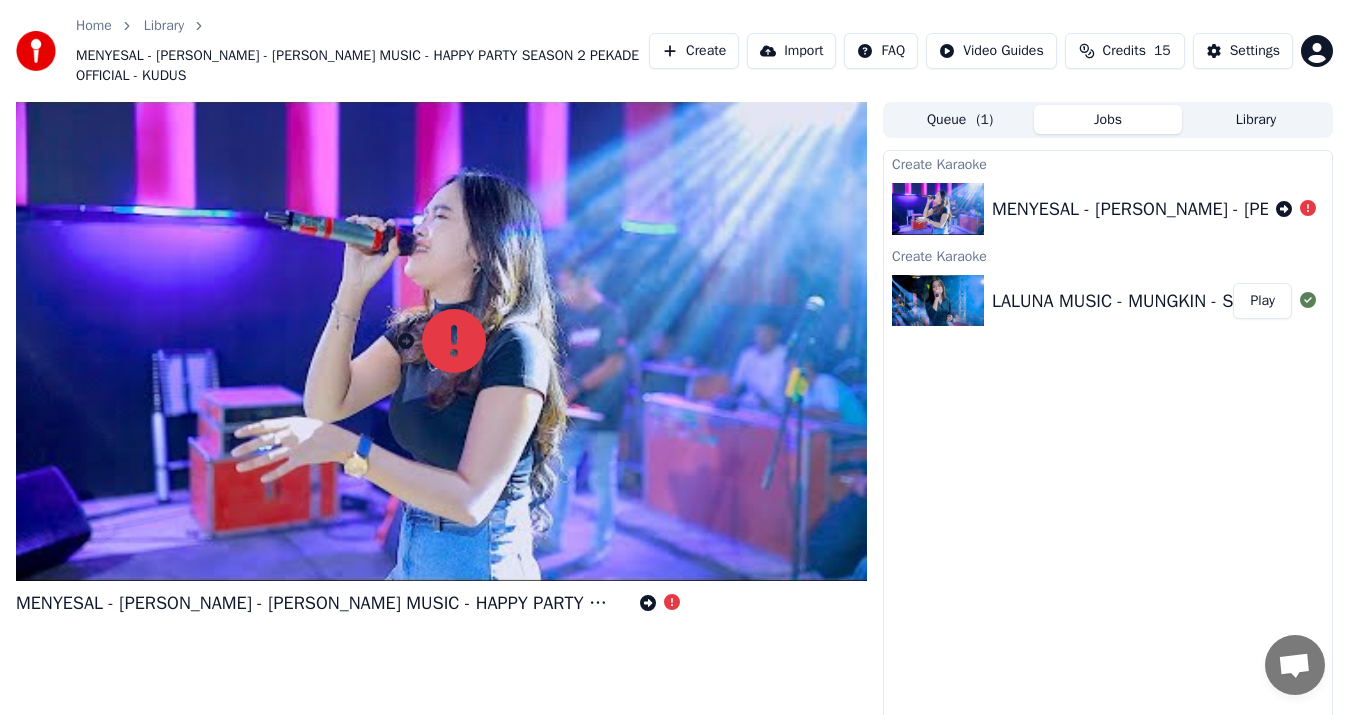 click on "MENYESAL - [PERSON_NAME] - [PERSON_NAME] MUSIC - HAPPY PARTY SEASON 2 PEKADE OFFICIAL - KUDUS" at bounding box center [1428, 209] 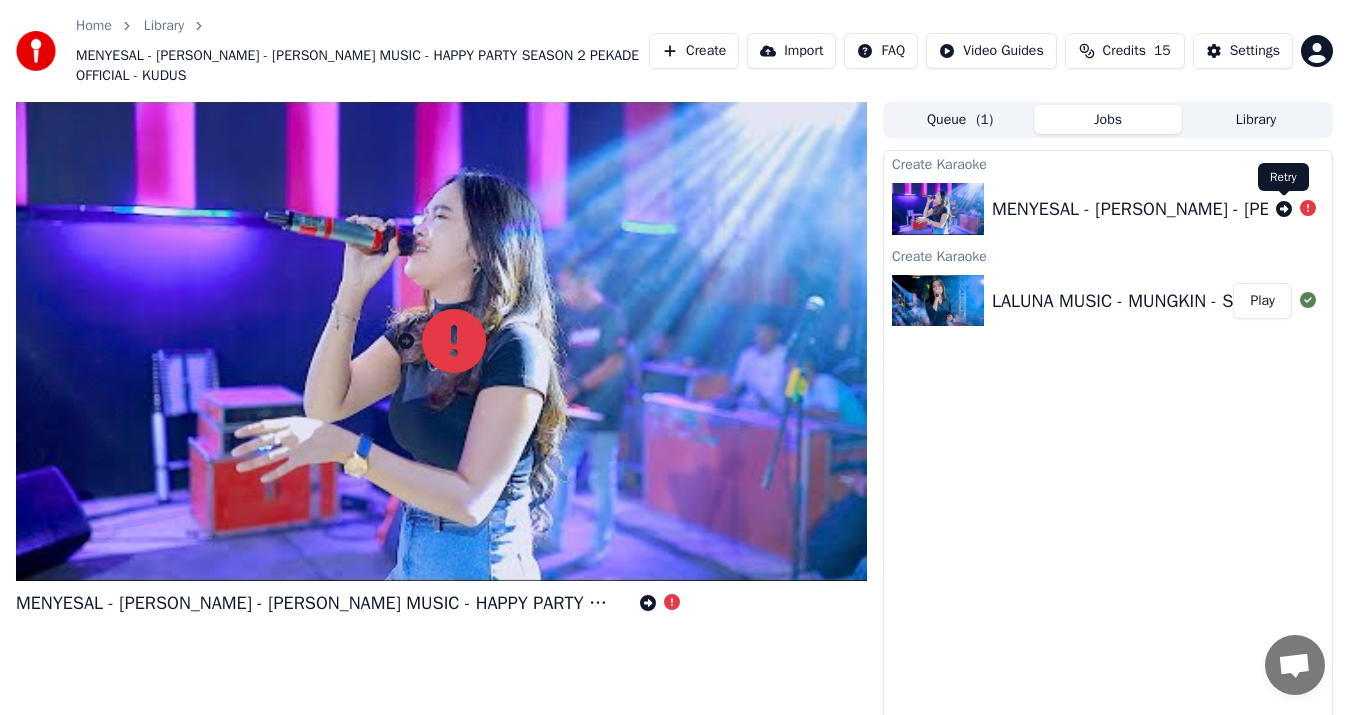 drag, startPoint x: 1276, startPoint y: 211, endPoint x: 1286, endPoint y: 208, distance: 10.440307 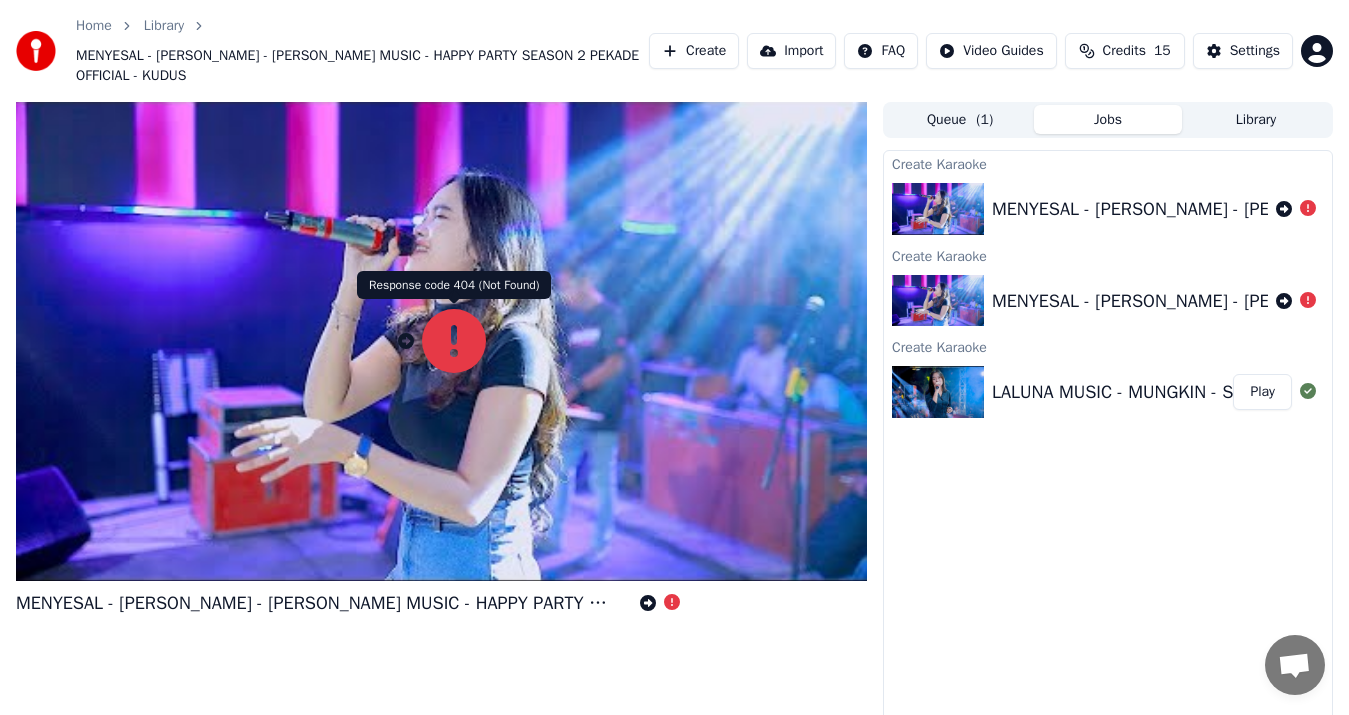 click 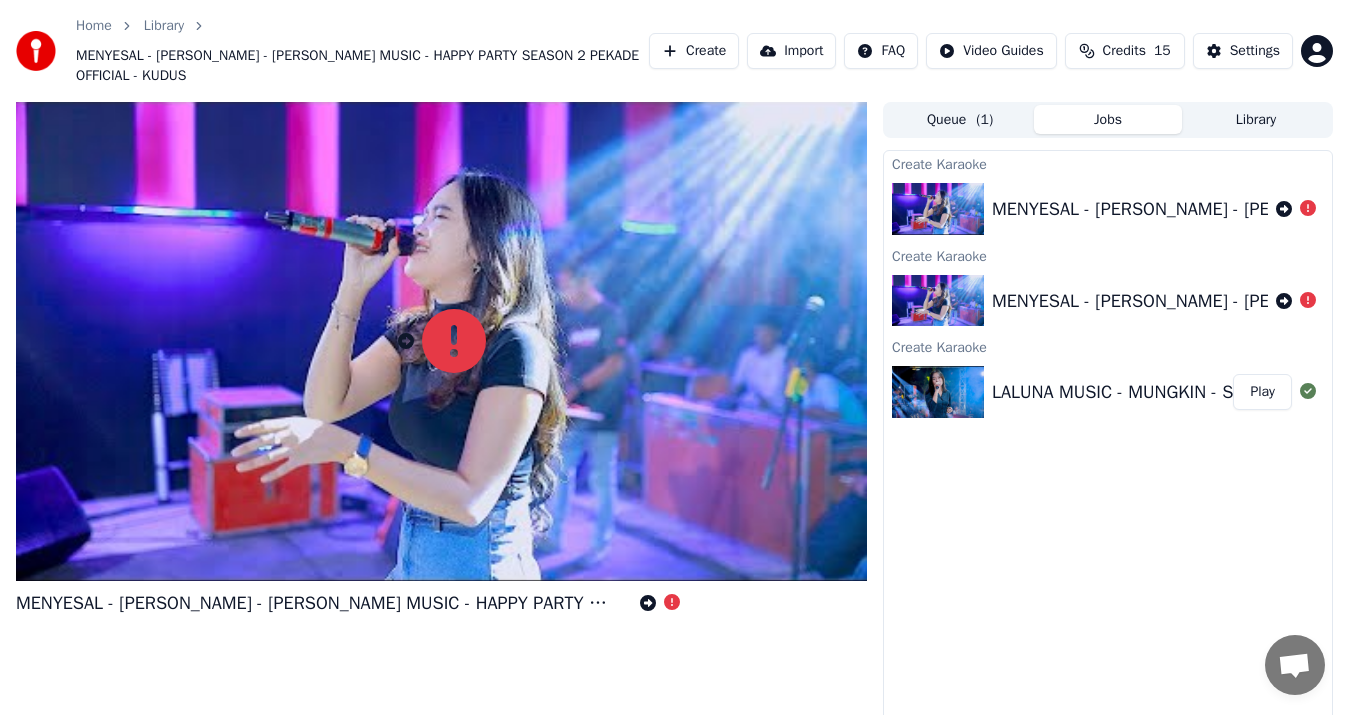 click on "MENYESAL - [PERSON_NAME] - [PERSON_NAME] MUSIC - HAPPY PARTY SEASON 2 PEKADE OFFICIAL - KUDUS" at bounding box center (1428, 209) 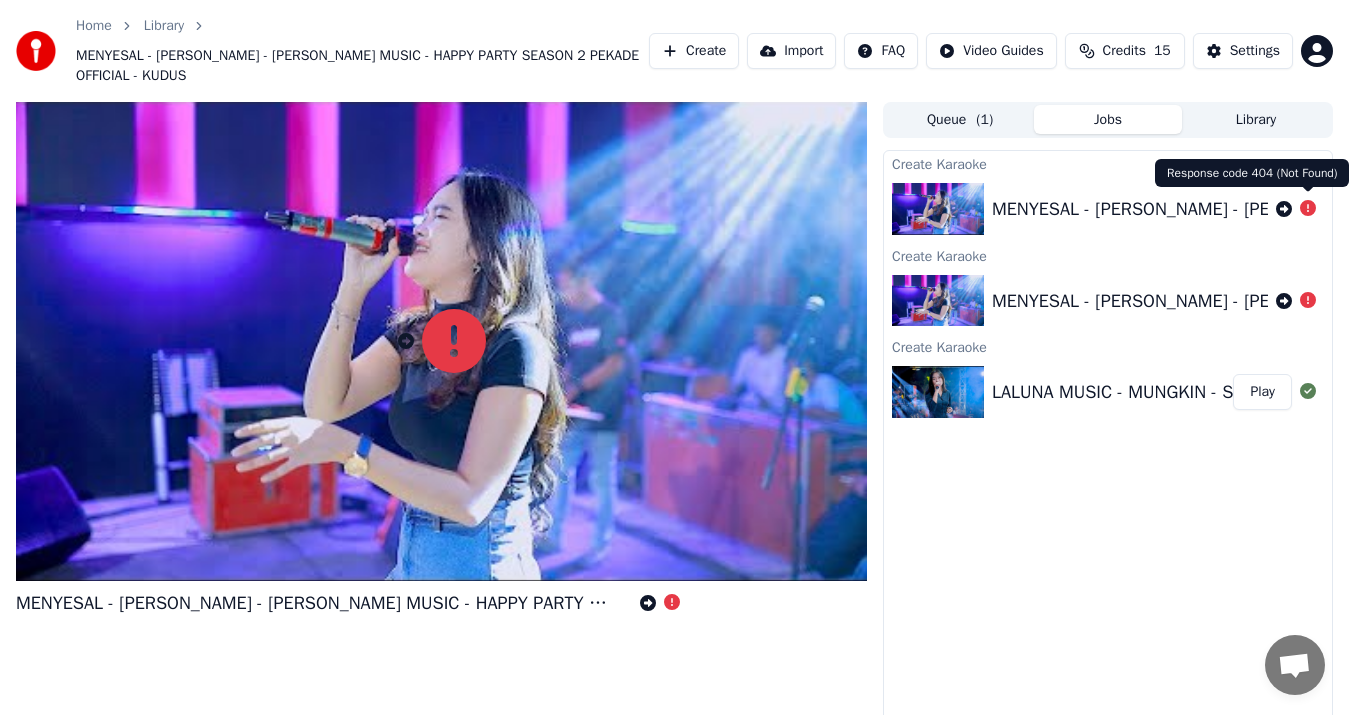click 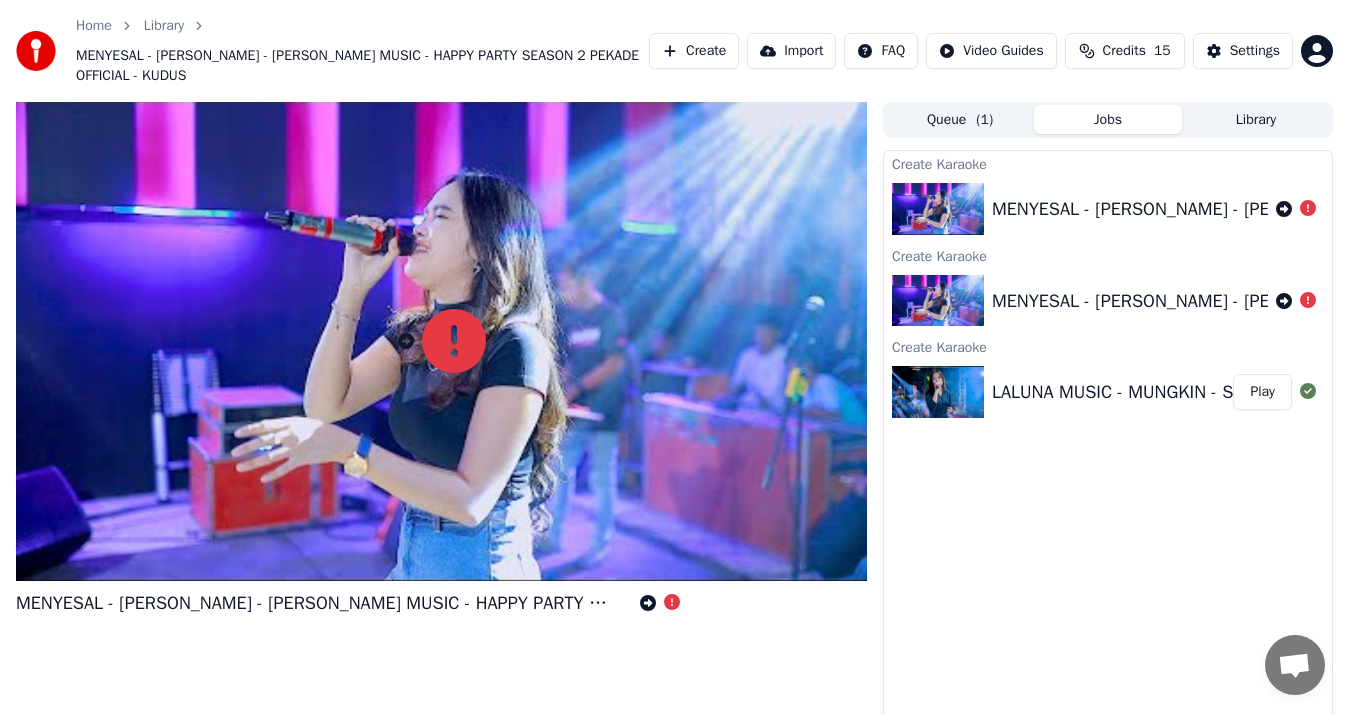 click at bounding box center (938, 209) 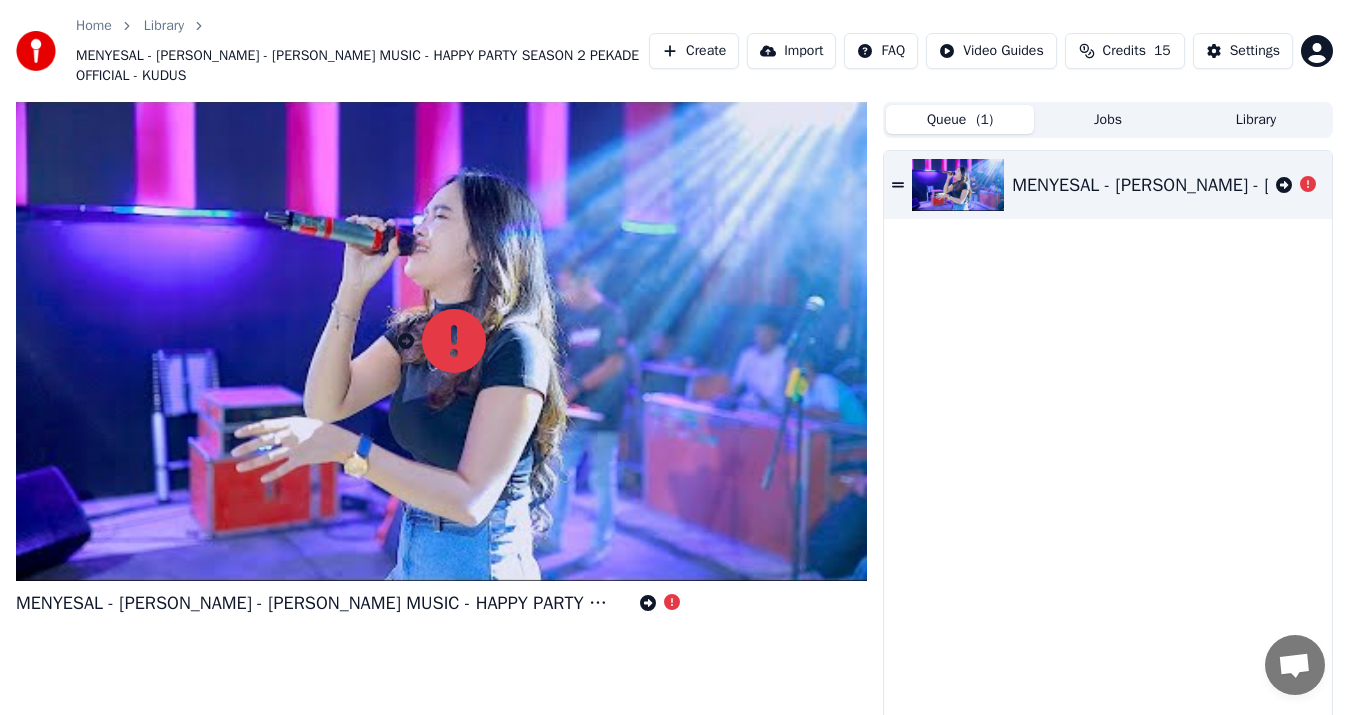 click on "Queue ( 1 )" at bounding box center (960, 119) 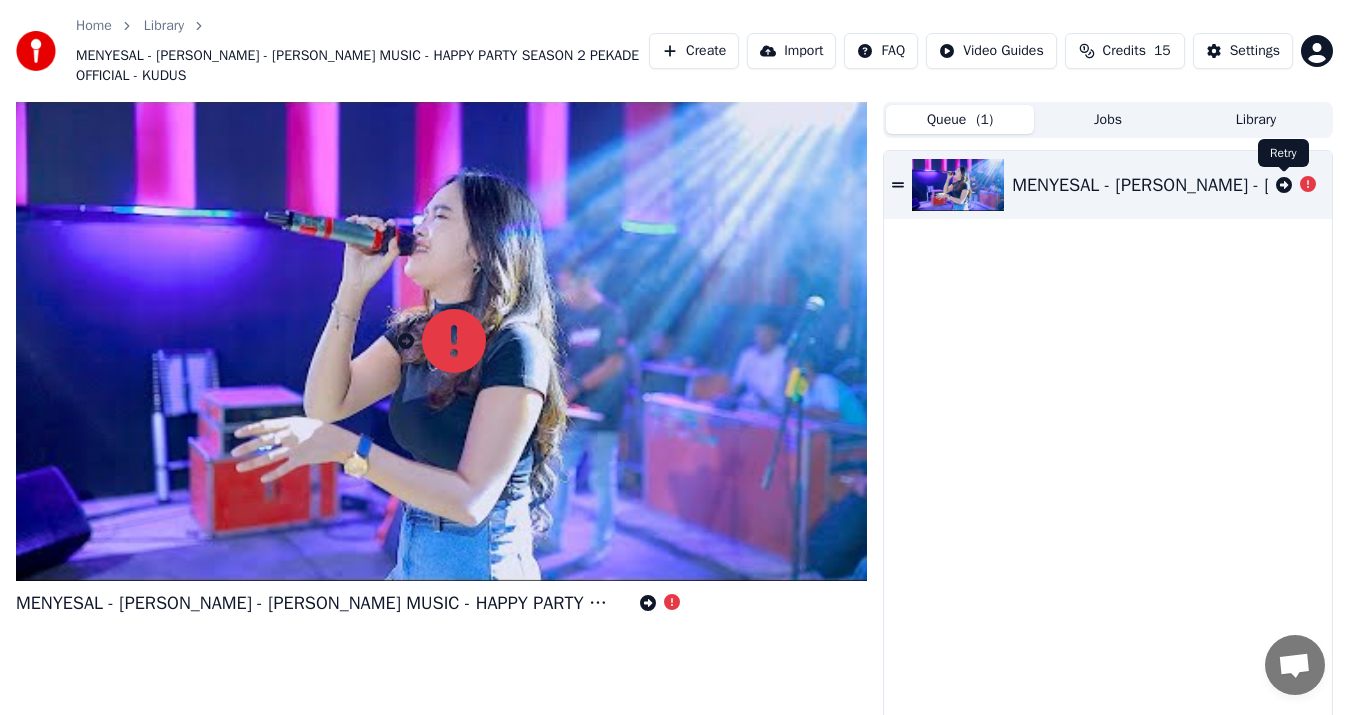 click 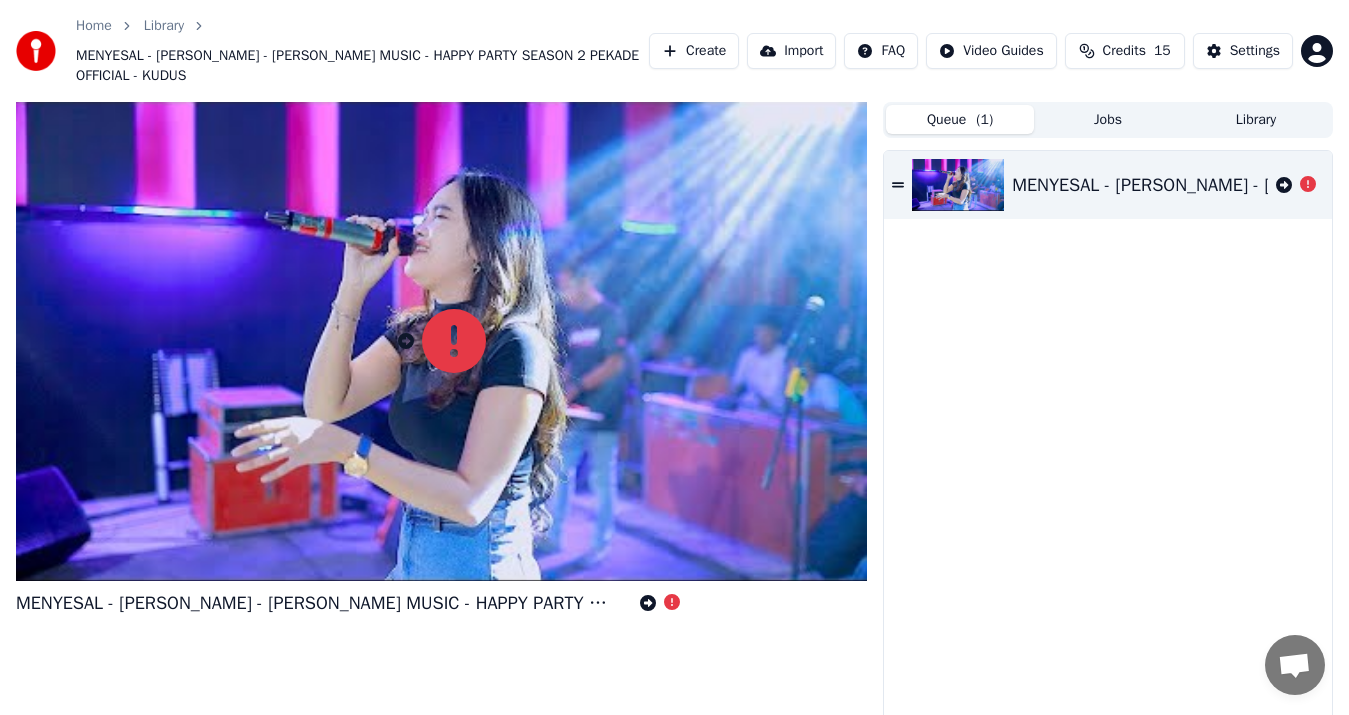 click on "Create" at bounding box center [694, 51] 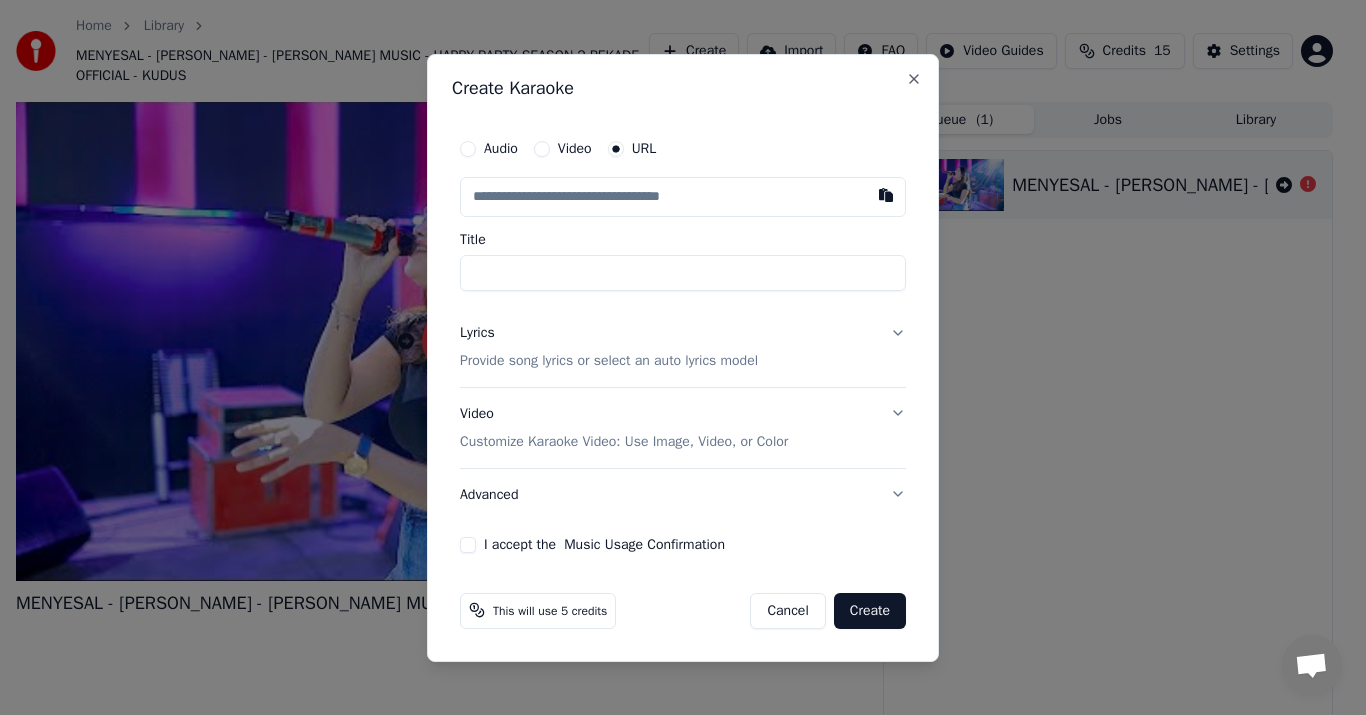 click on "Video" at bounding box center (575, 149) 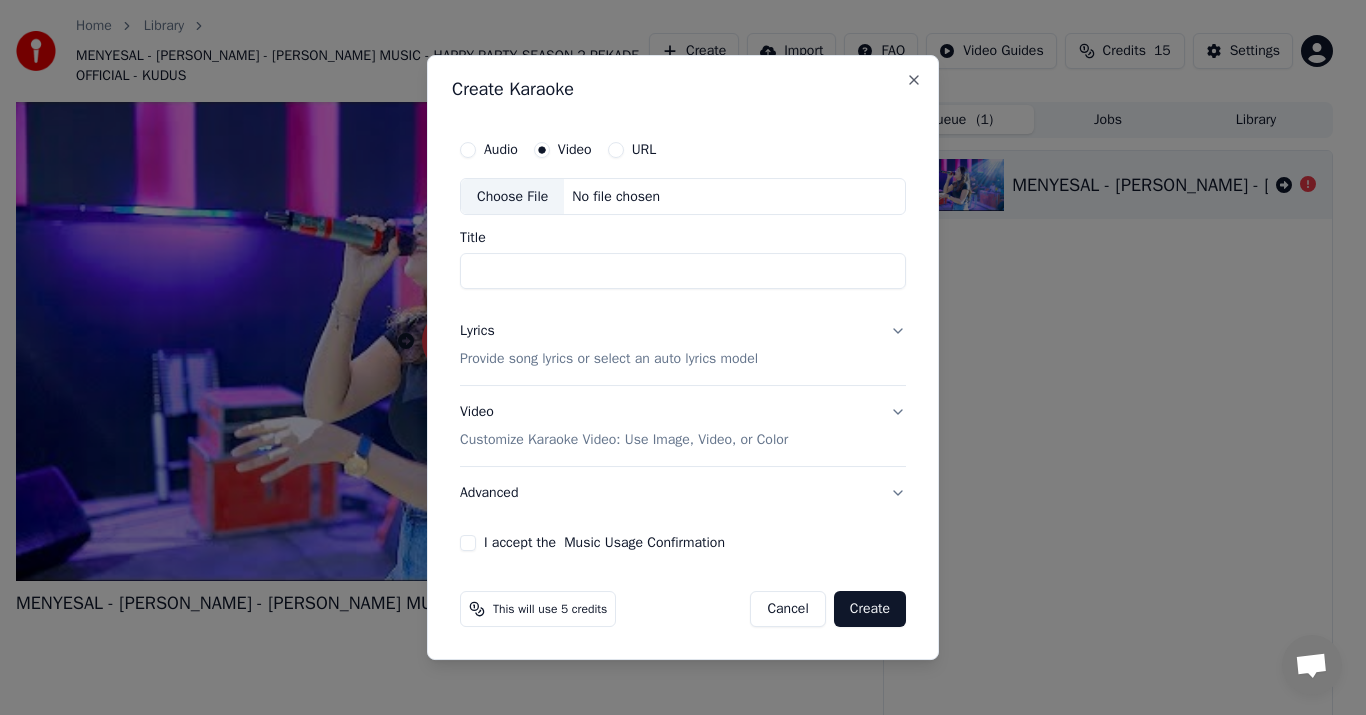 click on "Choose File" at bounding box center (512, 197) 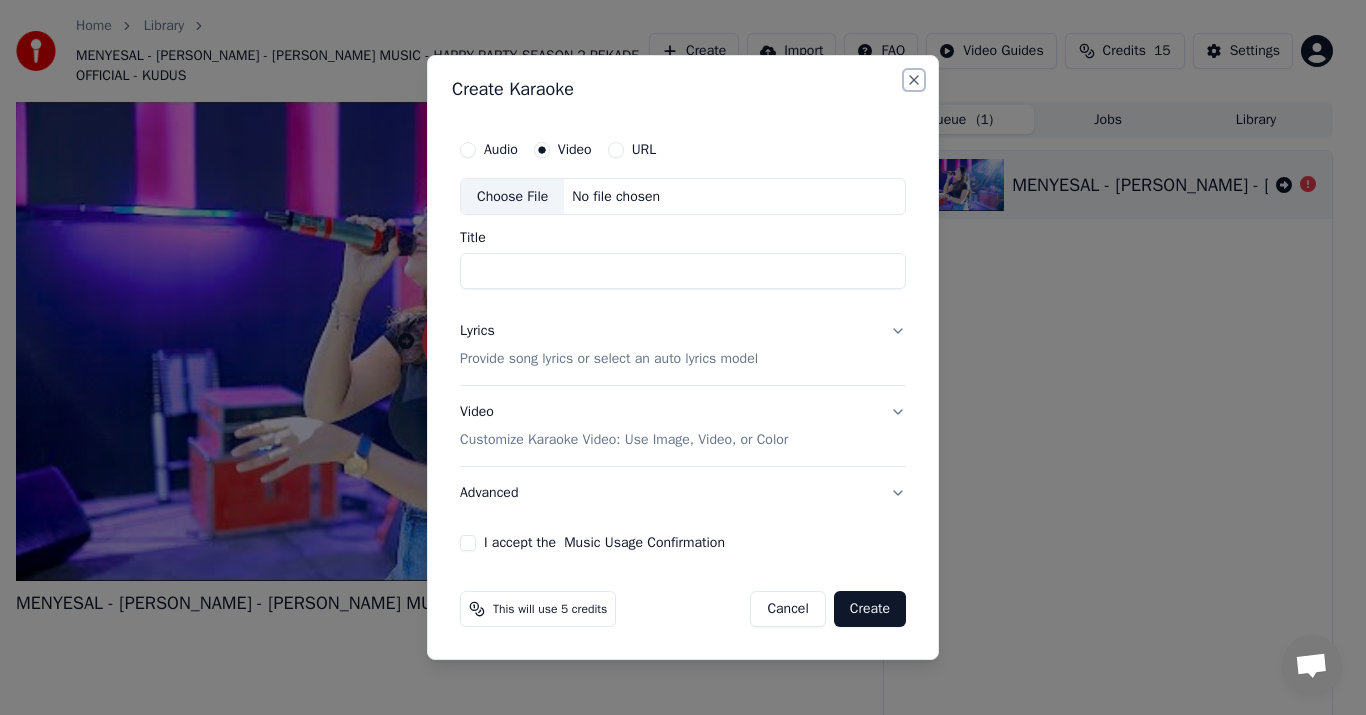 click on "Close" at bounding box center [914, 80] 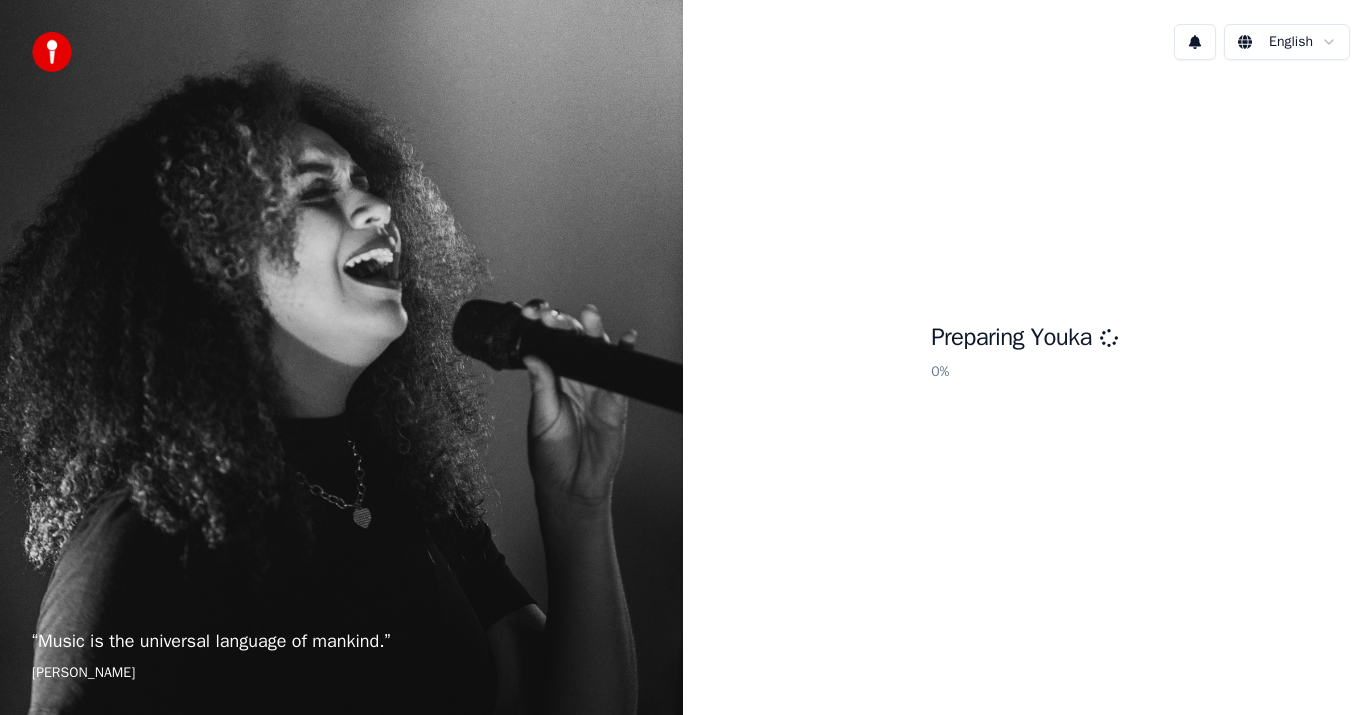 scroll, scrollTop: 0, scrollLeft: 0, axis: both 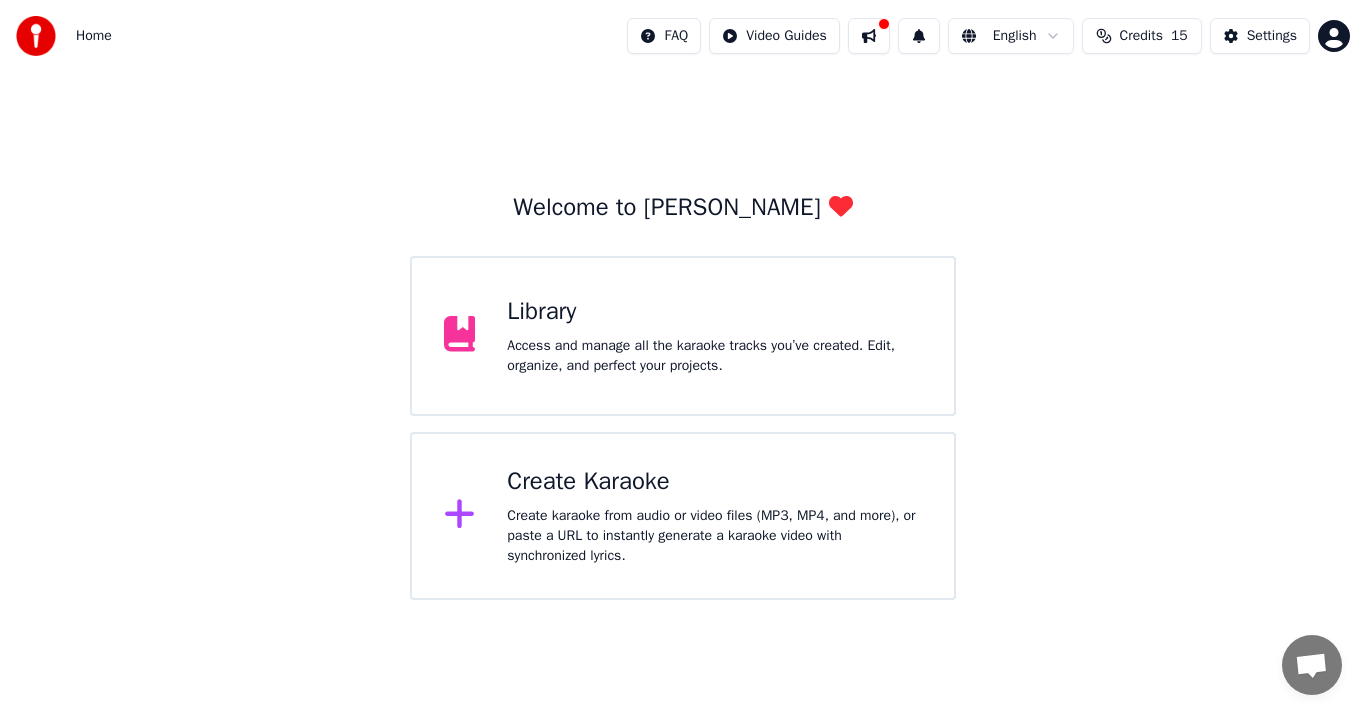 click on "Create Karaoke" at bounding box center [714, 482] 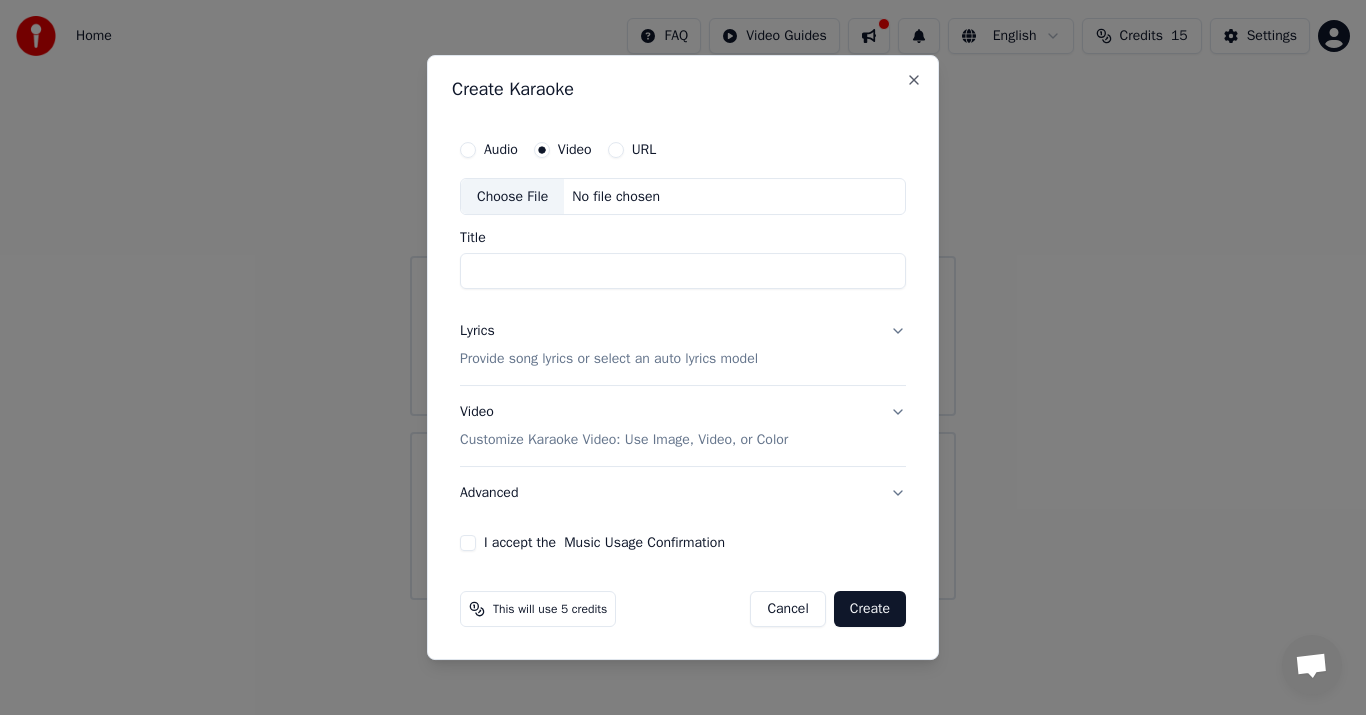 click on "Video" at bounding box center [575, 150] 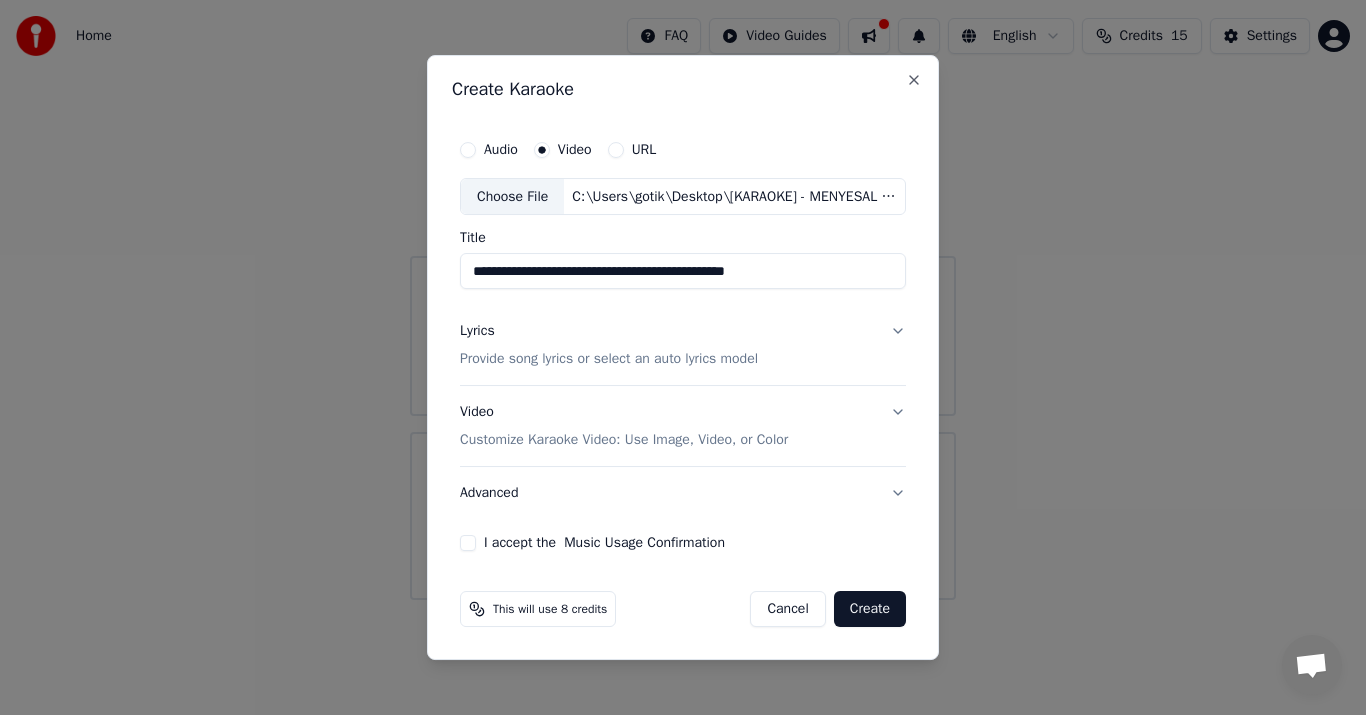 type on "**********" 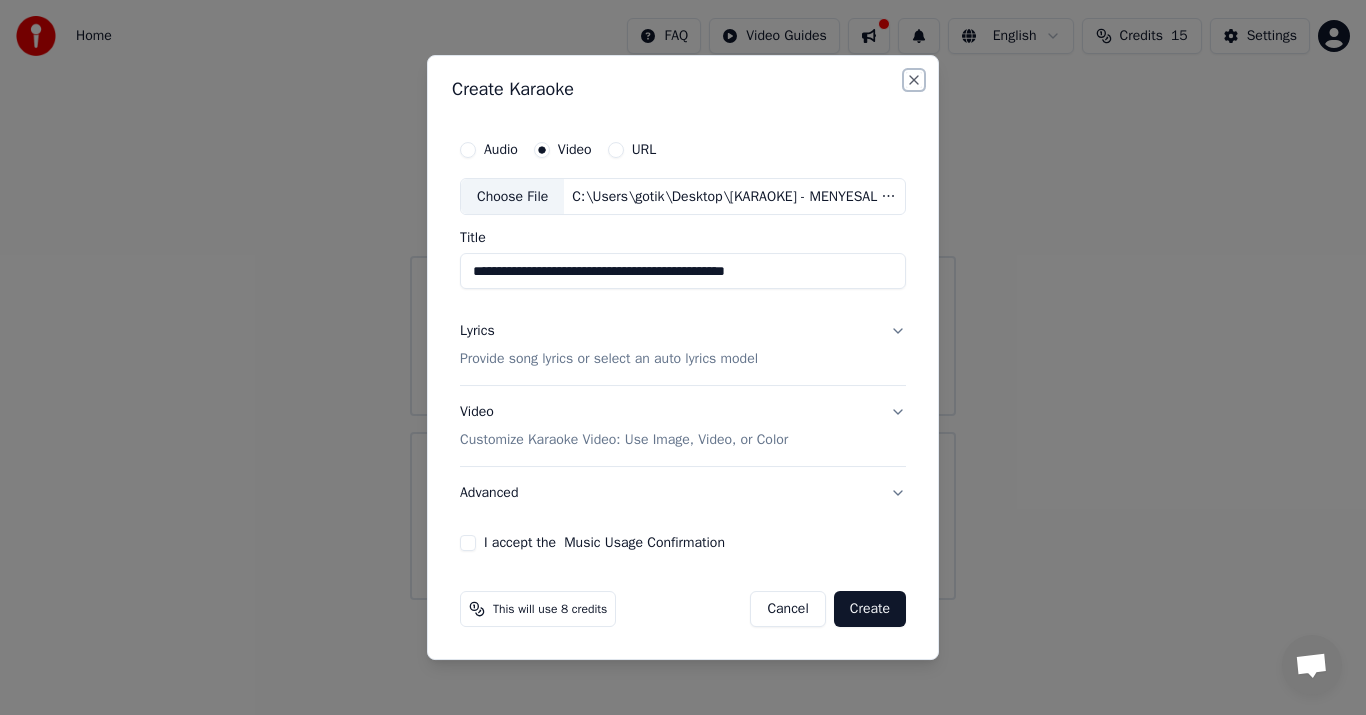 click on "Close" at bounding box center [914, 80] 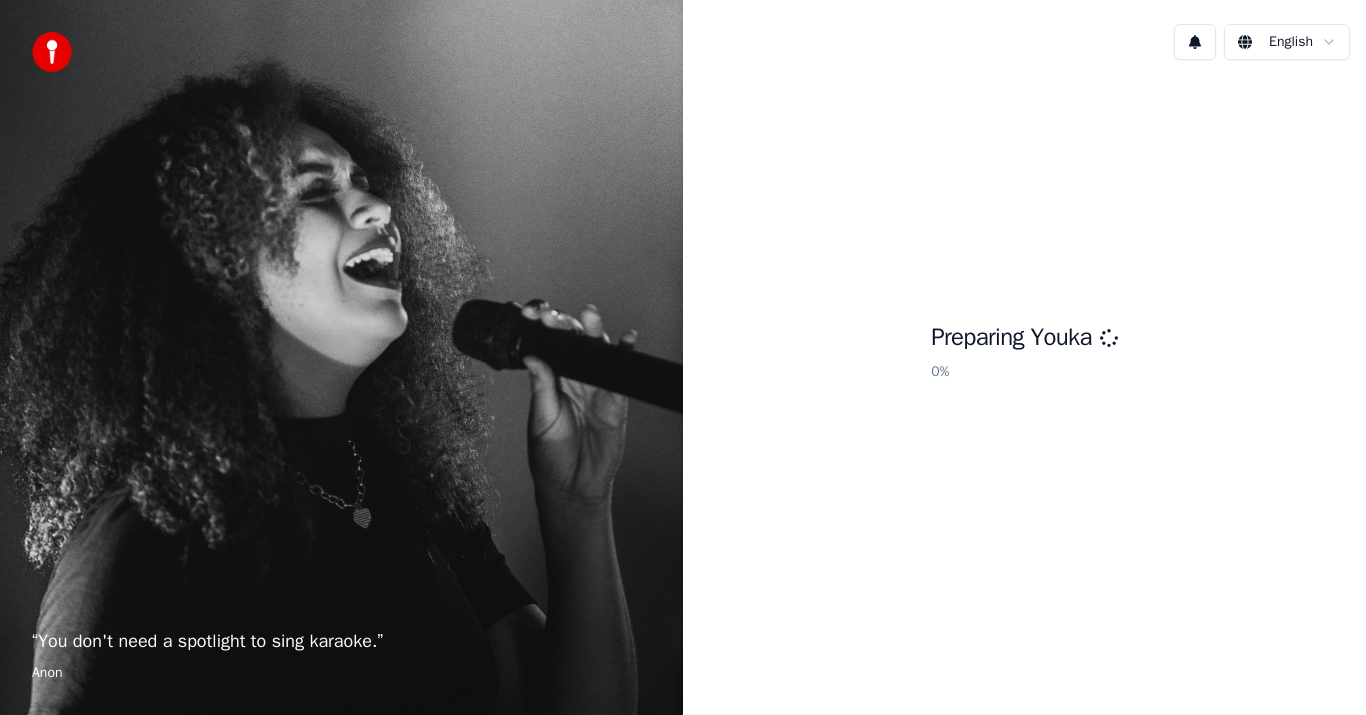 scroll, scrollTop: 0, scrollLeft: 0, axis: both 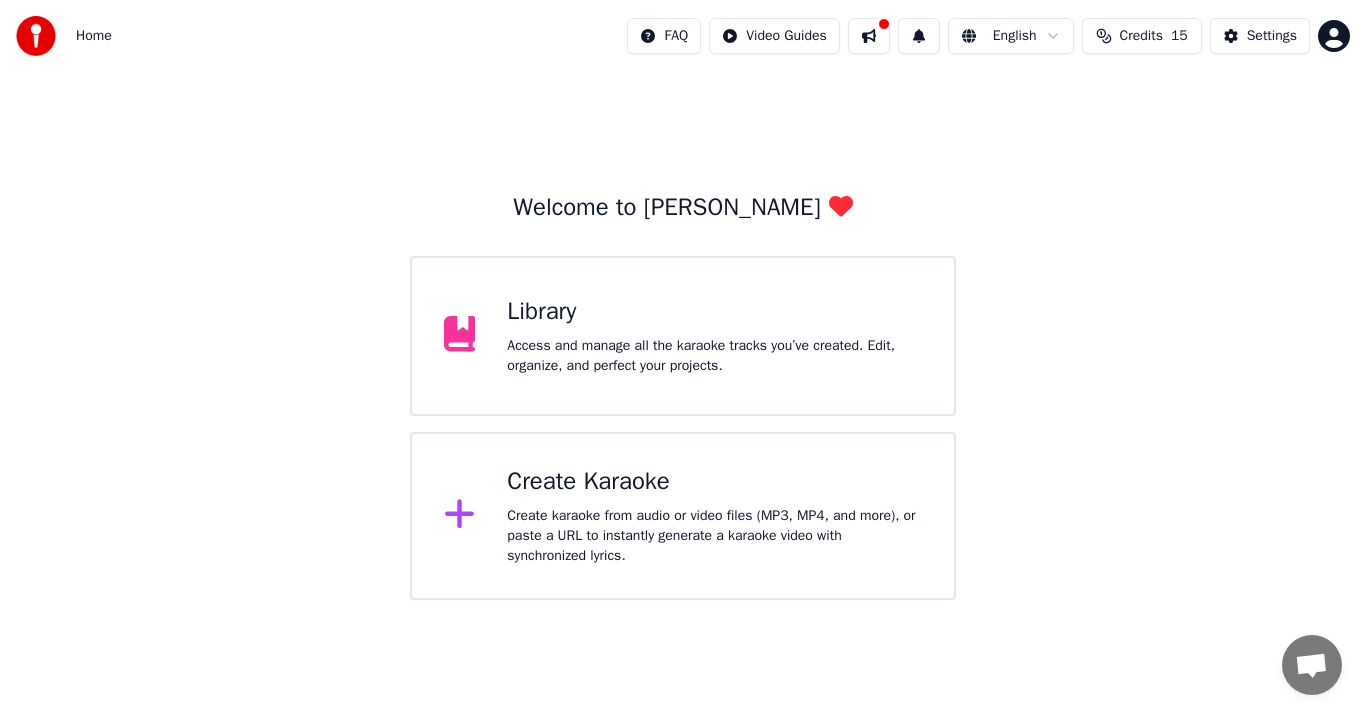 click at bounding box center [468, 516] 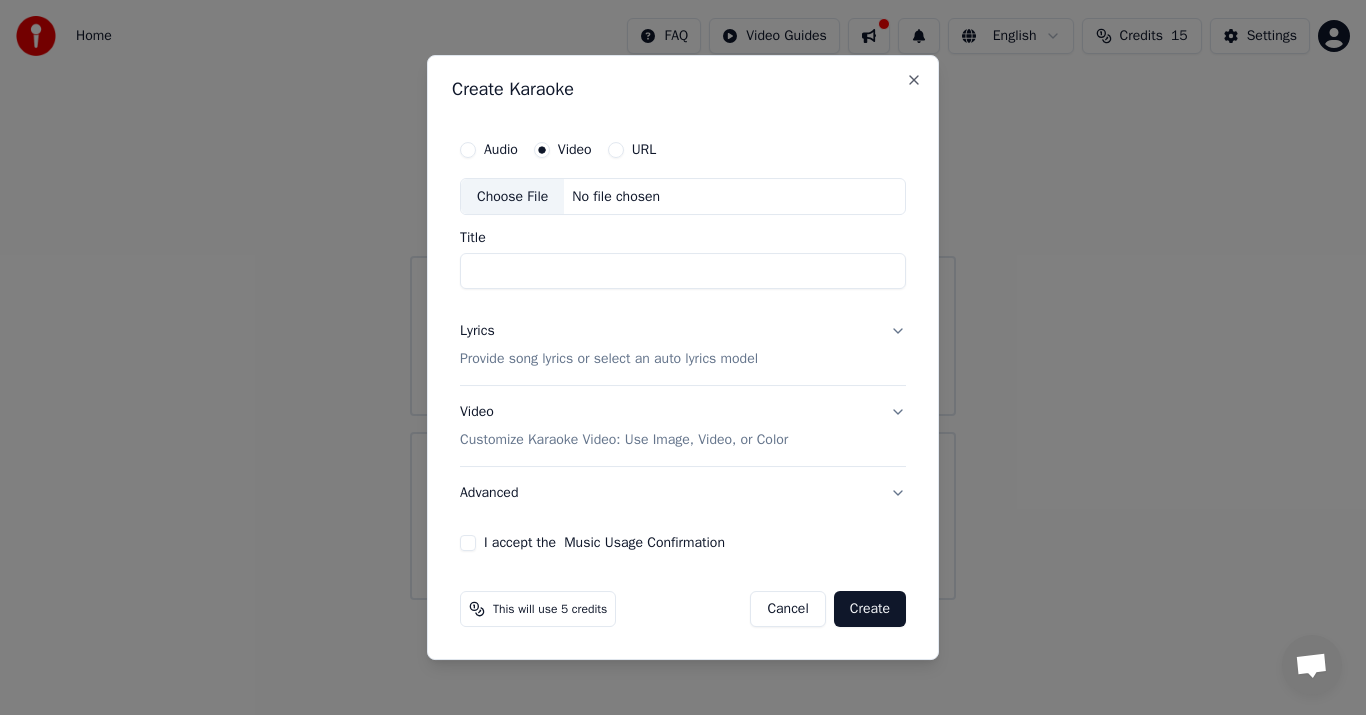click on "Video" at bounding box center (575, 150) 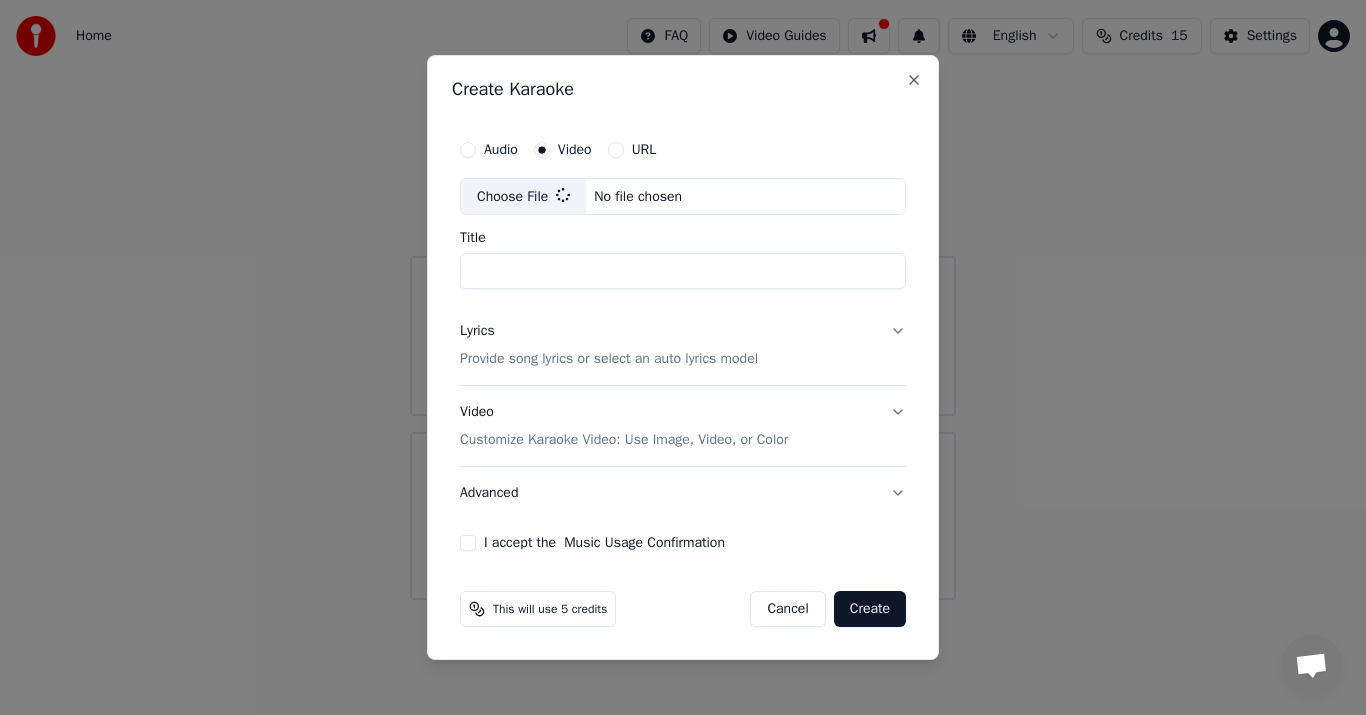 type on "**********" 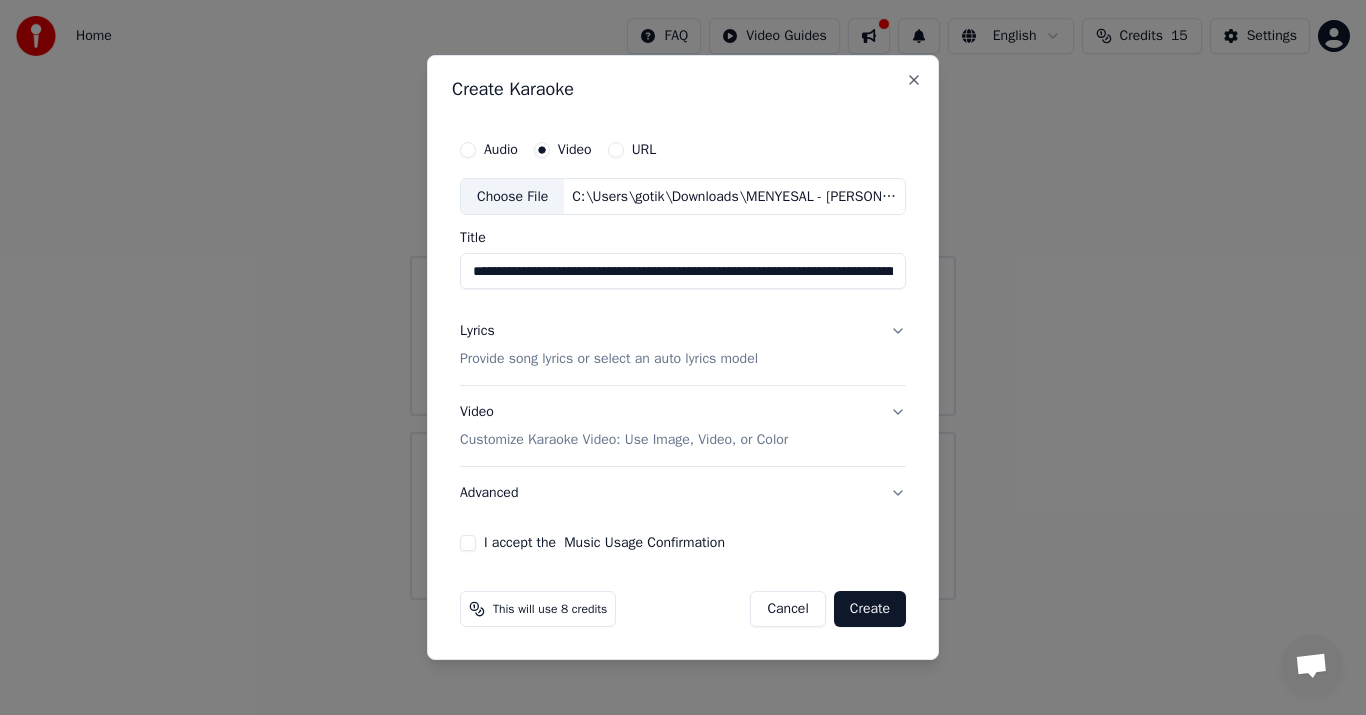 click on "Lyrics Provide song lyrics or select an auto lyrics model" at bounding box center [683, 346] 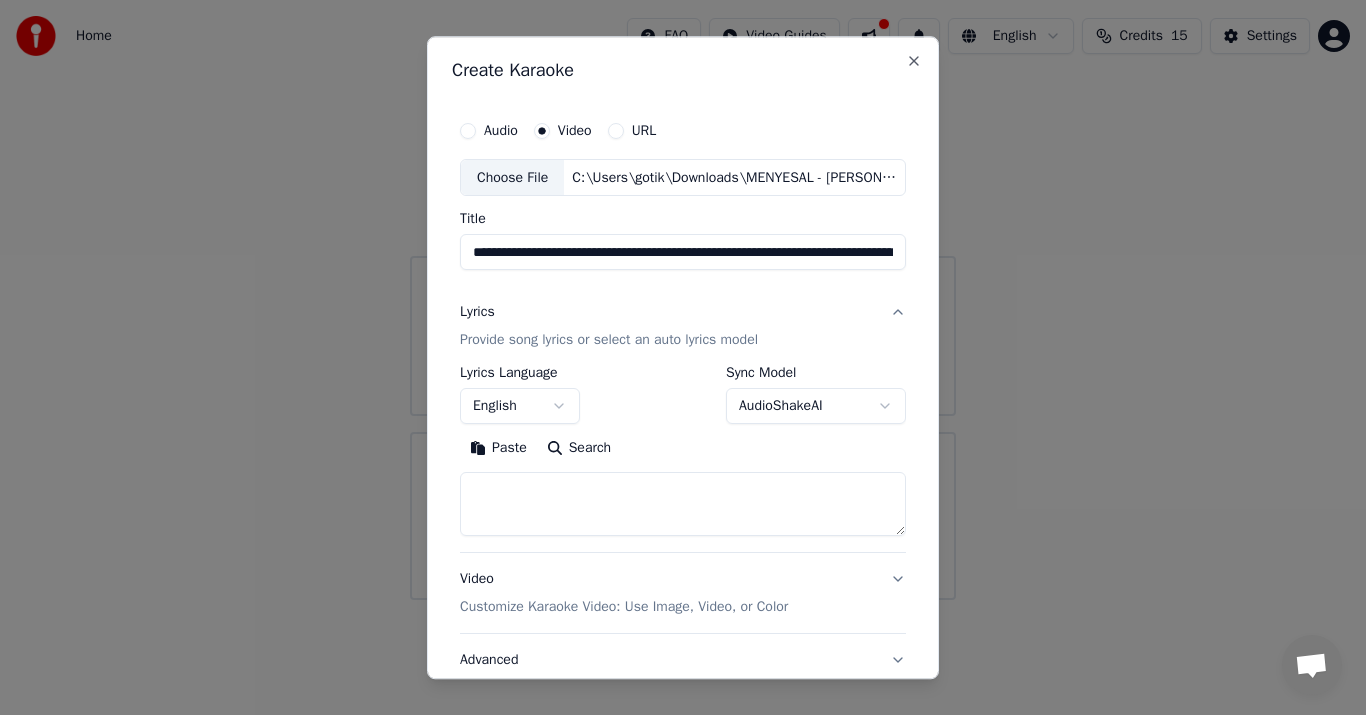 click on "Paste" at bounding box center [498, 449] 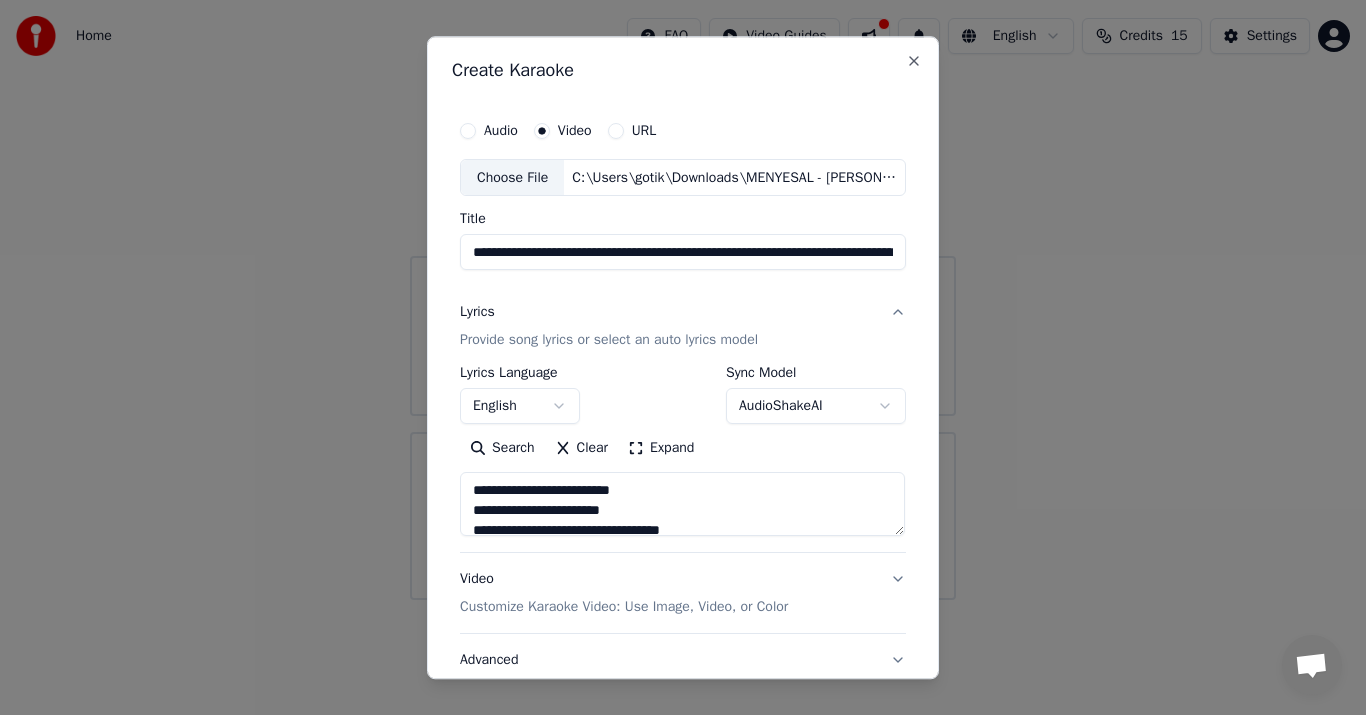 type on "**********" 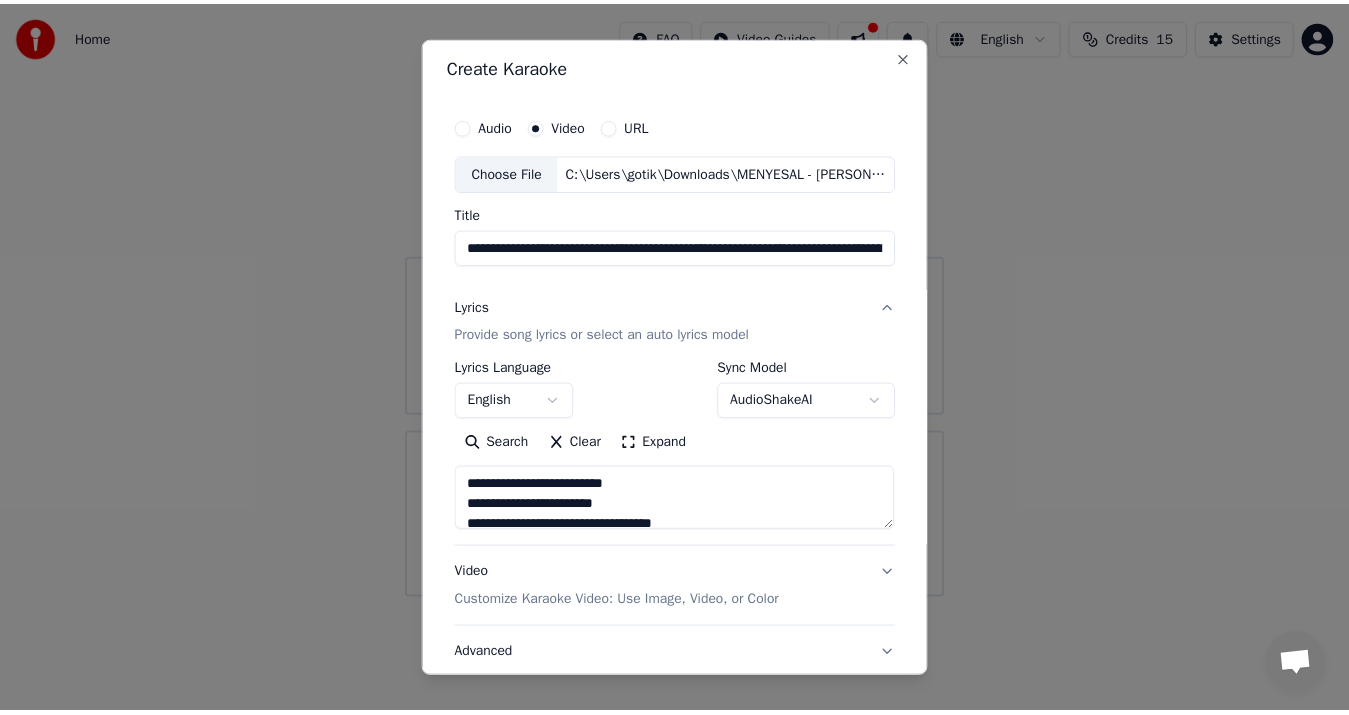 scroll, scrollTop: 148, scrollLeft: 0, axis: vertical 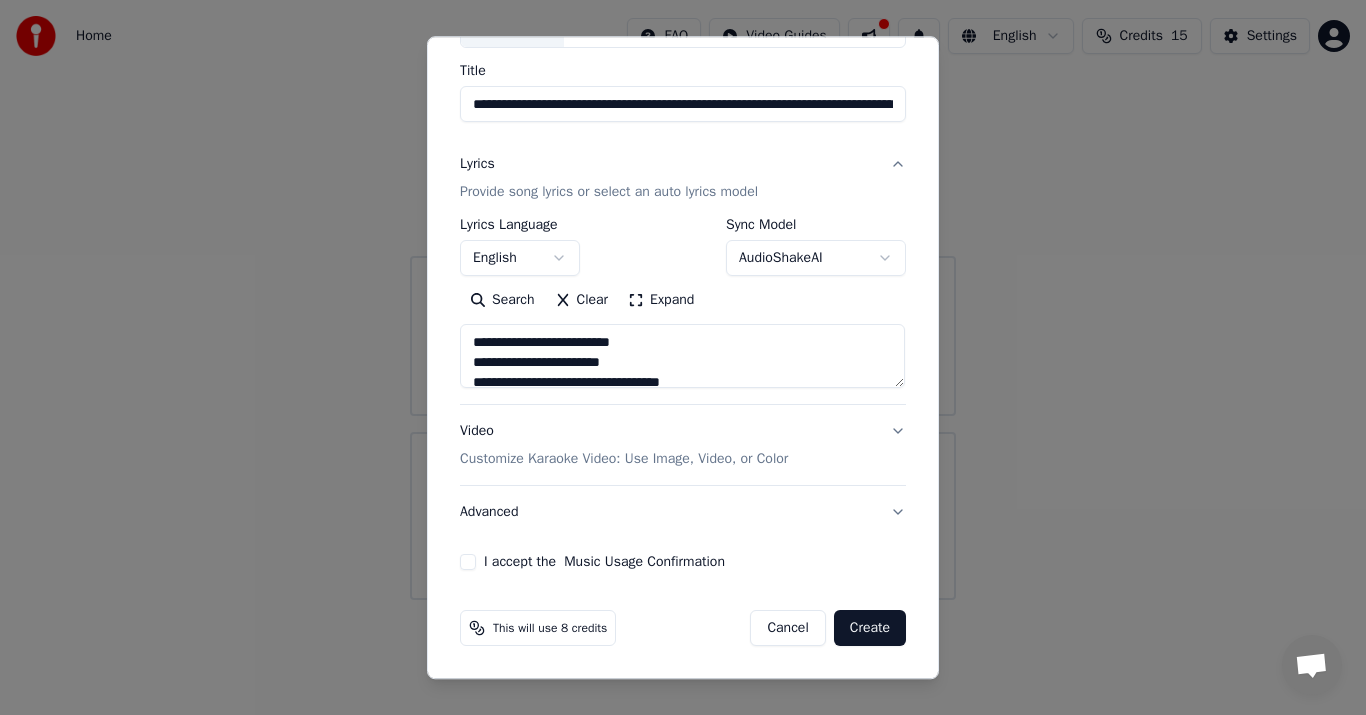 click on "I accept the   Music Usage Confirmation" at bounding box center (468, 563) 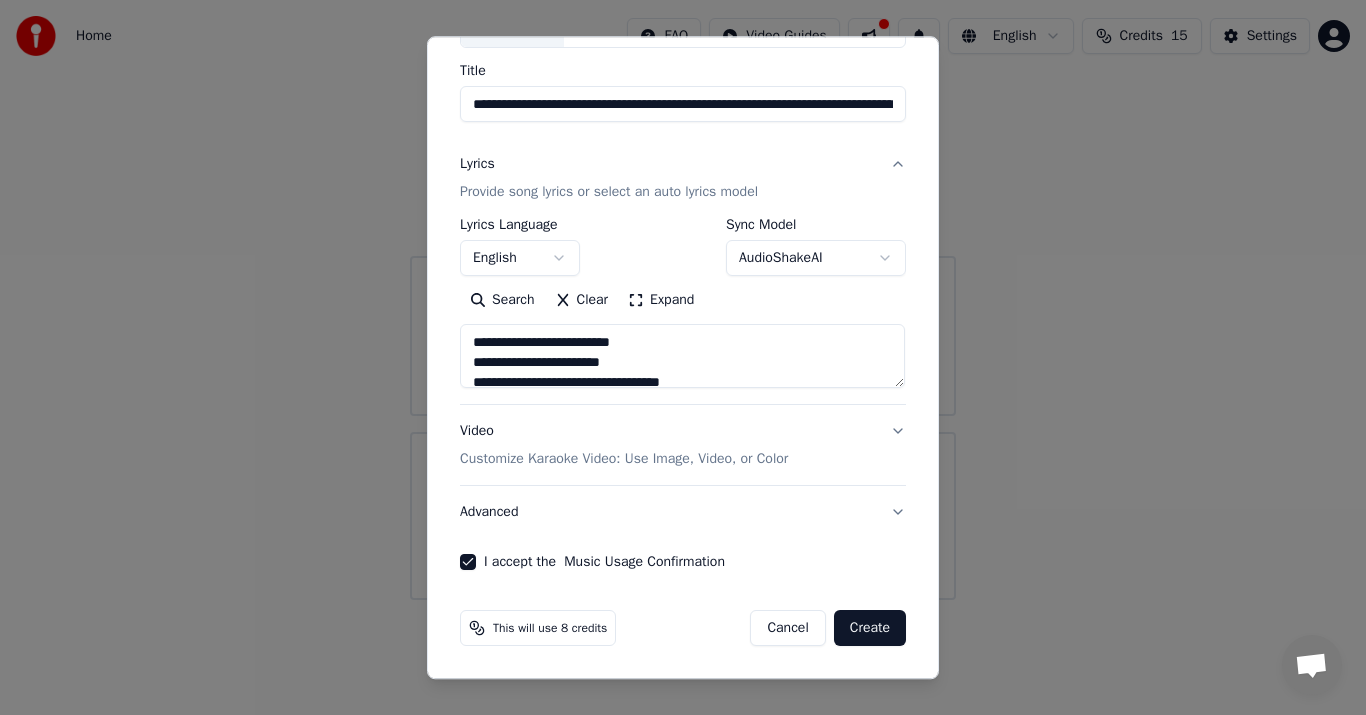 click on "Create" at bounding box center [870, 629] 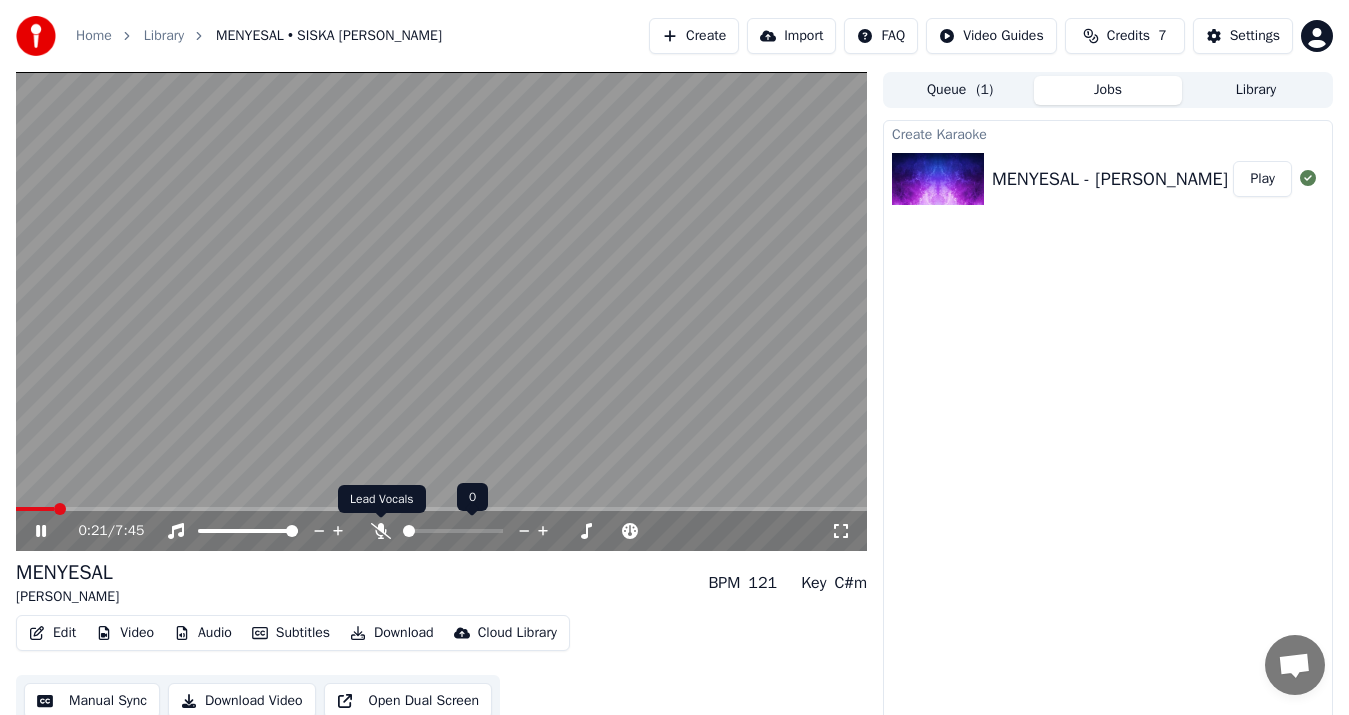 click 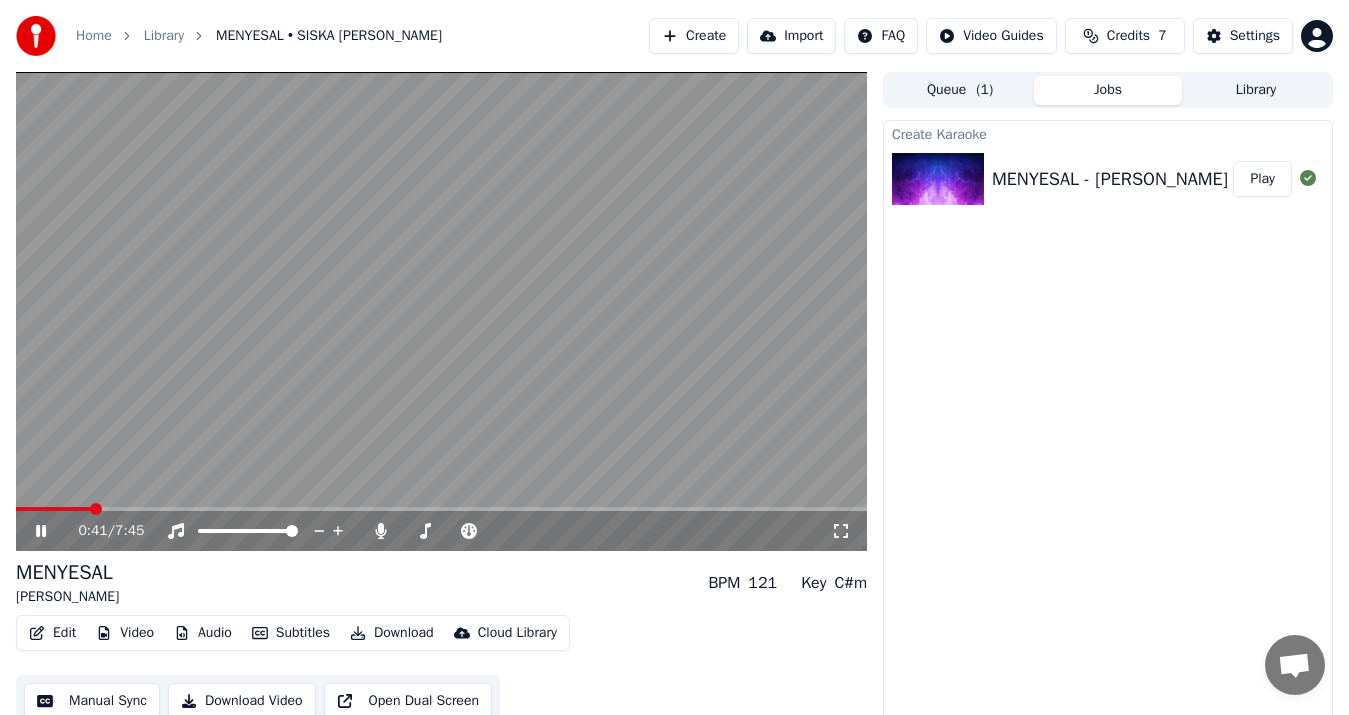 click at bounding box center (441, 311) 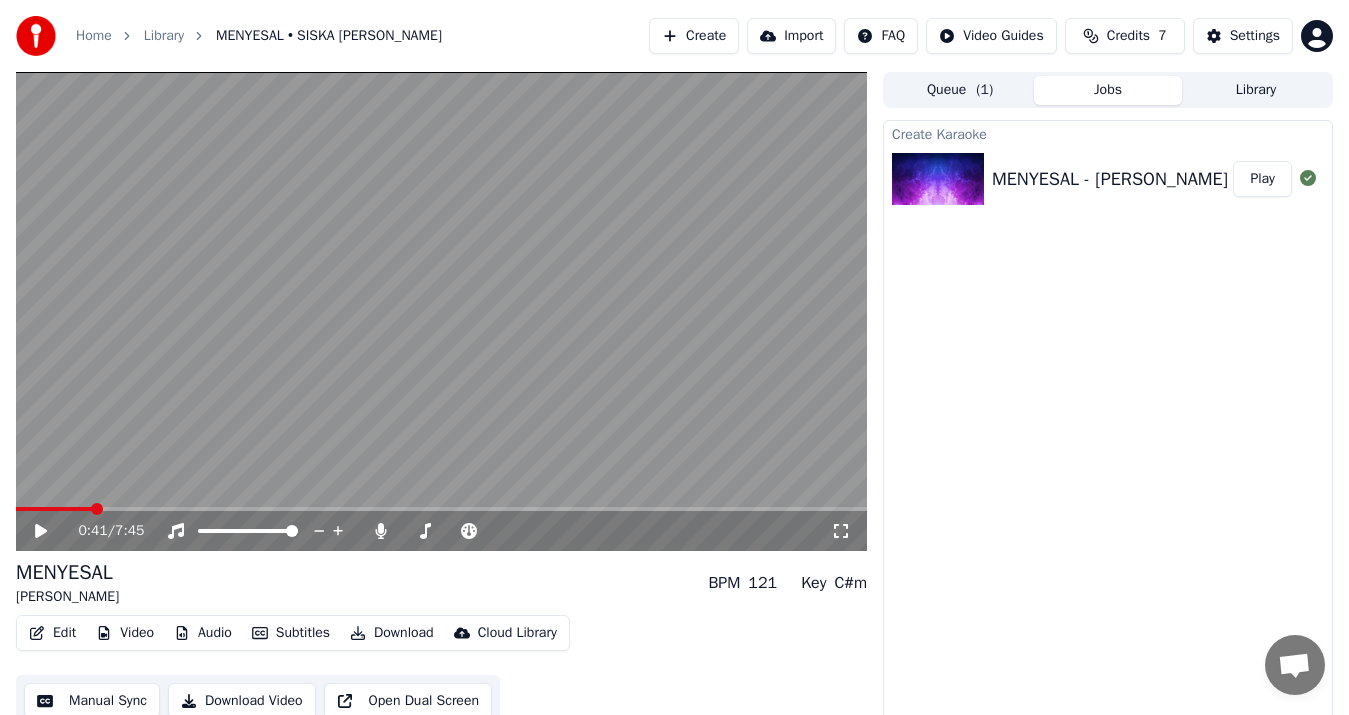 click at bounding box center (441, 311) 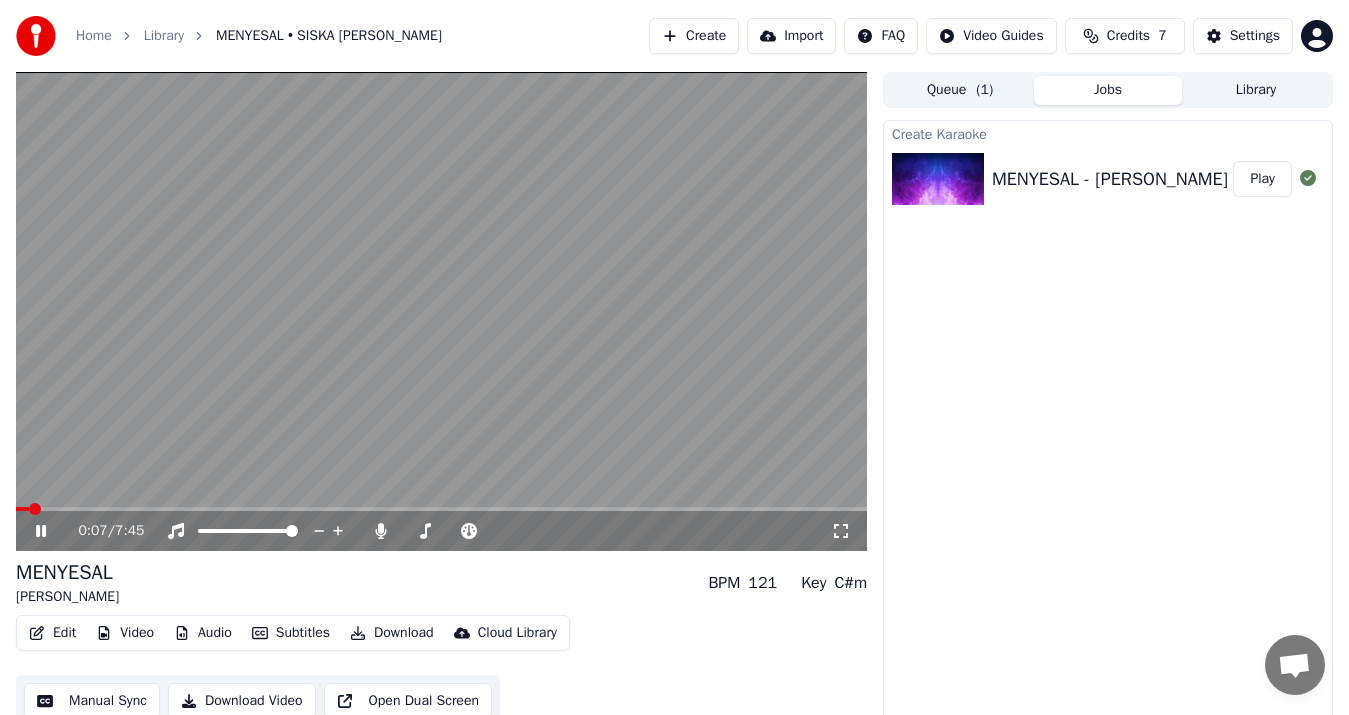 click at bounding box center (22, 509) 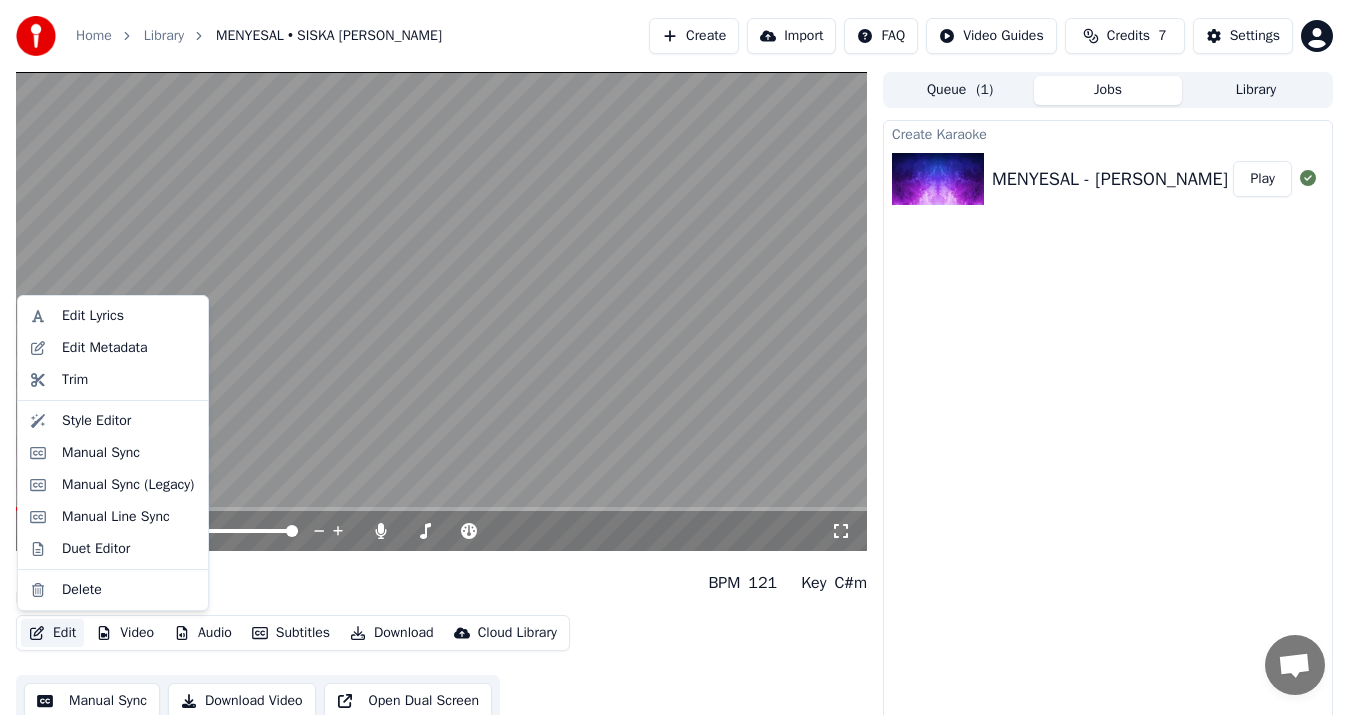 click on "Edit" at bounding box center (52, 633) 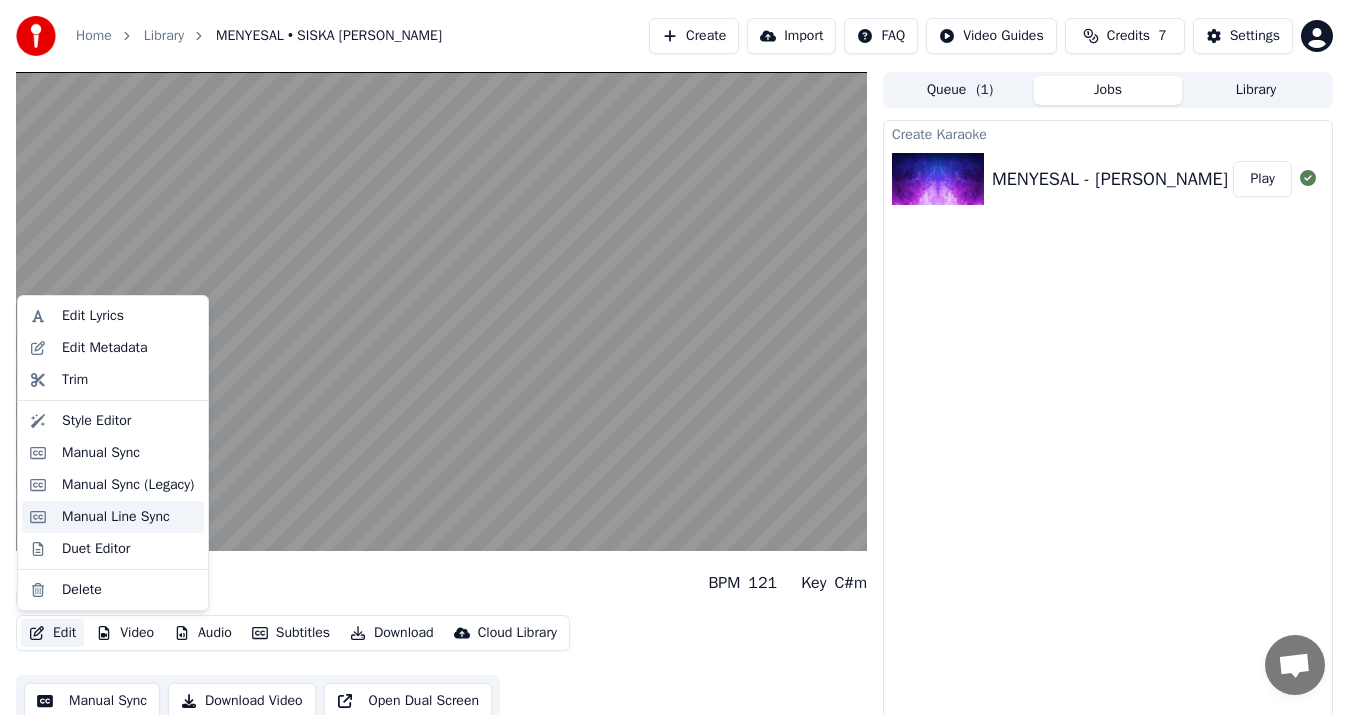 click on "Manual Line Sync" at bounding box center (116, 517) 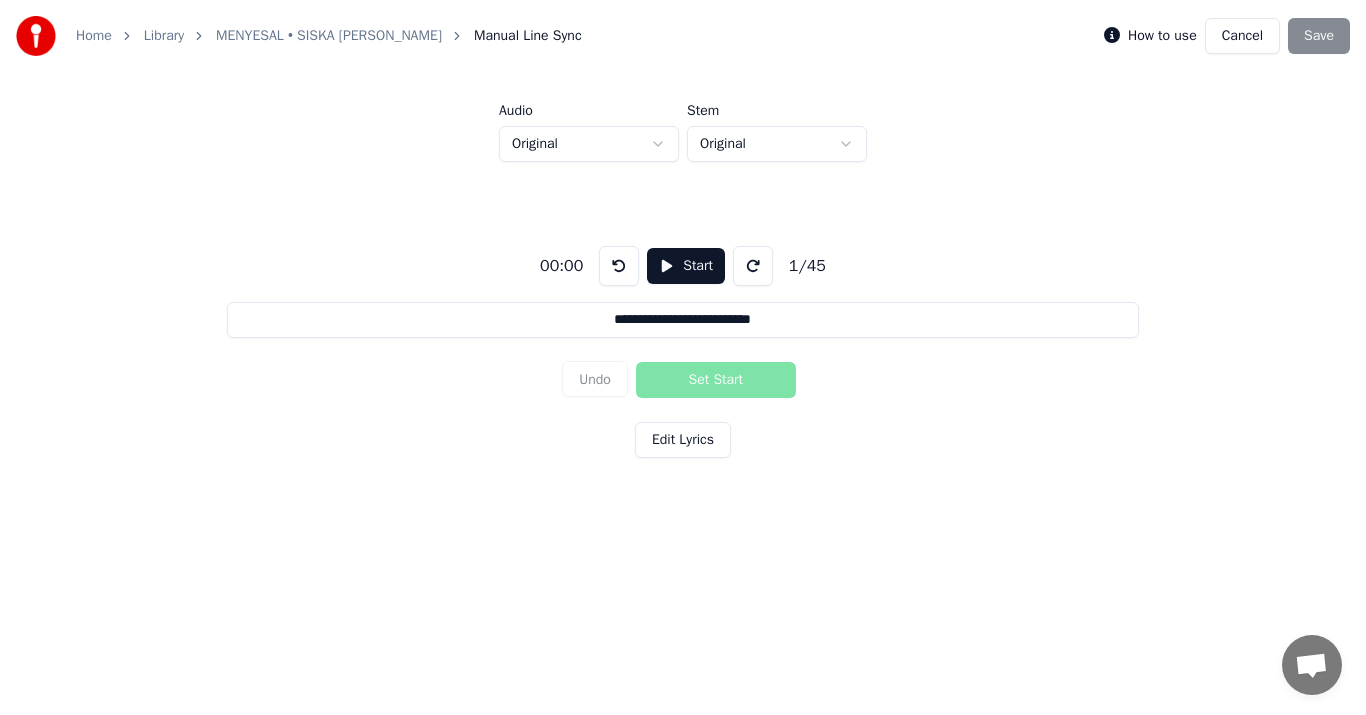 click on "Cancel" at bounding box center [1242, 36] 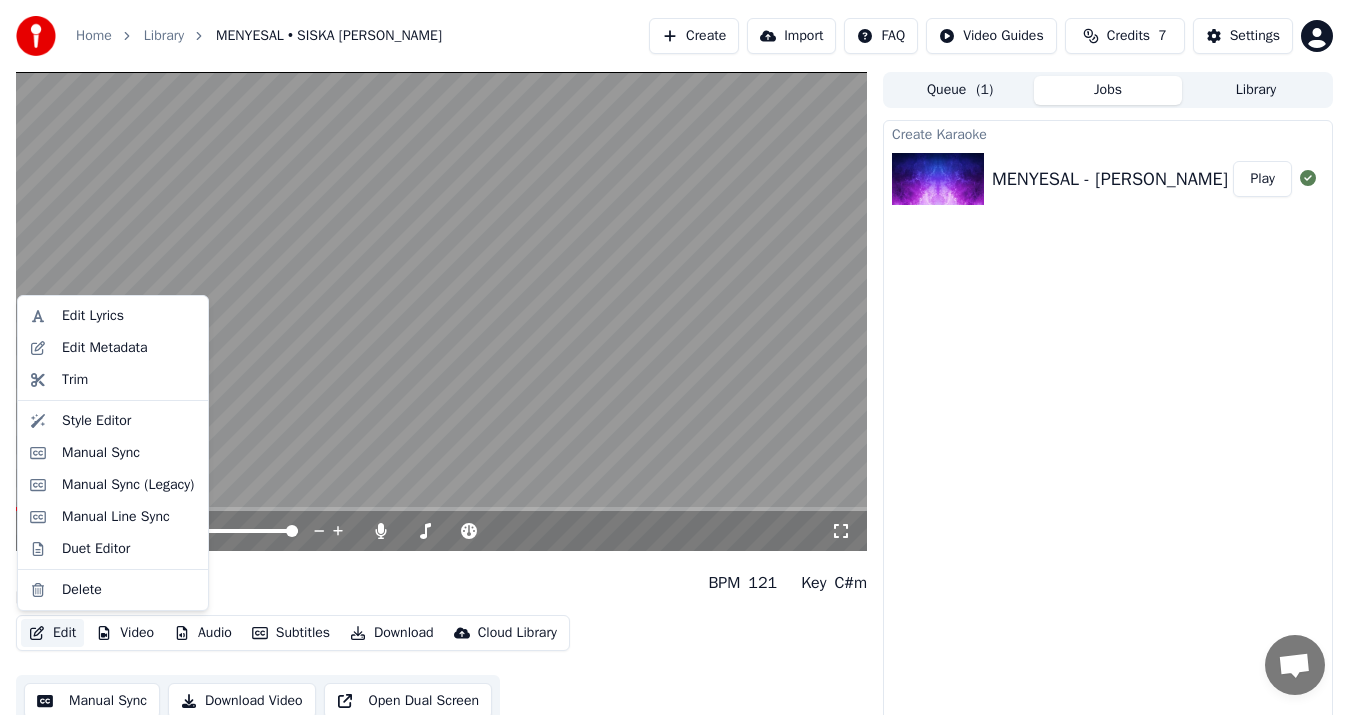 click on "Edit" at bounding box center [52, 633] 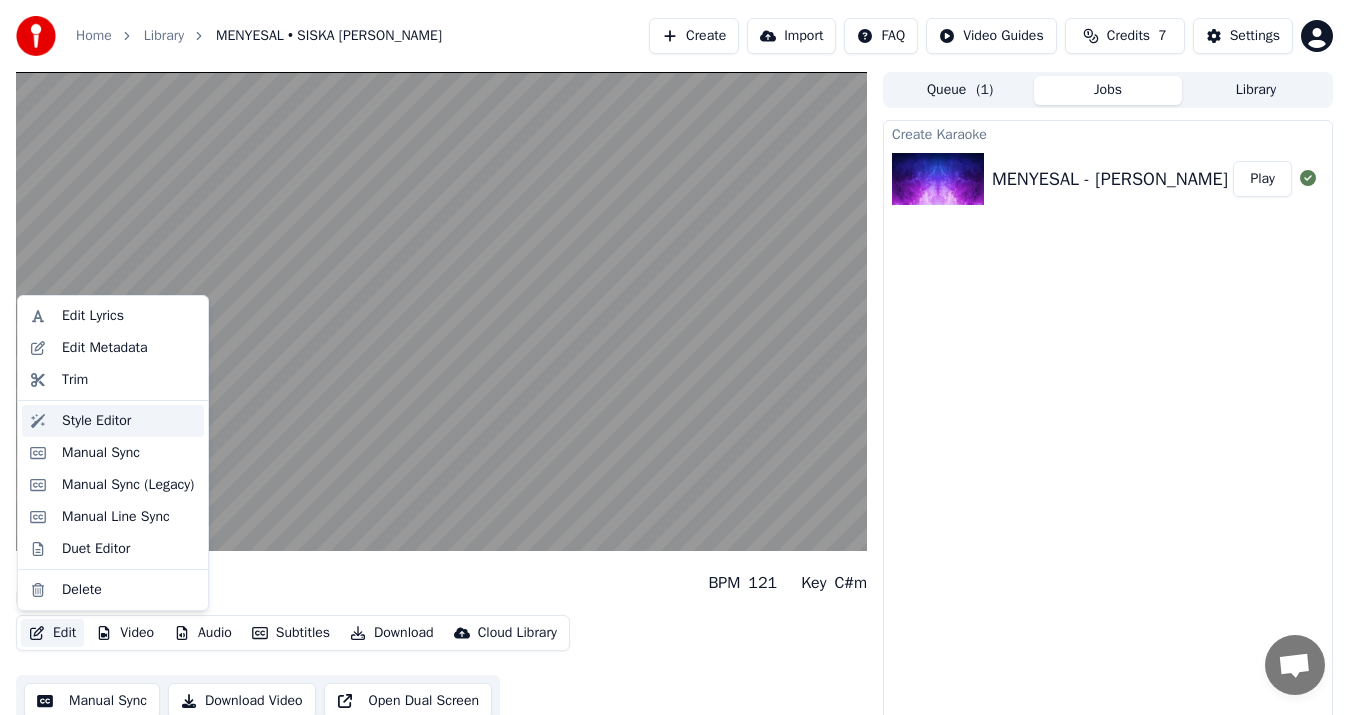 click on "Style Editor" at bounding box center [96, 421] 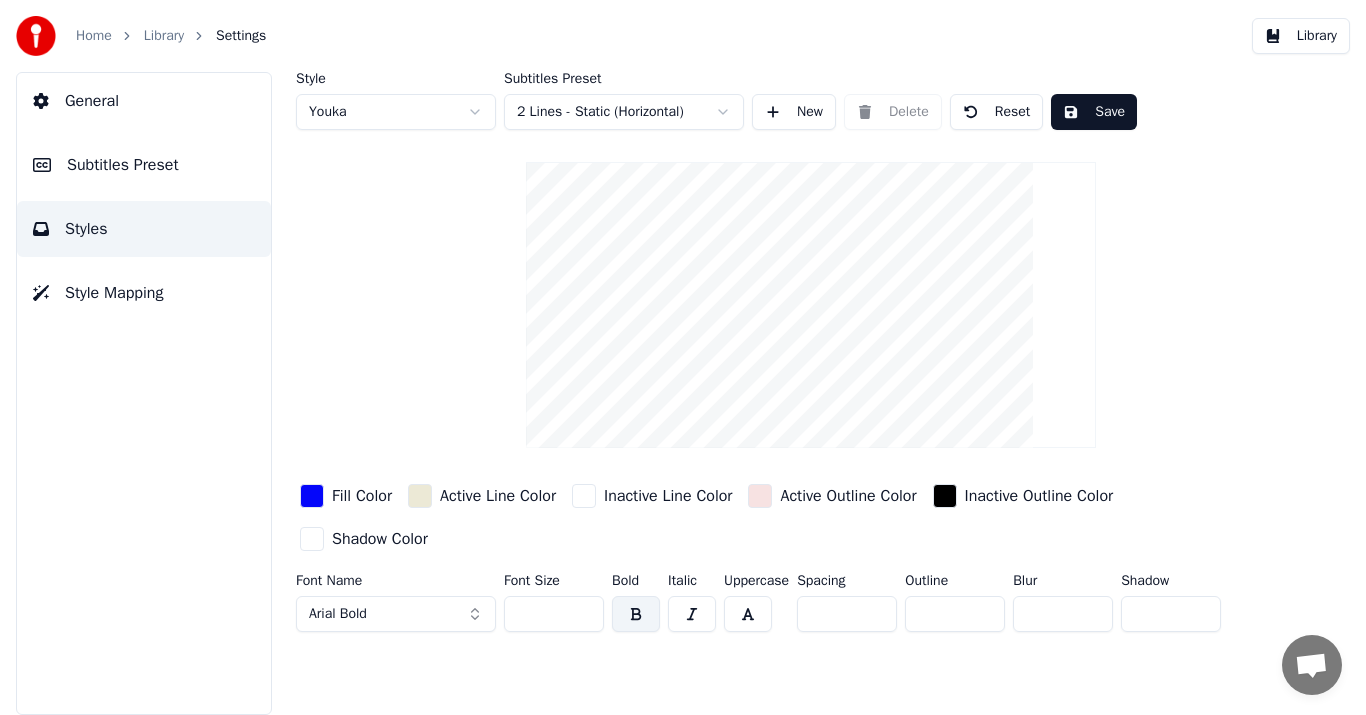 click on "Style Mapping" at bounding box center [114, 293] 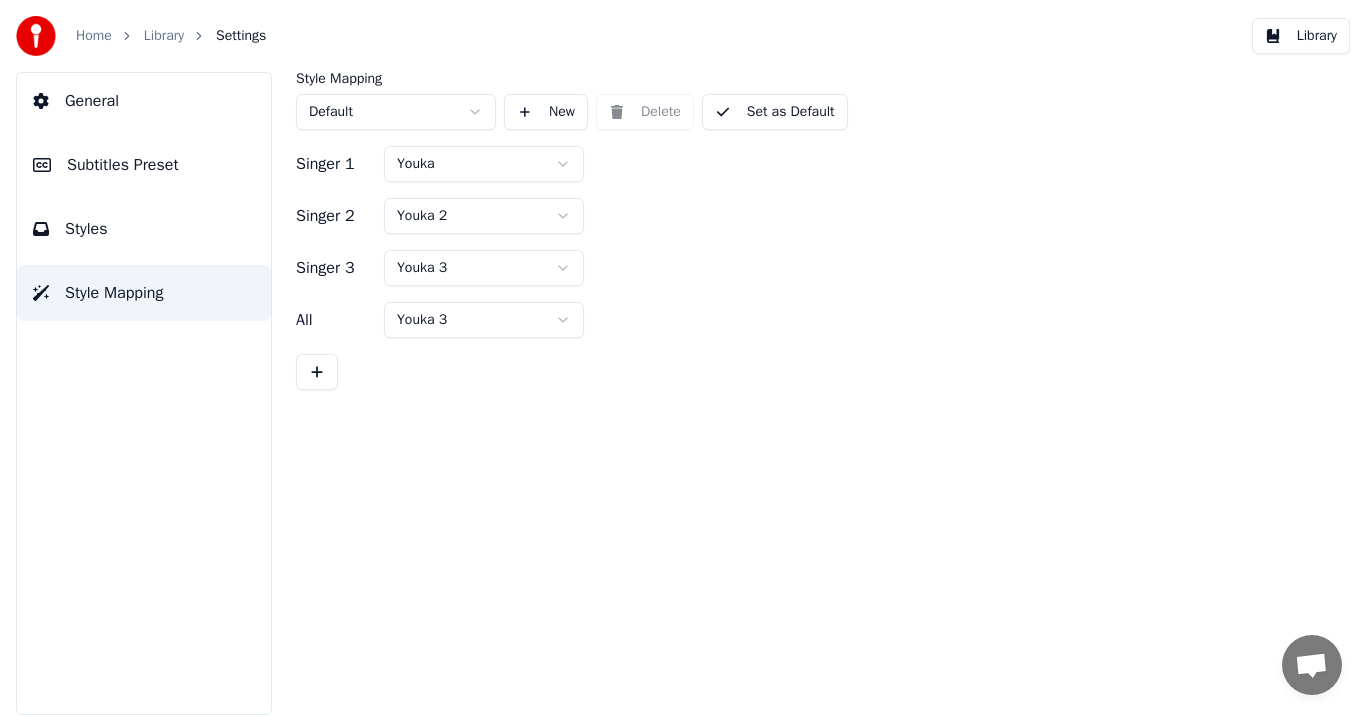 click on "Styles" at bounding box center (86, 229) 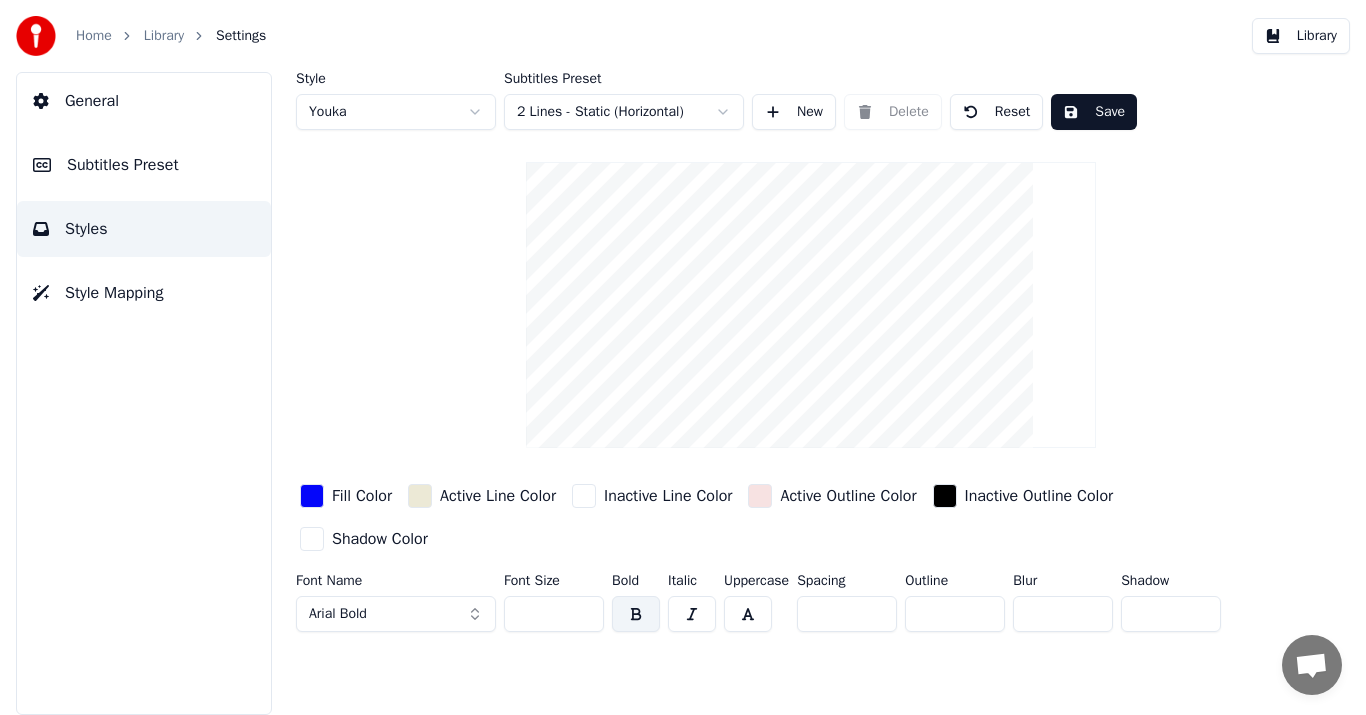 click on "Library" at bounding box center (1301, 36) 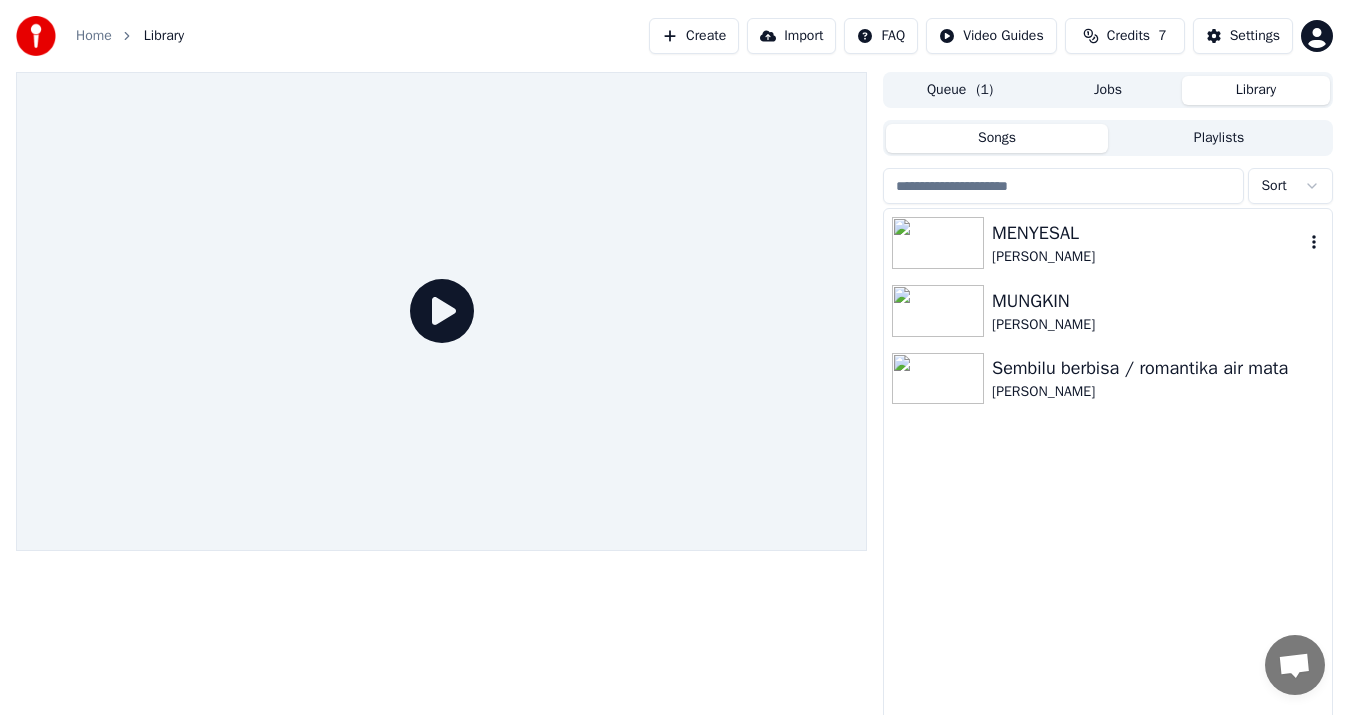 click on "MENYESAL" at bounding box center (1148, 233) 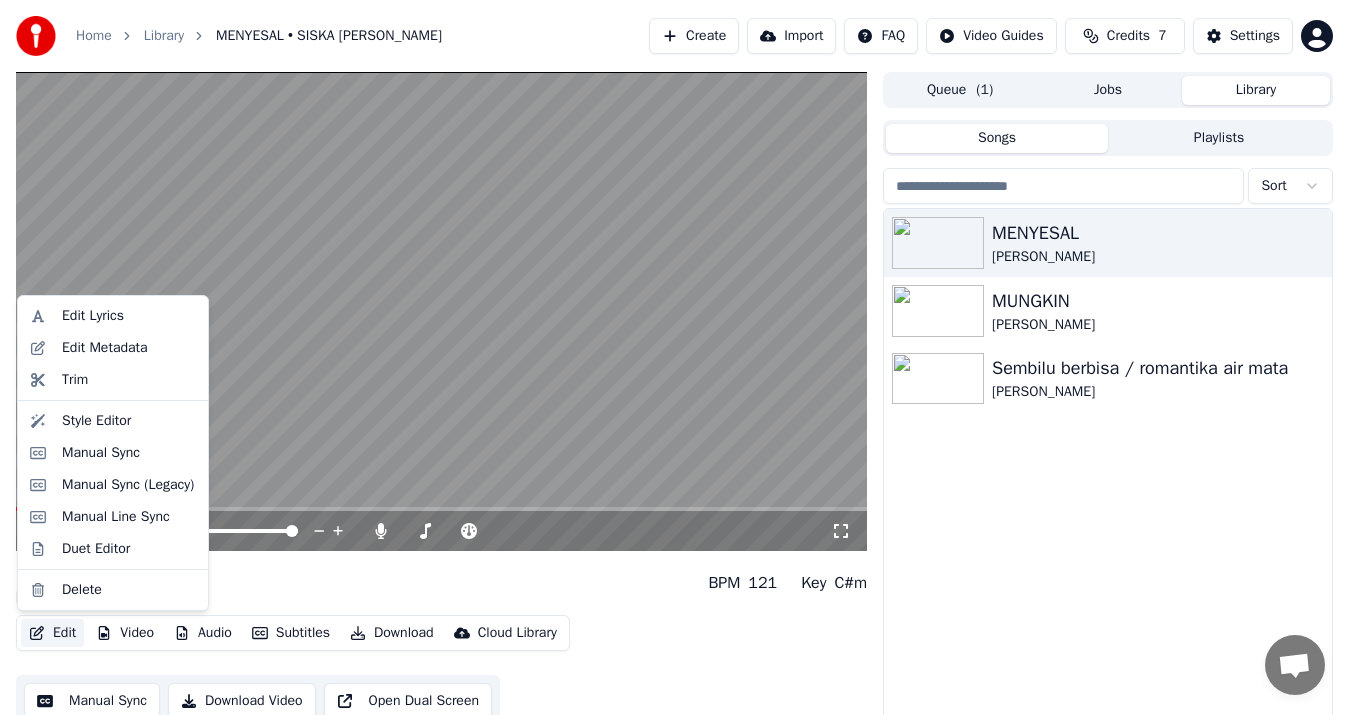 click 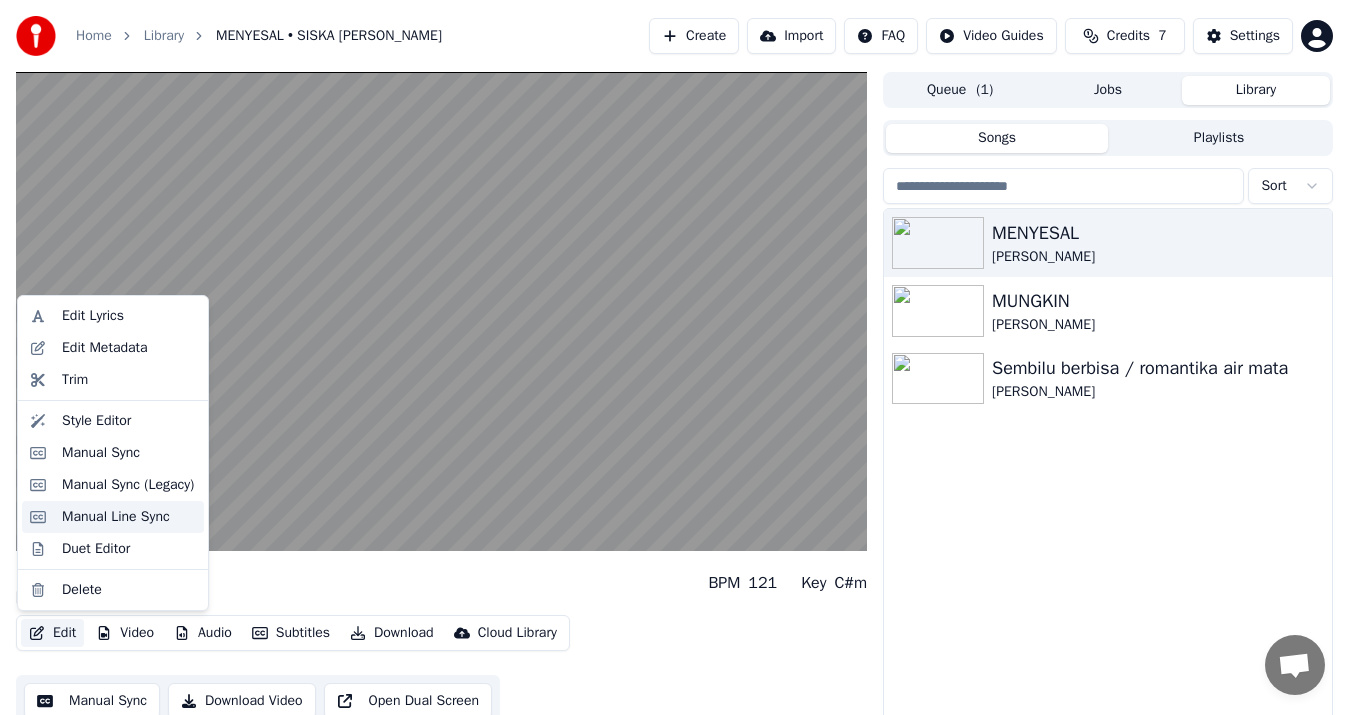 click on "Manual Line Sync" at bounding box center (116, 517) 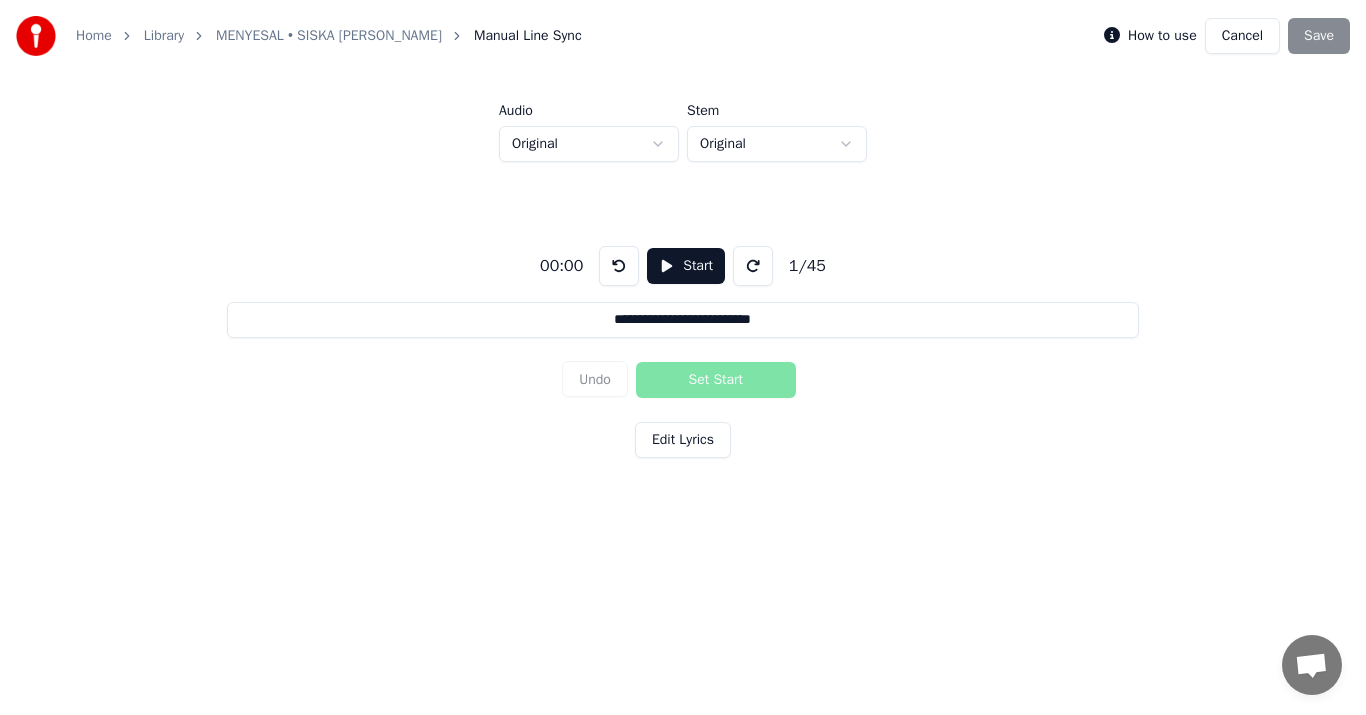 click on "Edit Lyrics" at bounding box center (683, 440) 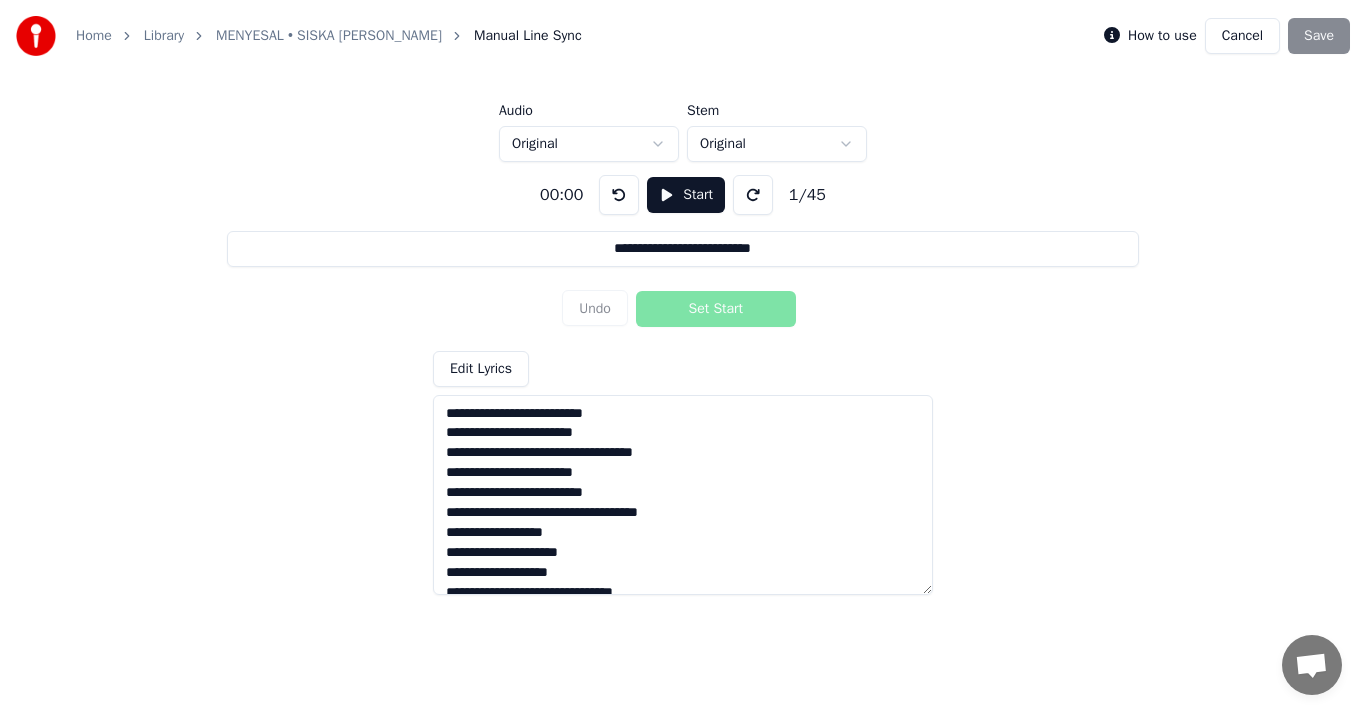 click on "Cancel" at bounding box center [1242, 36] 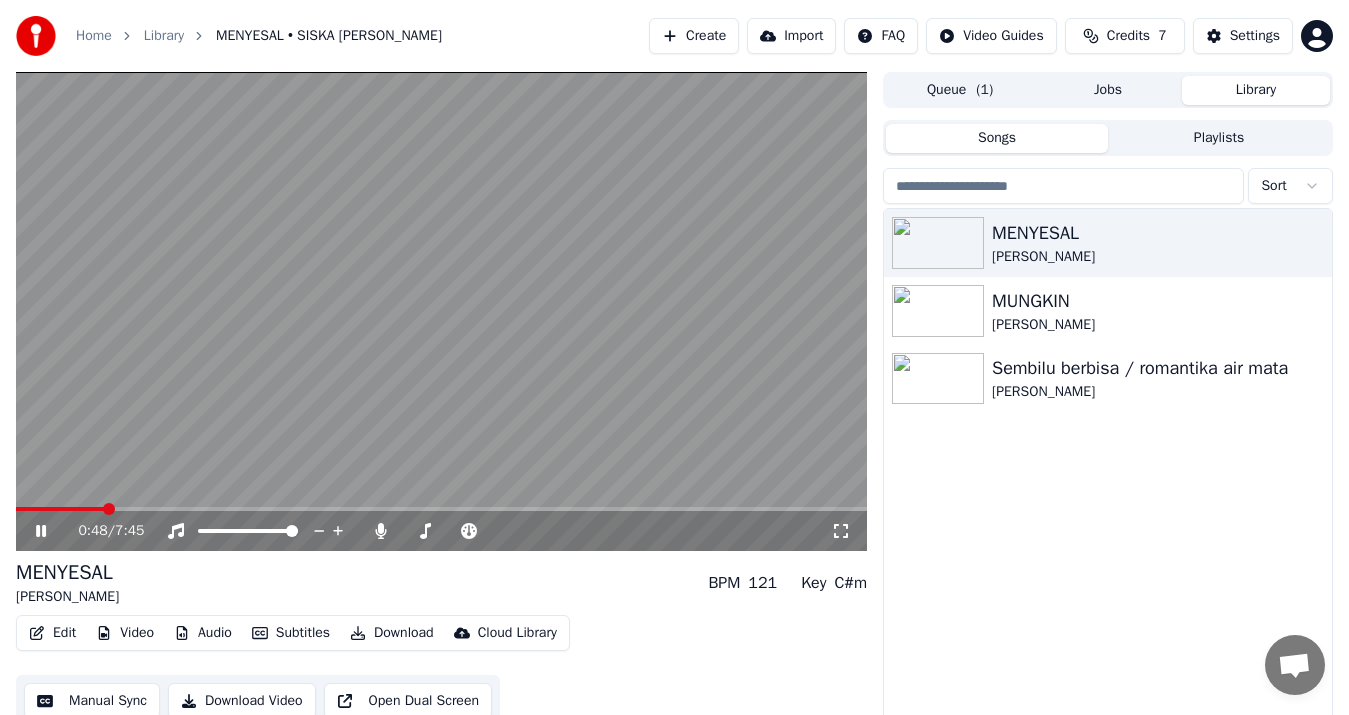 click on "0:48  /  7:45 MENYESAL SISKA AMANDA BPM 121 Key C#m Edit Video Audio Subtitles Download Cloud Library Manual Sync Download Video Open Dual Screen Queue ( 1 ) Jobs Library Songs Playlists Sort MENYESAL SISKA AMANDA MUNGKIN SAHMA FELLA Sembilu berbisa / romantika air mata iwan syahman • Nurdin yaseng" at bounding box center (674, 408) 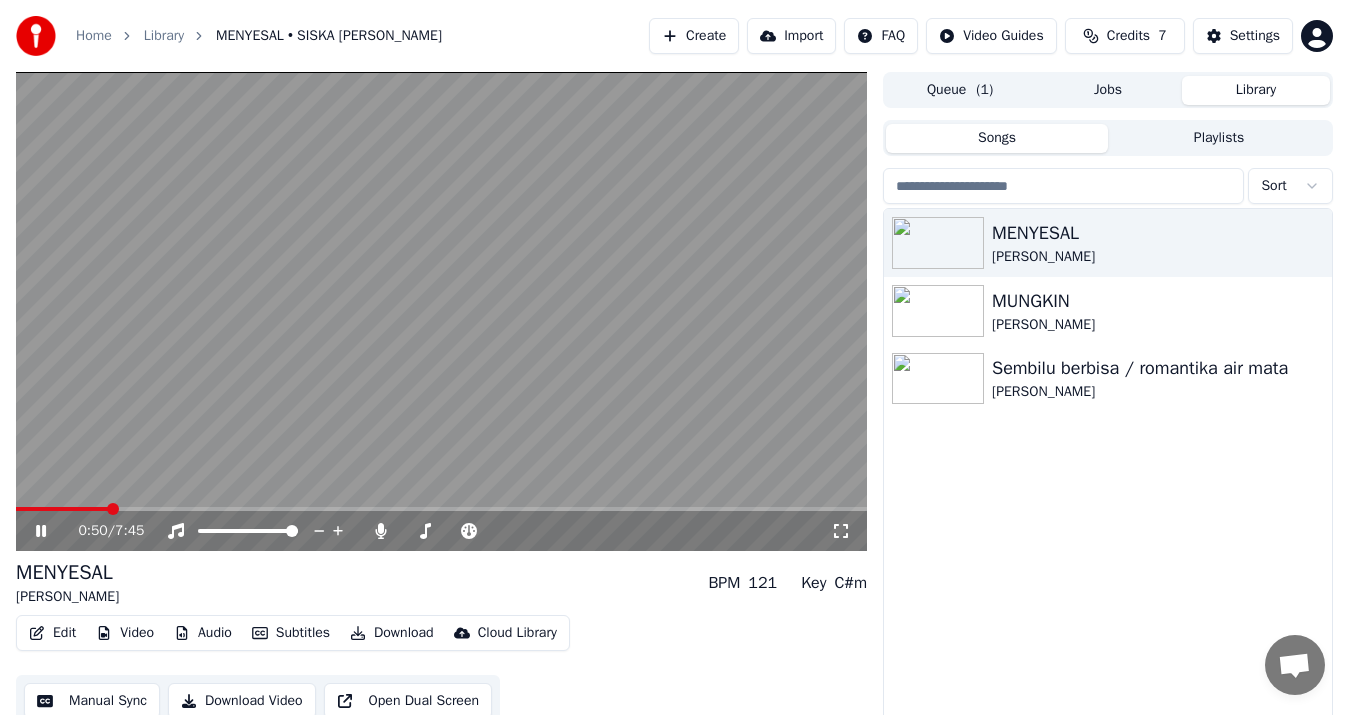 click at bounding box center (62, 509) 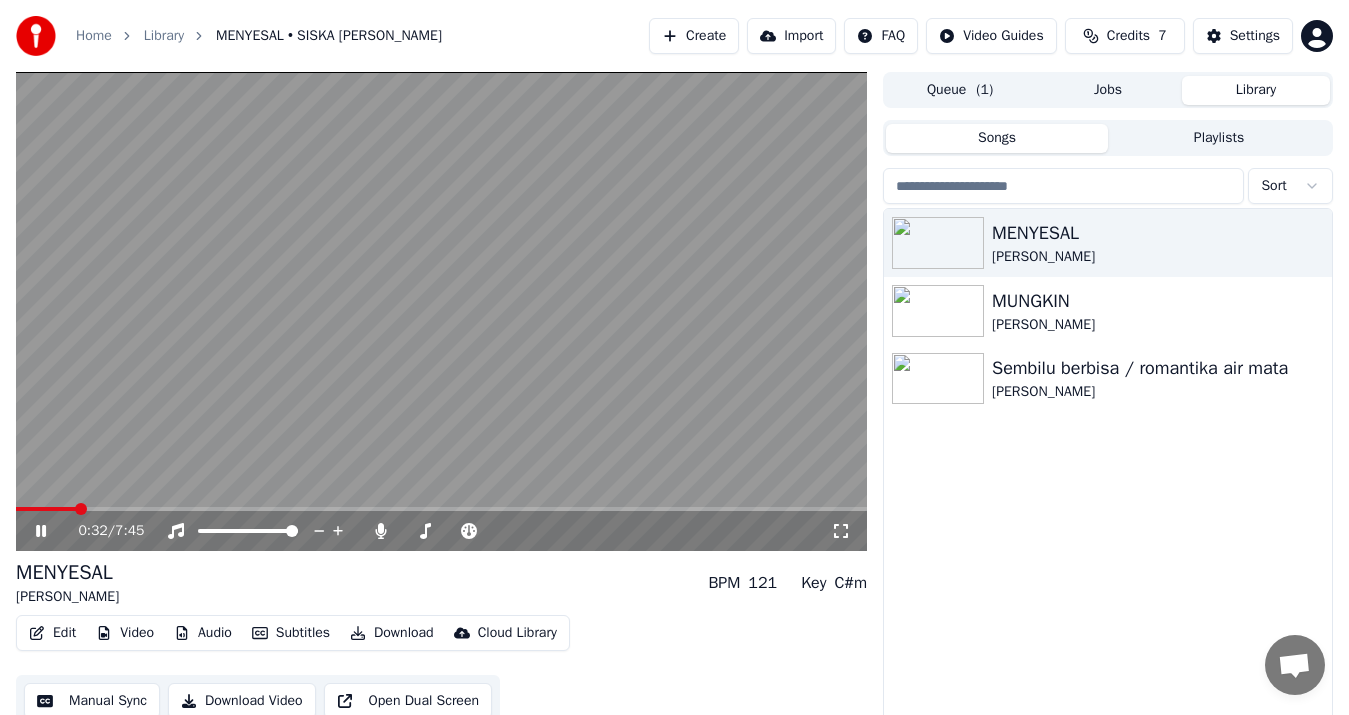 click at bounding box center [441, 311] 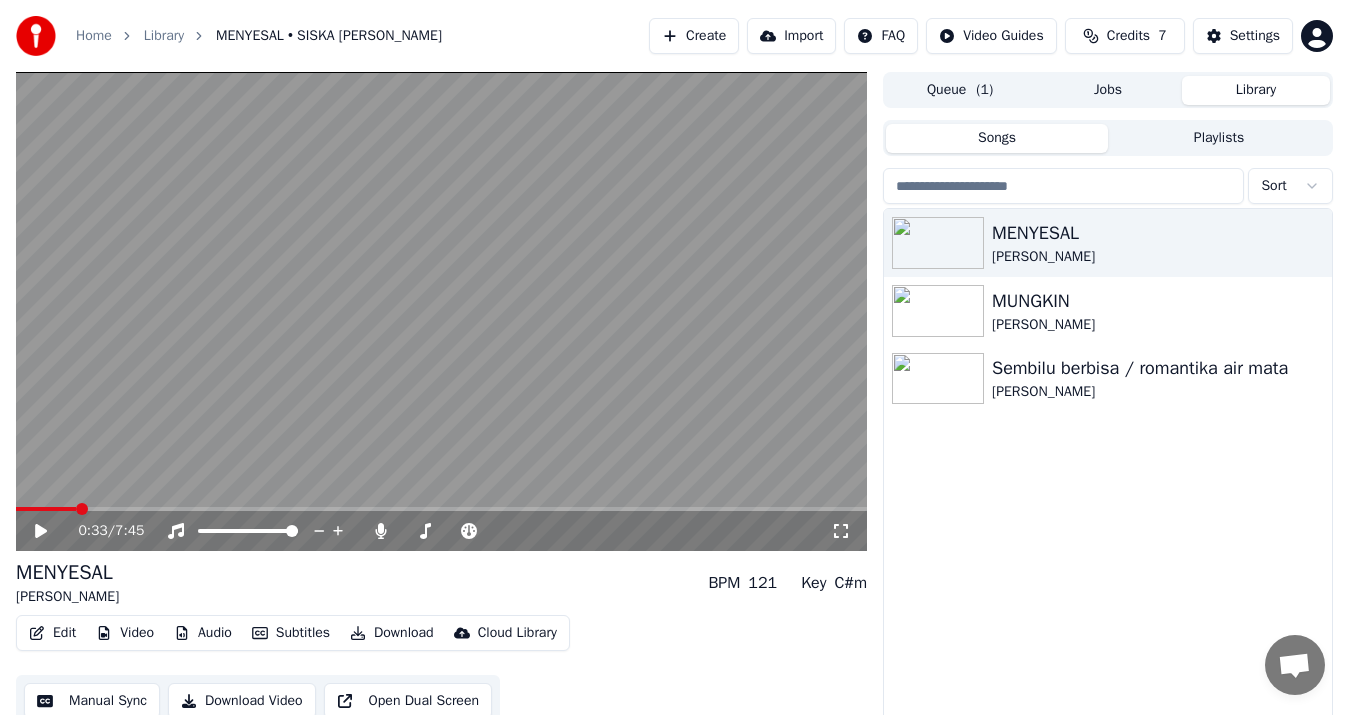 click at bounding box center [441, 311] 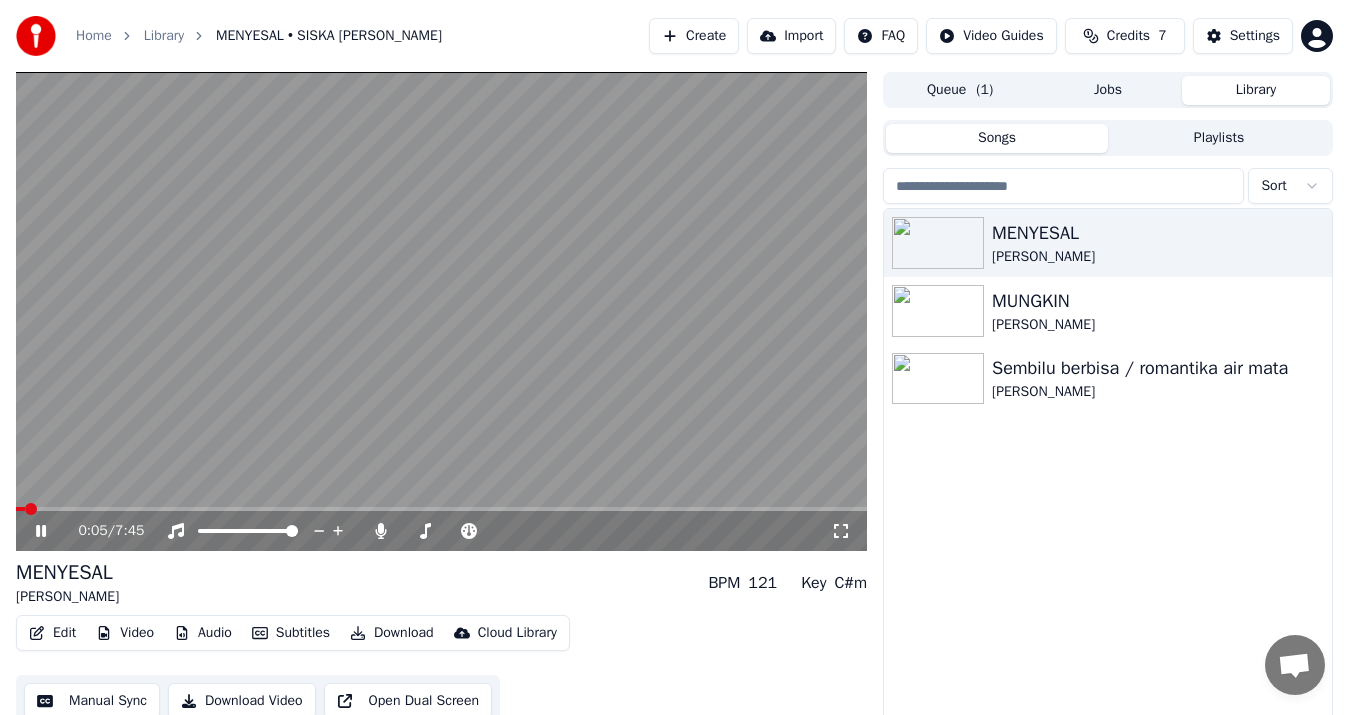 click at bounding box center [31, 509] 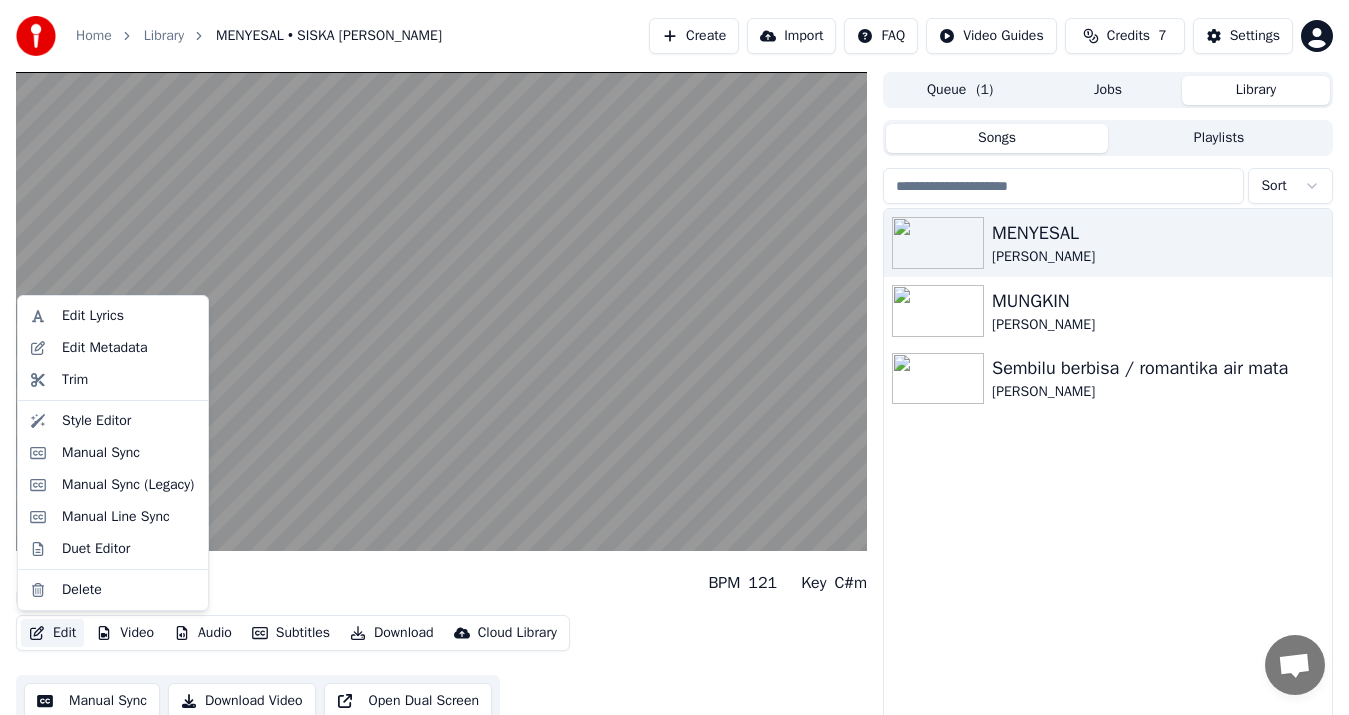 click on "Edit" at bounding box center [52, 633] 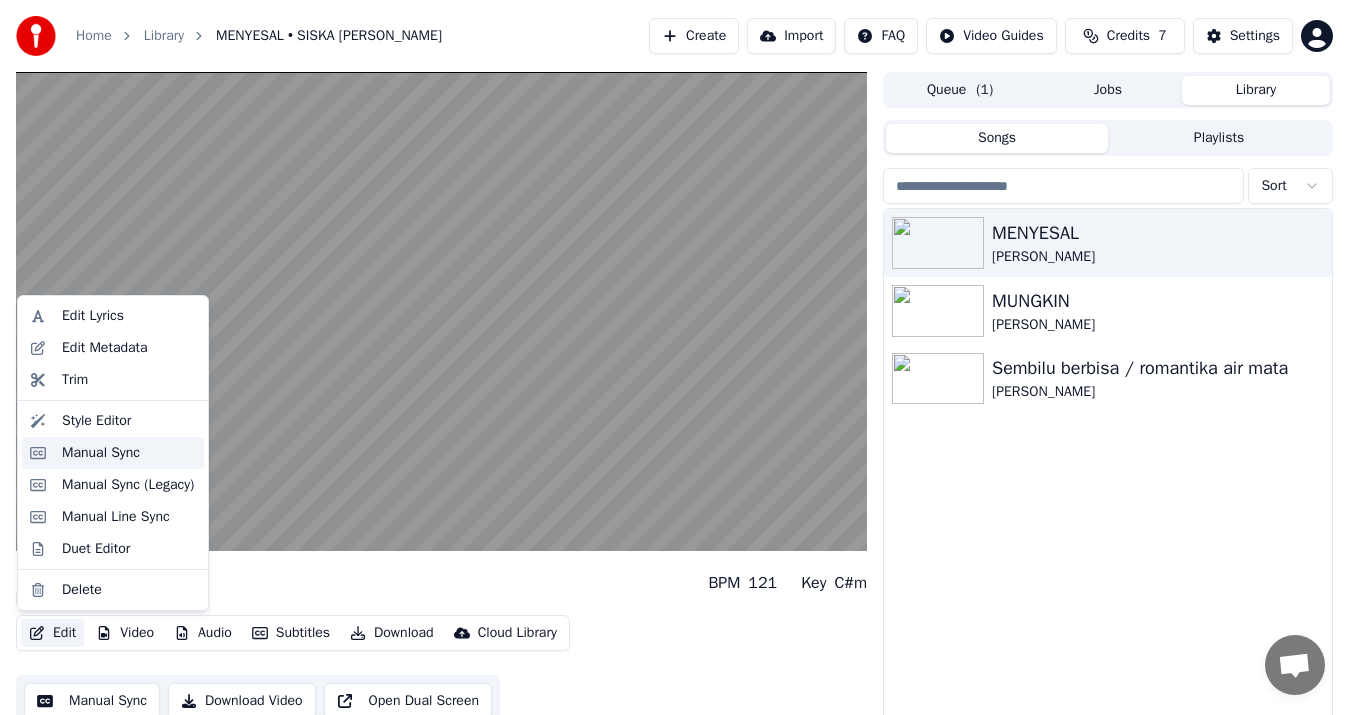 click on "Manual Sync" at bounding box center (101, 453) 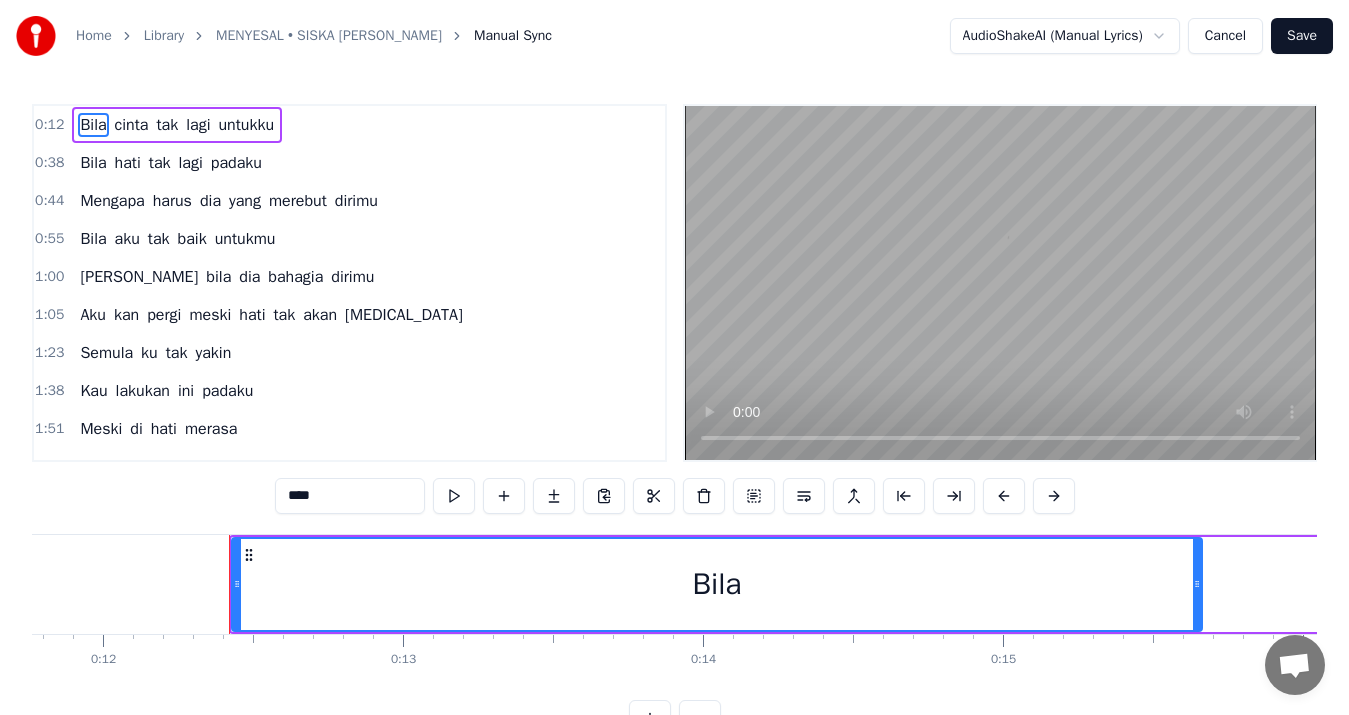 scroll, scrollTop: 0, scrollLeft: 3625, axis: horizontal 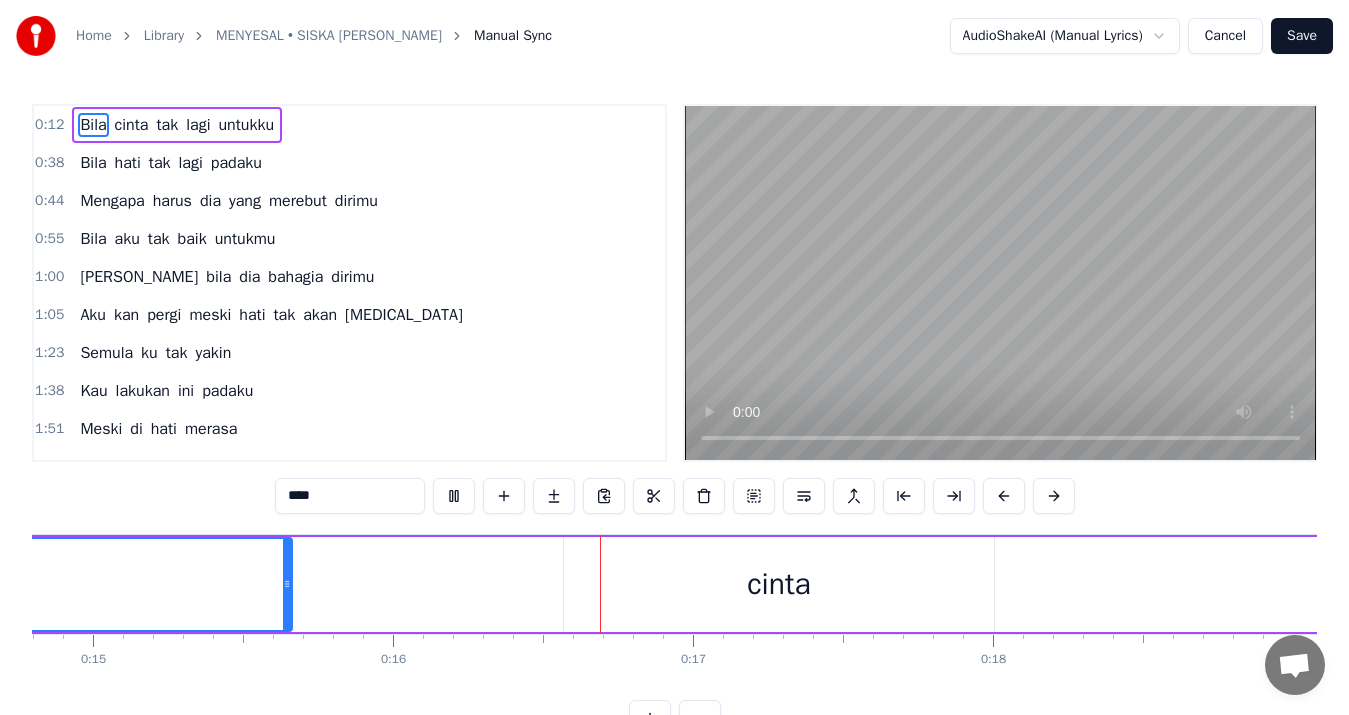drag, startPoint x: 718, startPoint y: 559, endPoint x: 0, endPoint y: 541, distance: 718.2256 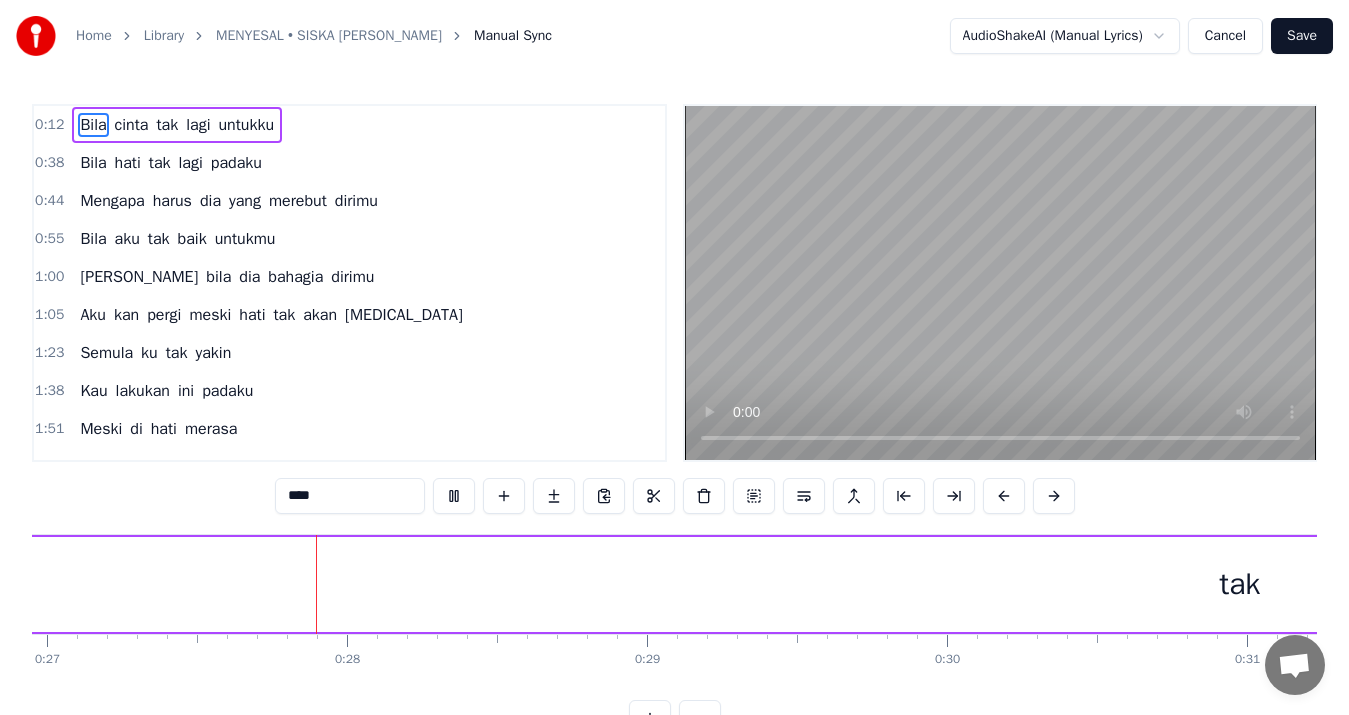 scroll, scrollTop: 0, scrollLeft: 8114, axis: horizontal 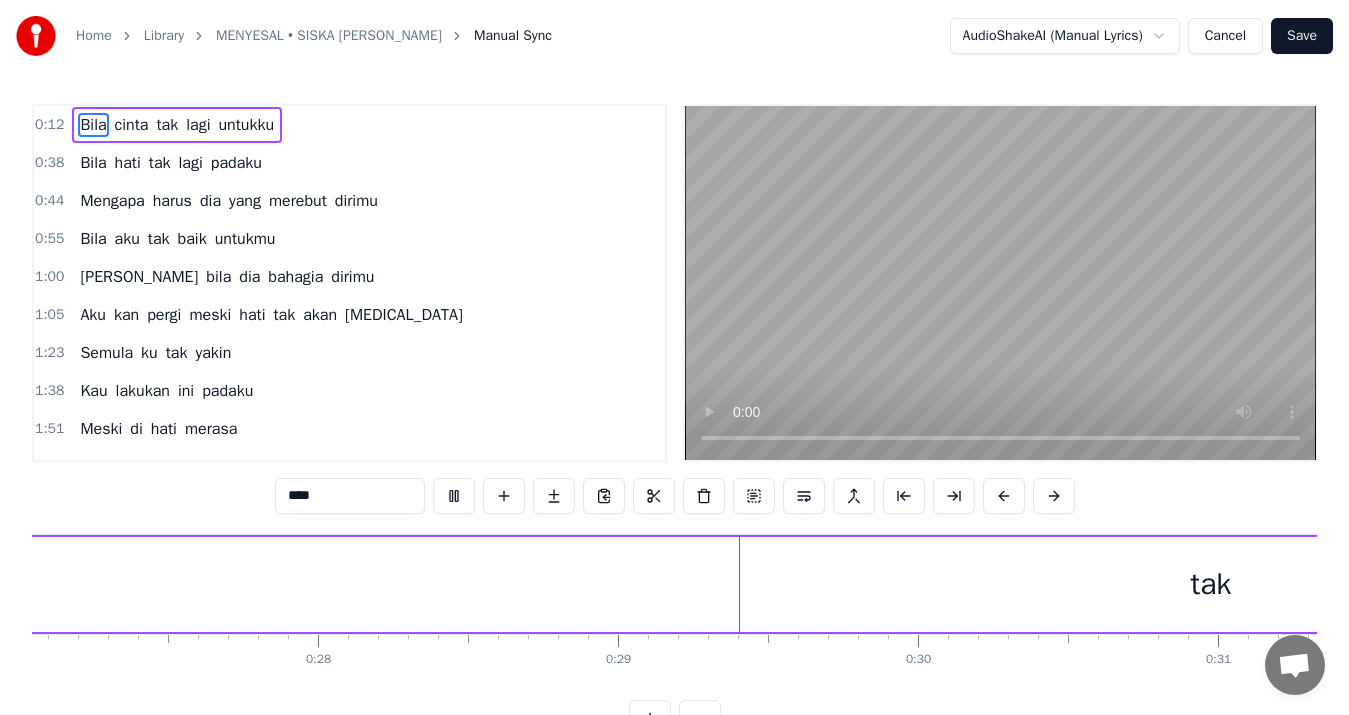 click on "0:12" at bounding box center [49, 125] 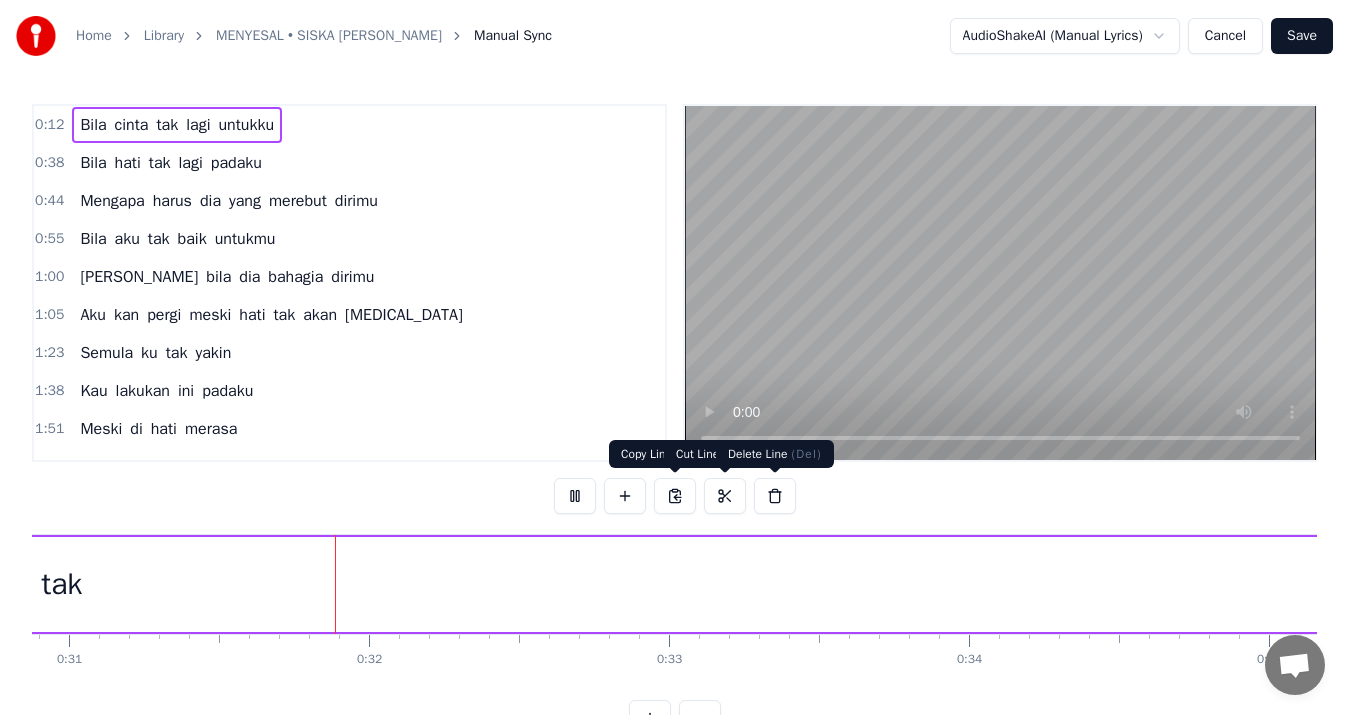 scroll, scrollTop: 0, scrollLeft: 9264, axis: horizontal 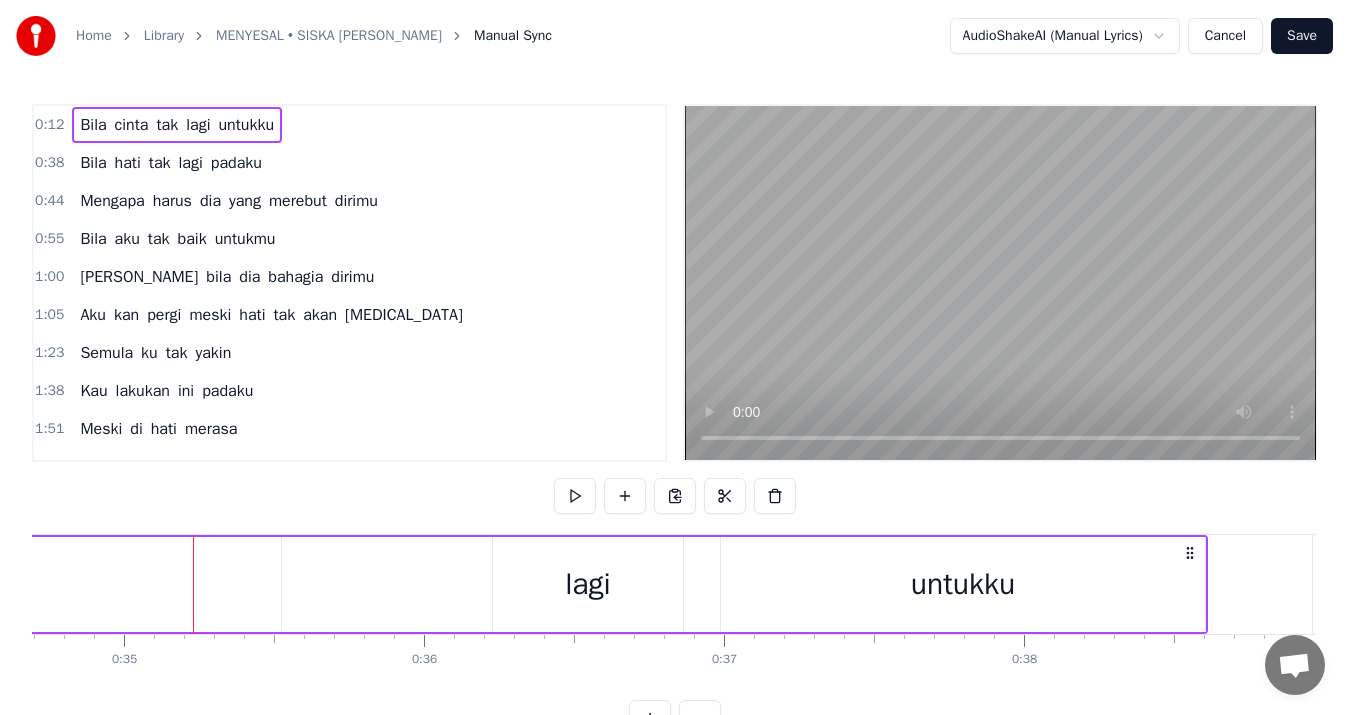 type 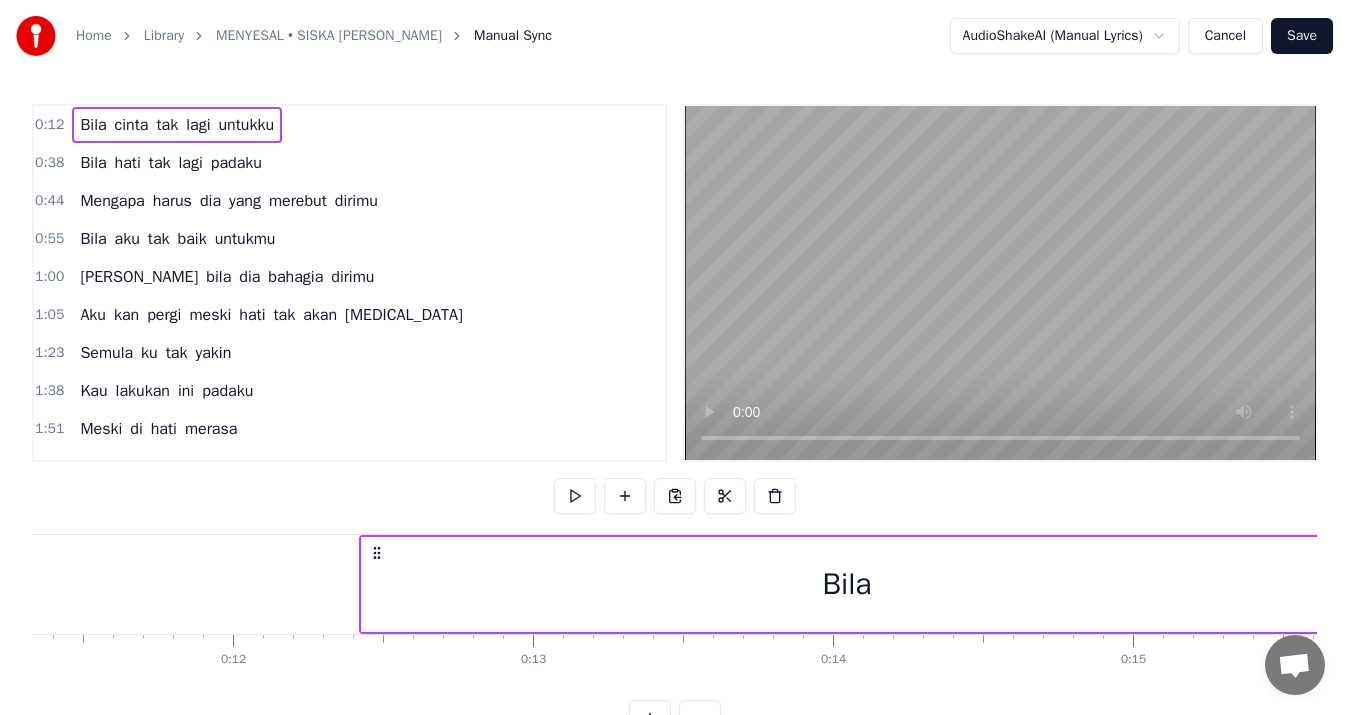 scroll, scrollTop: 0, scrollLeft: 3117, axis: horizontal 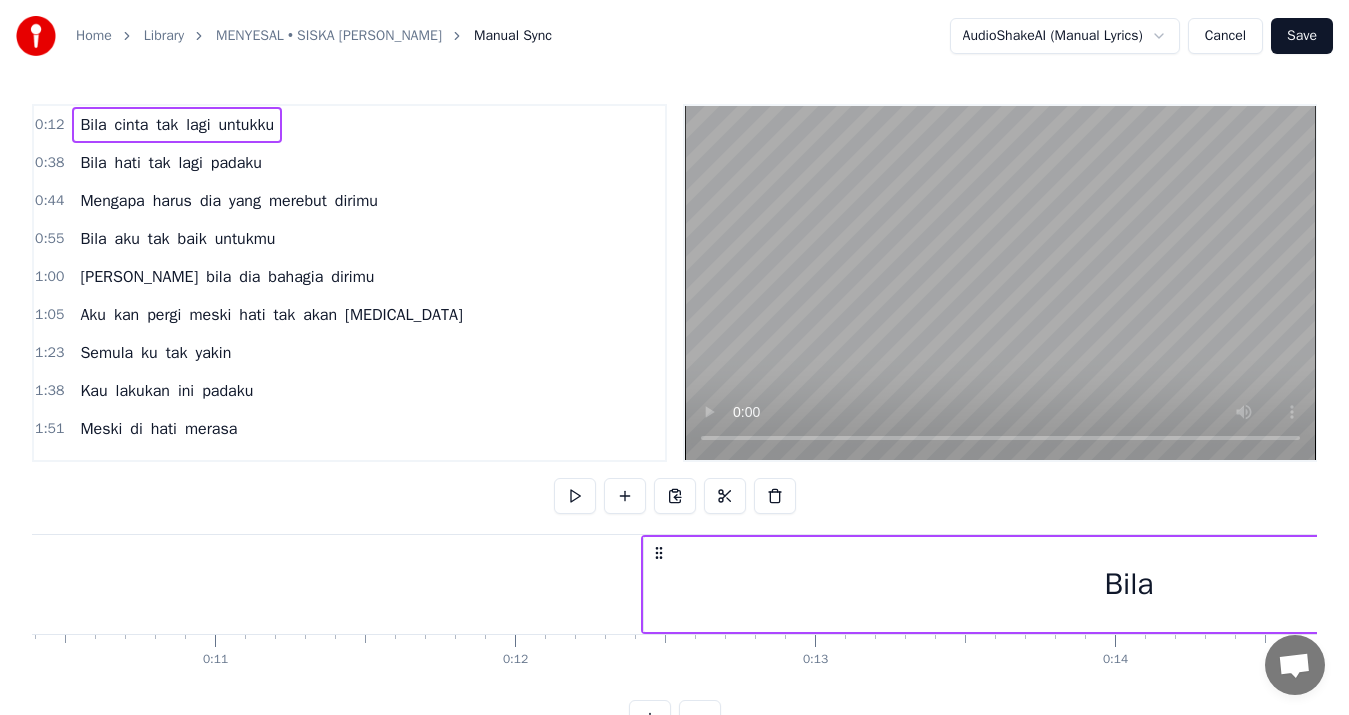 click 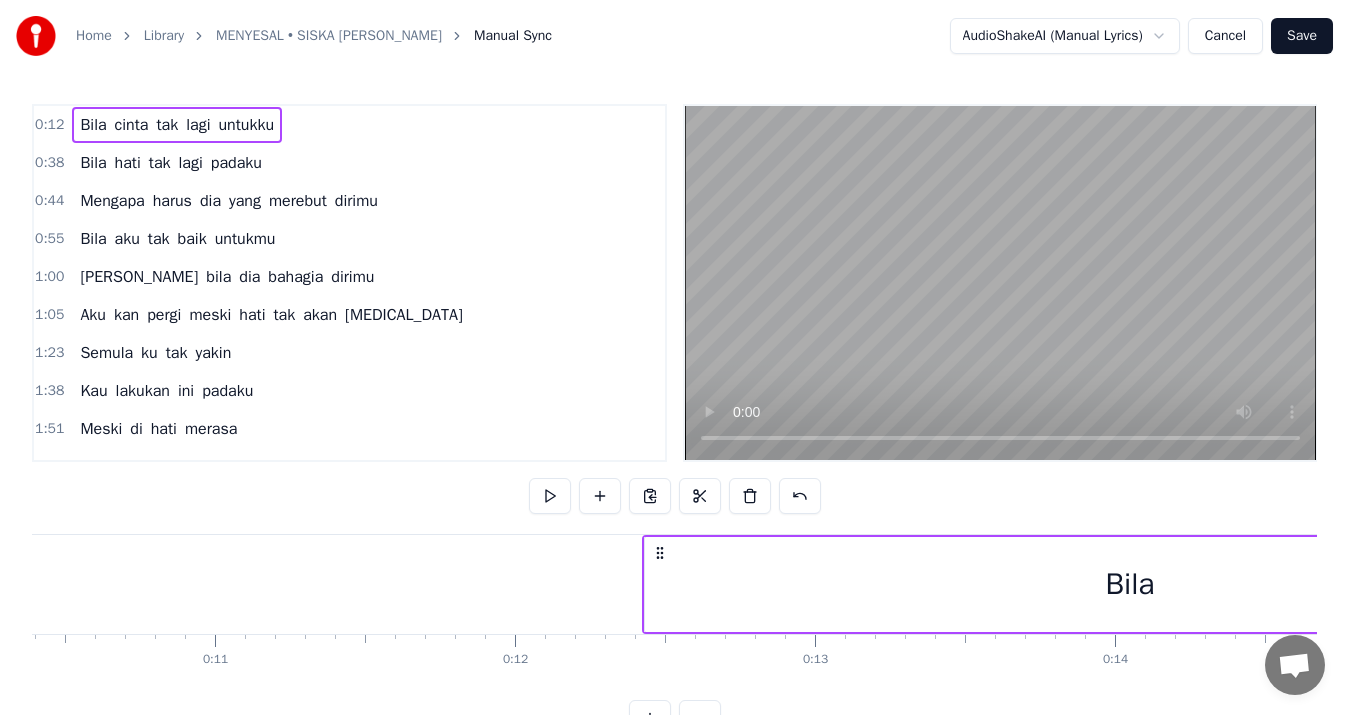 drag, startPoint x: 651, startPoint y: 566, endPoint x: 722, endPoint y: 565, distance: 71.00704 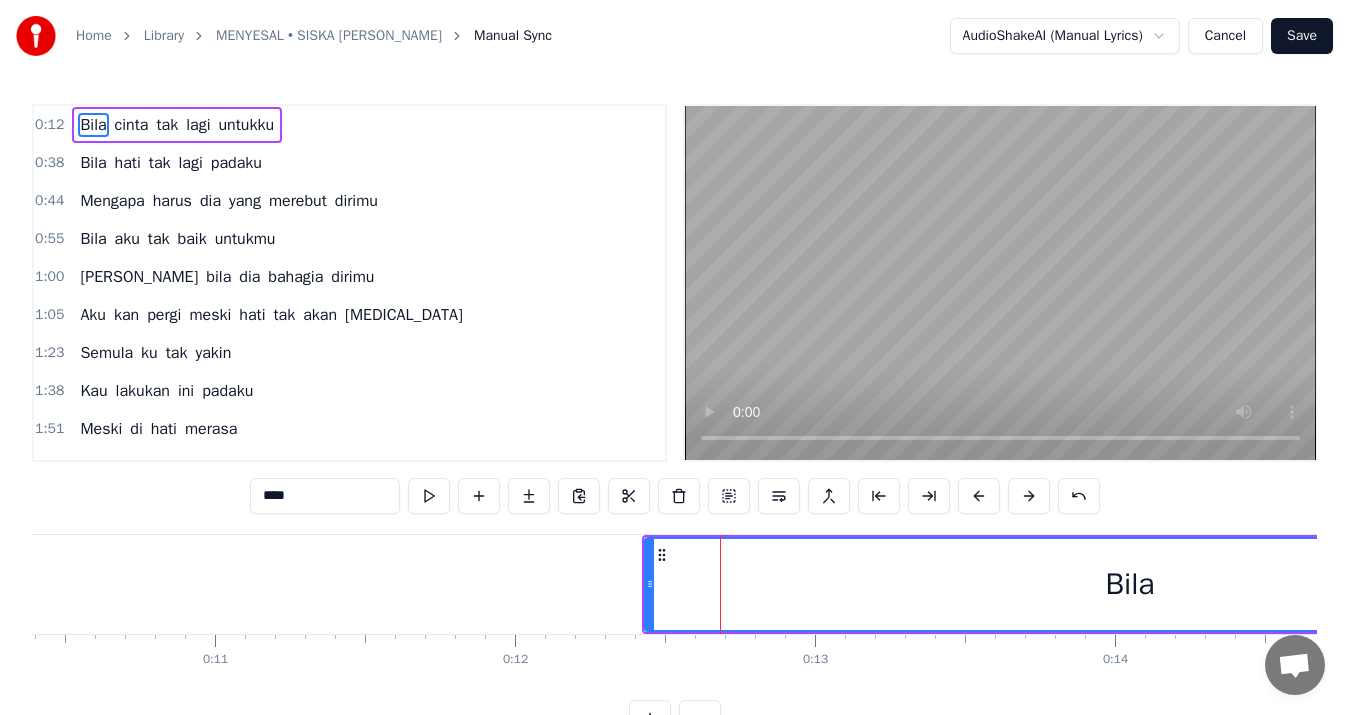 drag, startPoint x: 769, startPoint y: 550, endPoint x: 934, endPoint y: 538, distance: 165.43579 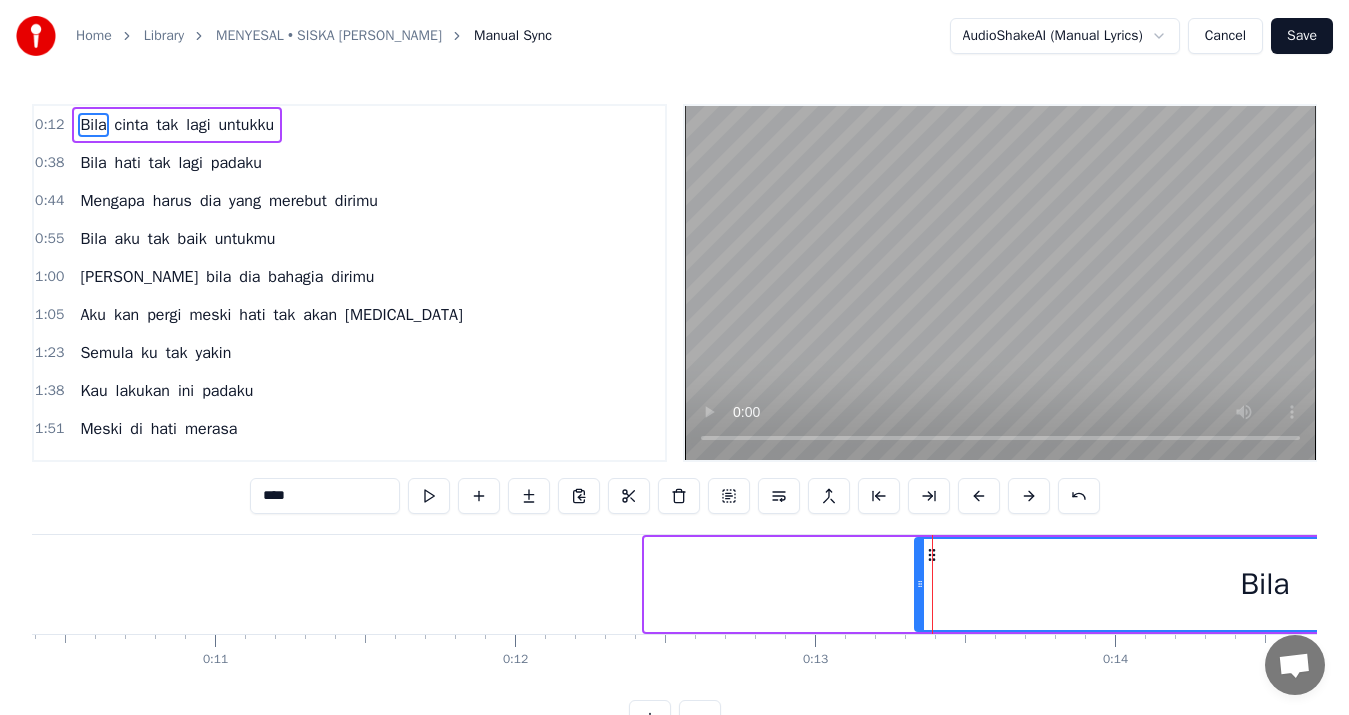 drag, startPoint x: 649, startPoint y: 579, endPoint x: 920, endPoint y: 584, distance: 271.0461 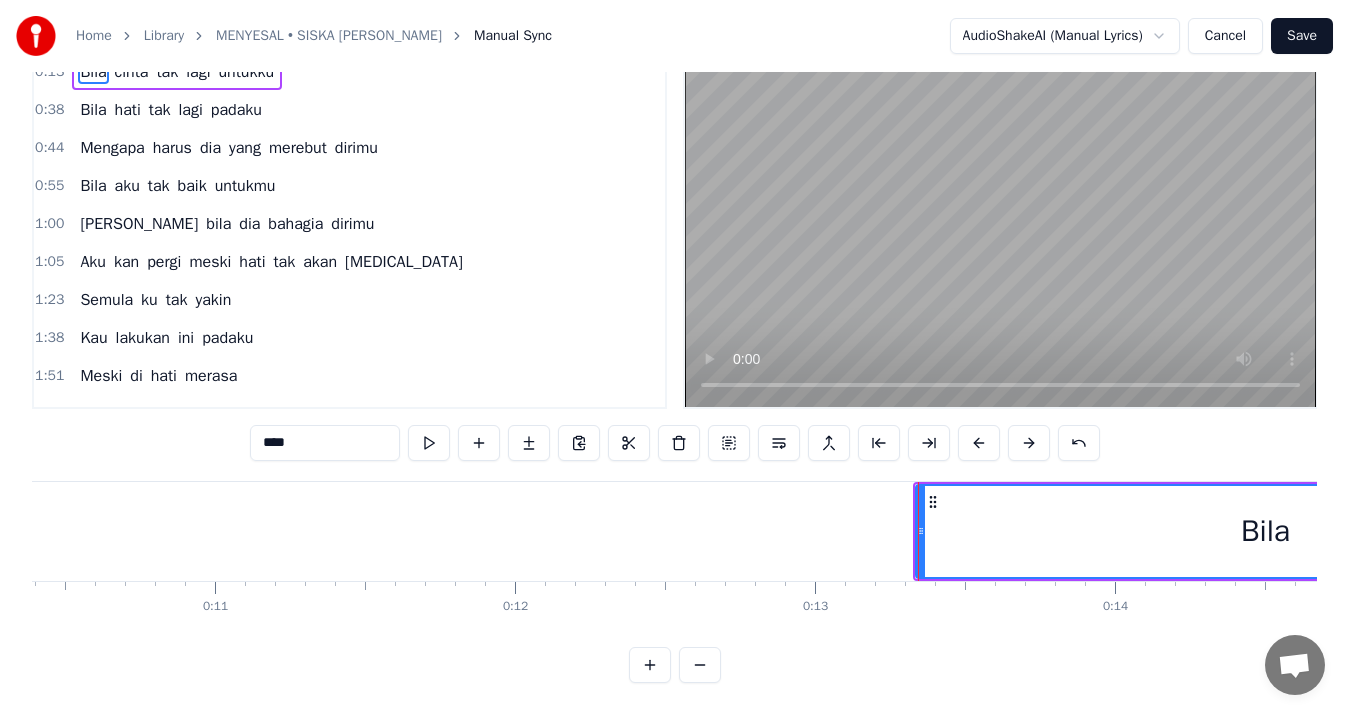 scroll, scrollTop: 61, scrollLeft: 0, axis: vertical 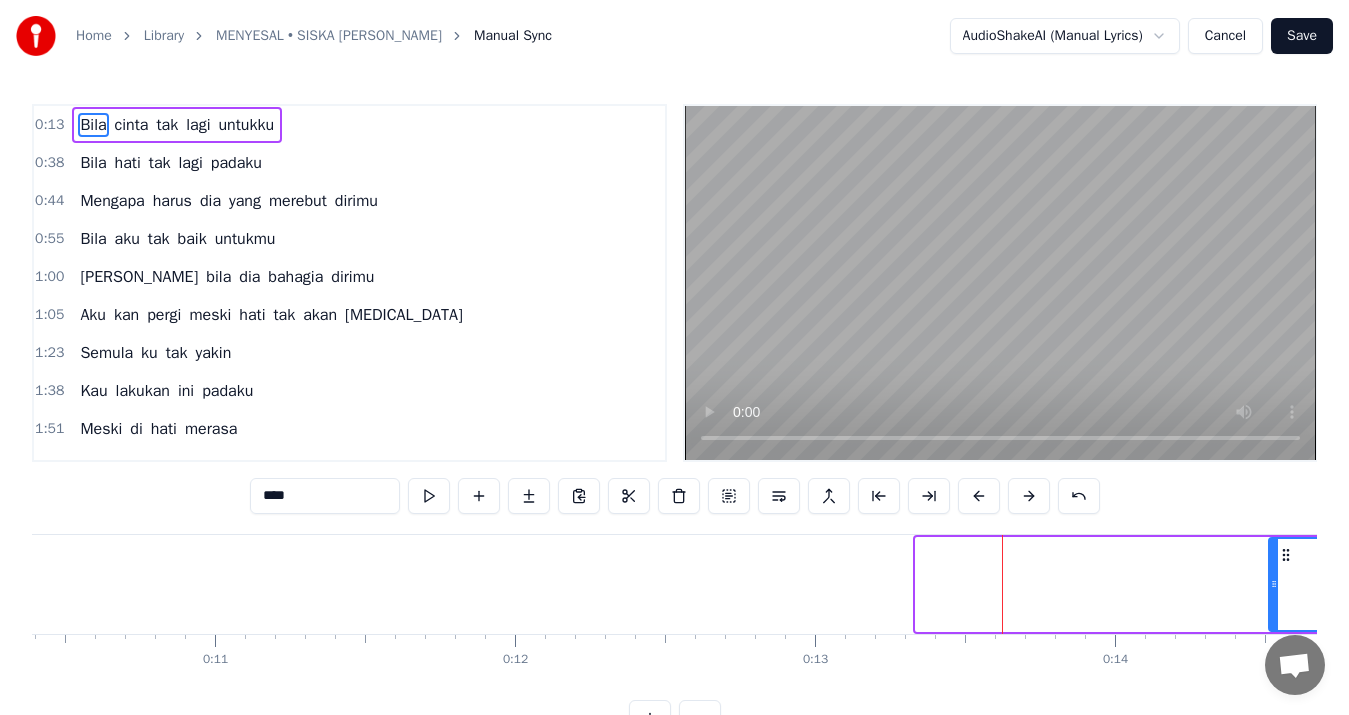 drag, startPoint x: 924, startPoint y: 563, endPoint x: 1274, endPoint y: 595, distance: 351.4598 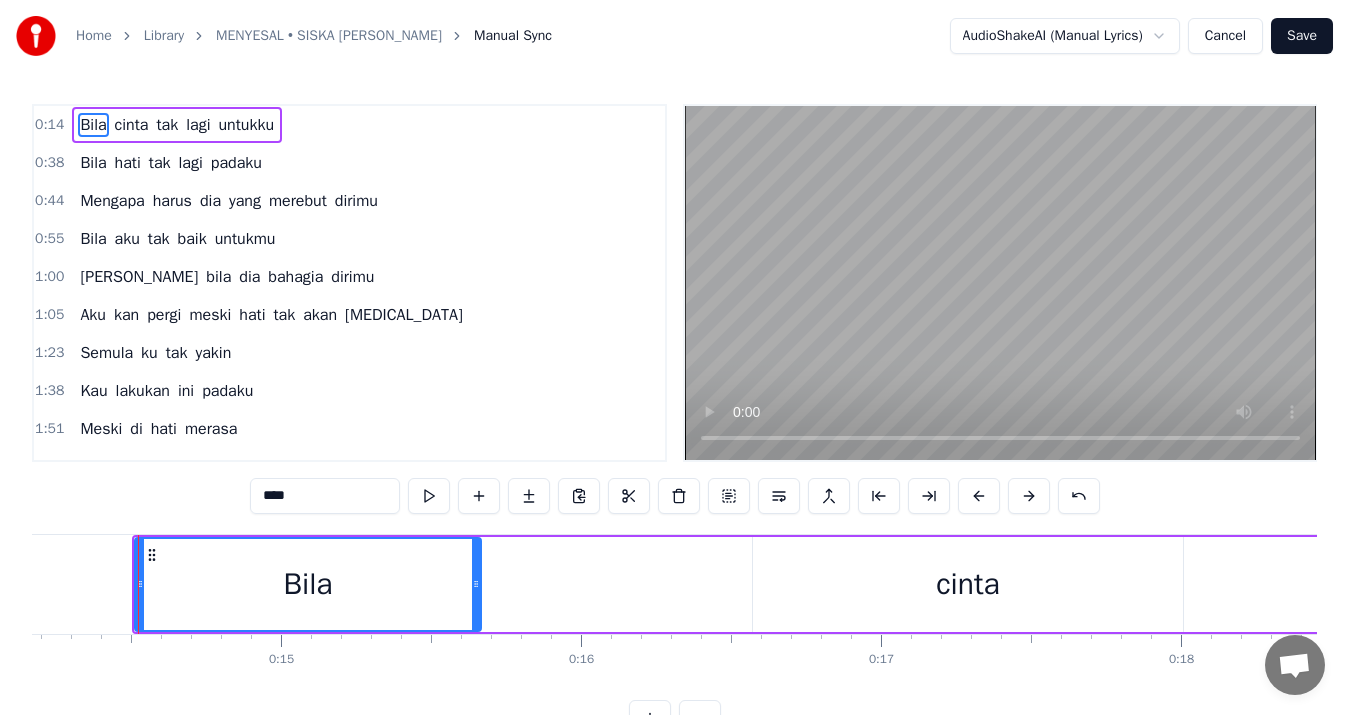 scroll, scrollTop: 0, scrollLeft: 4257, axis: horizontal 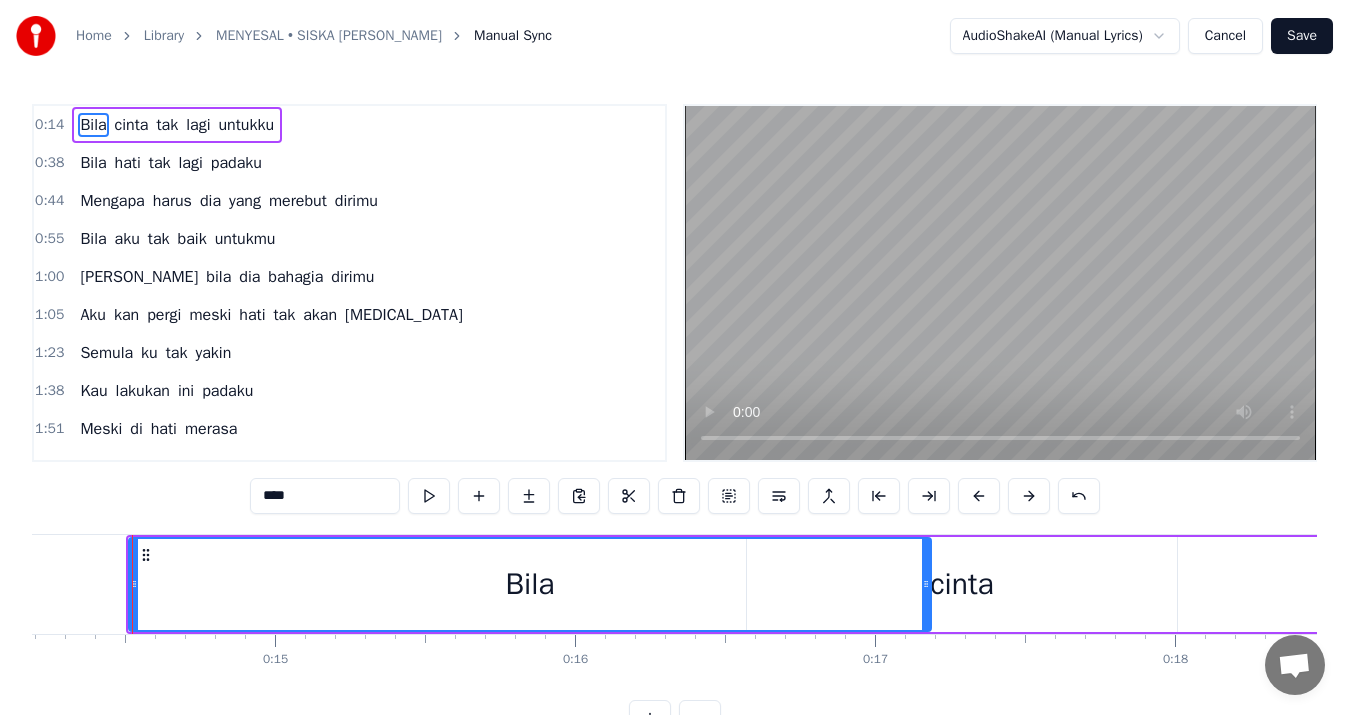 drag, startPoint x: 472, startPoint y: 580, endPoint x: 928, endPoint y: 600, distance: 456.4384 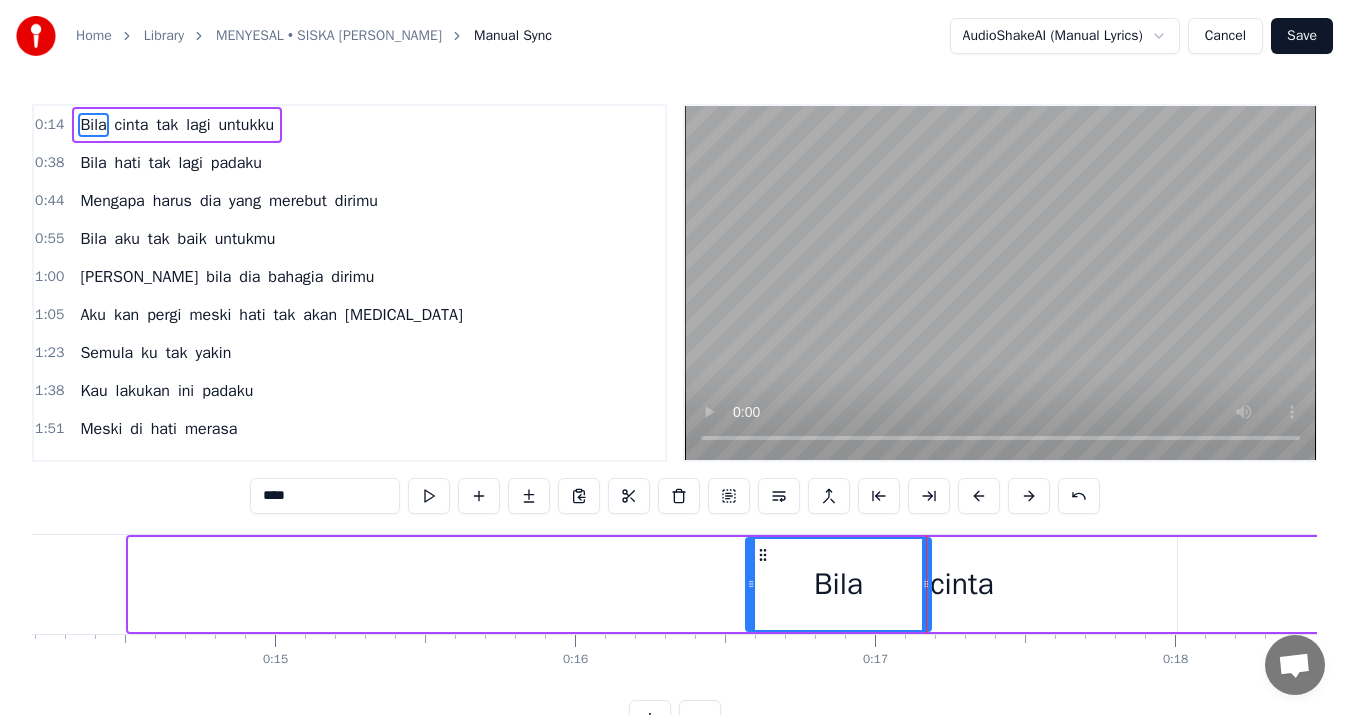 drag, startPoint x: 132, startPoint y: 568, endPoint x: 749, endPoint y: 609, distance: 618.3607 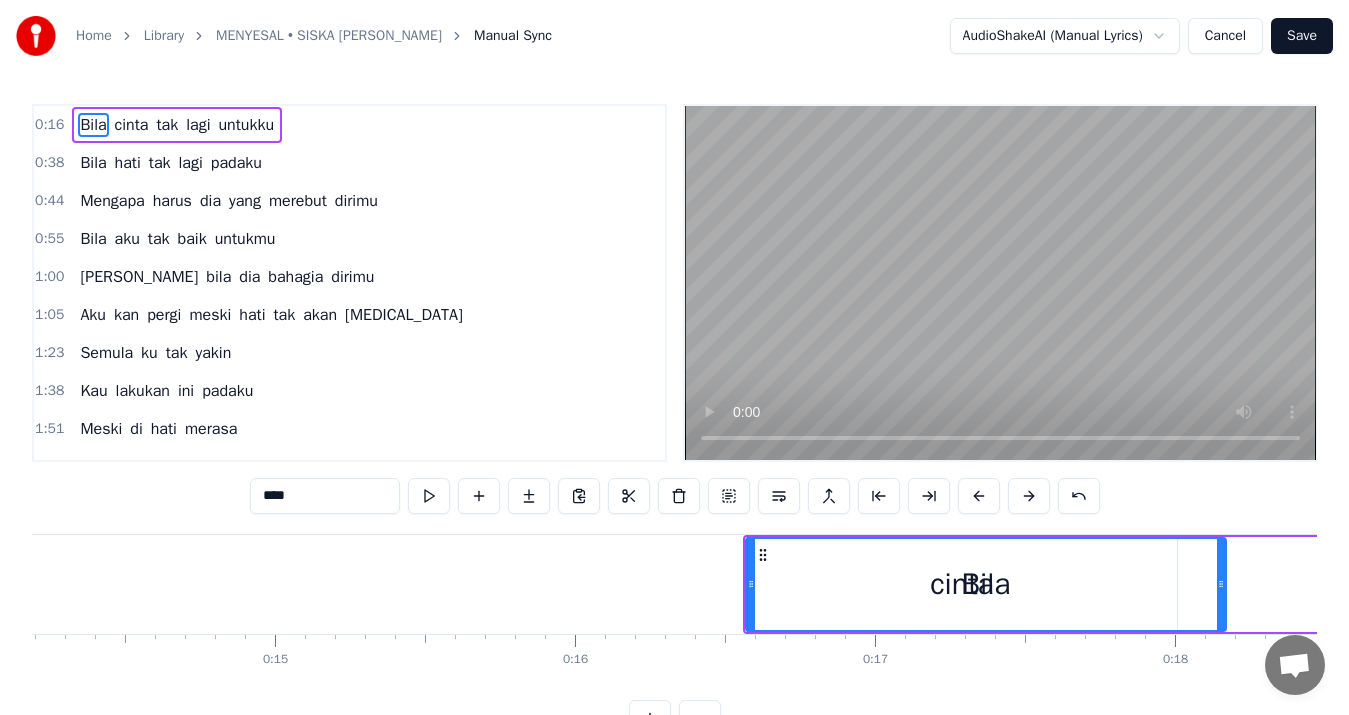 drag, startPoint x: 928, startPoint y: 590, endPoint x: 1231, endPoint y: 592, distance: 303.0066 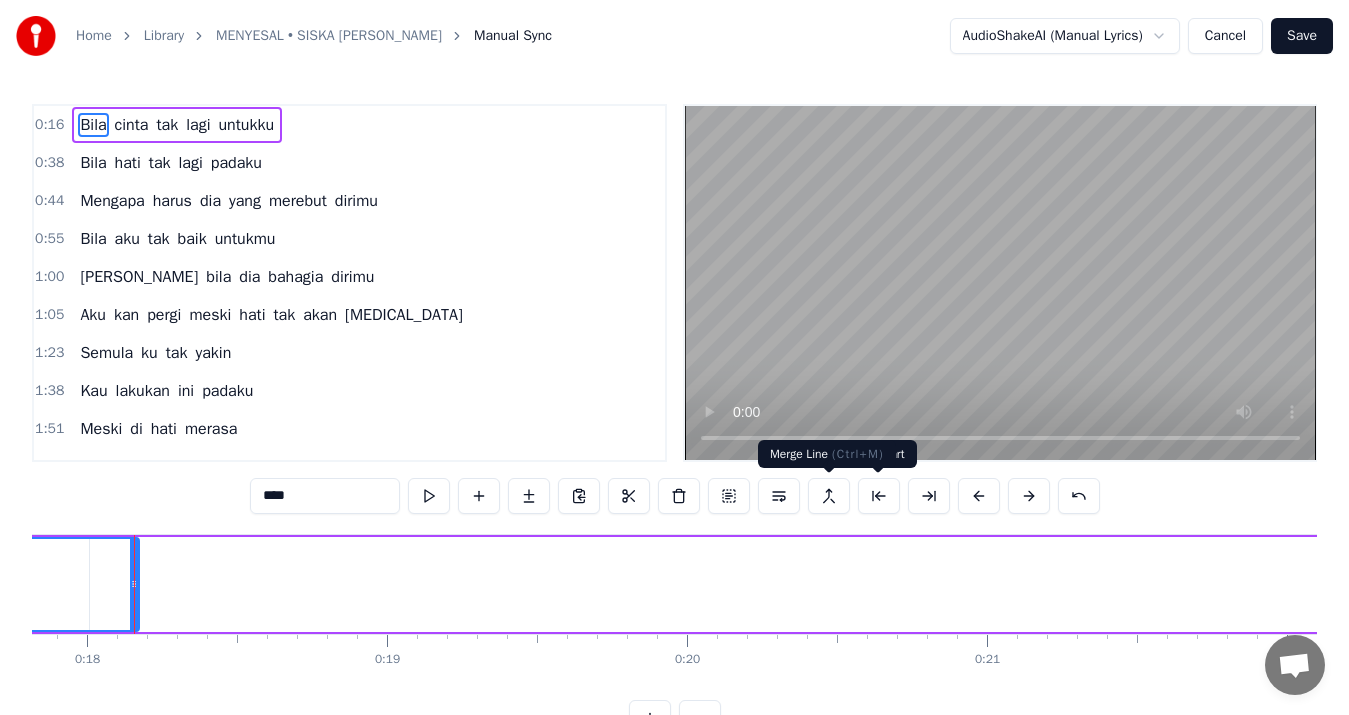 scroll, scrollTop: 0, scrollLeft: 5347, axis: horizontal 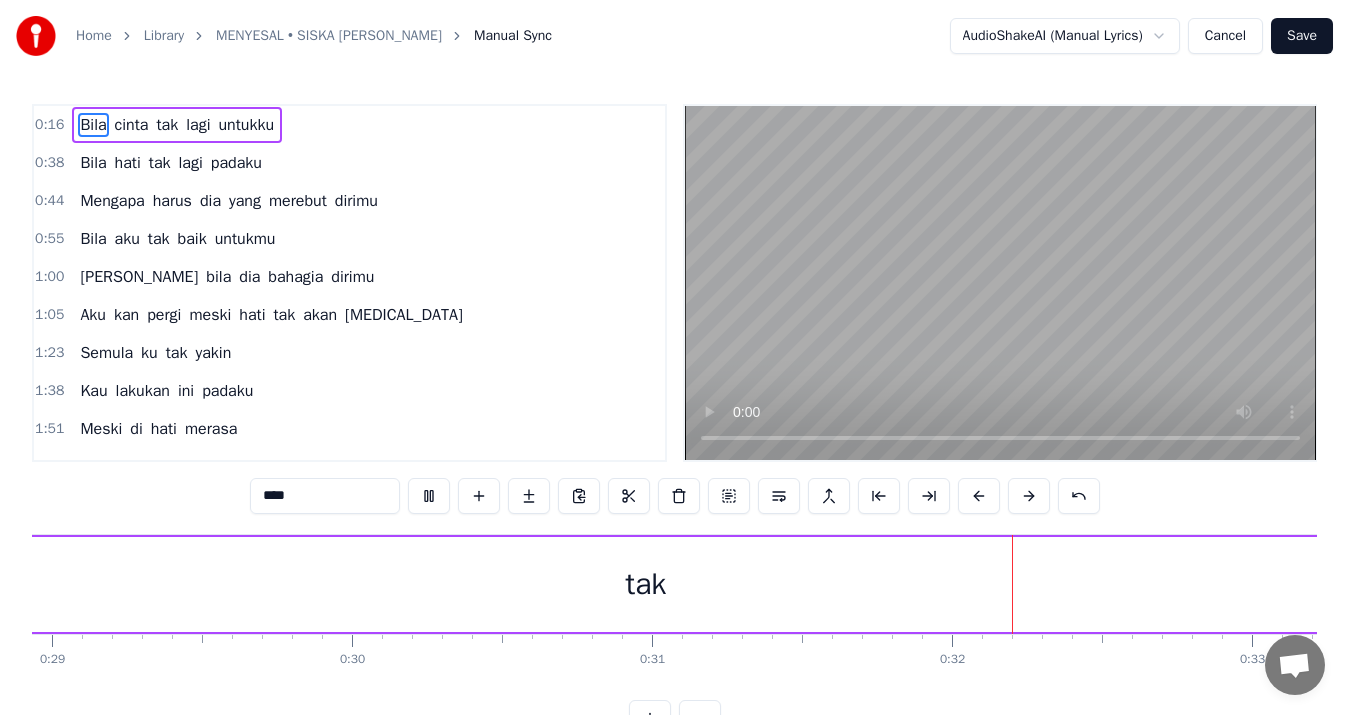 click on "Home Library MENYESAL • SISKA AMANDA Manual Sync AudioShakeAI (Manual Lyrics) Cancel Save 0:16 Bila cinta tak lagi untukku 0:38 Bila hati tak lagi padaku 0:44 Mengapa harus dia yang merebut dirimu 0:55 Bila aku tak baik untukmu 1:00 Dan bila dia bahagia dirimu 1:05 Aku kan pergi meski hati tak akan rela 1:23 Semula ku tak yakin 1:38 Kau lakukan ini padaku 1:51 Meski di hati merasa 1:55 Kau berubah saat kau mengenal dia 2:02 Bila cinta tak lagi untukku 2:07 Bila hati tak lagi padaku 2:11 Mengapa harus dia yang merebut dirimu 2:20 Bila aku tak baik untukmu 2:24 Dan bila dia bahagia dirimu 2:28 Aku kan pergi meski hati tak akan rela 2:47 Terkadang ku menyesal 2:50 Mengapa ku kenalkan dia padamu 2:57 Bila cinta tak lagi untukku 3:01 Bila hati tak lagi padaku 3:05 Mengapa harus dia yang merebut dirimu ho oh 3:13 Bila aku tak baik untukmu 3:20 Dan bila dia bahagia dirimu 3:50 Aku kan pergi meski hati tak akan rela 4:34 meski hati tak akan rela 4:39 Bila cinta tak lagi untukku 4:47 Bila hati tak lagi padaku 4:51 0" at bounding box center (674, 384) 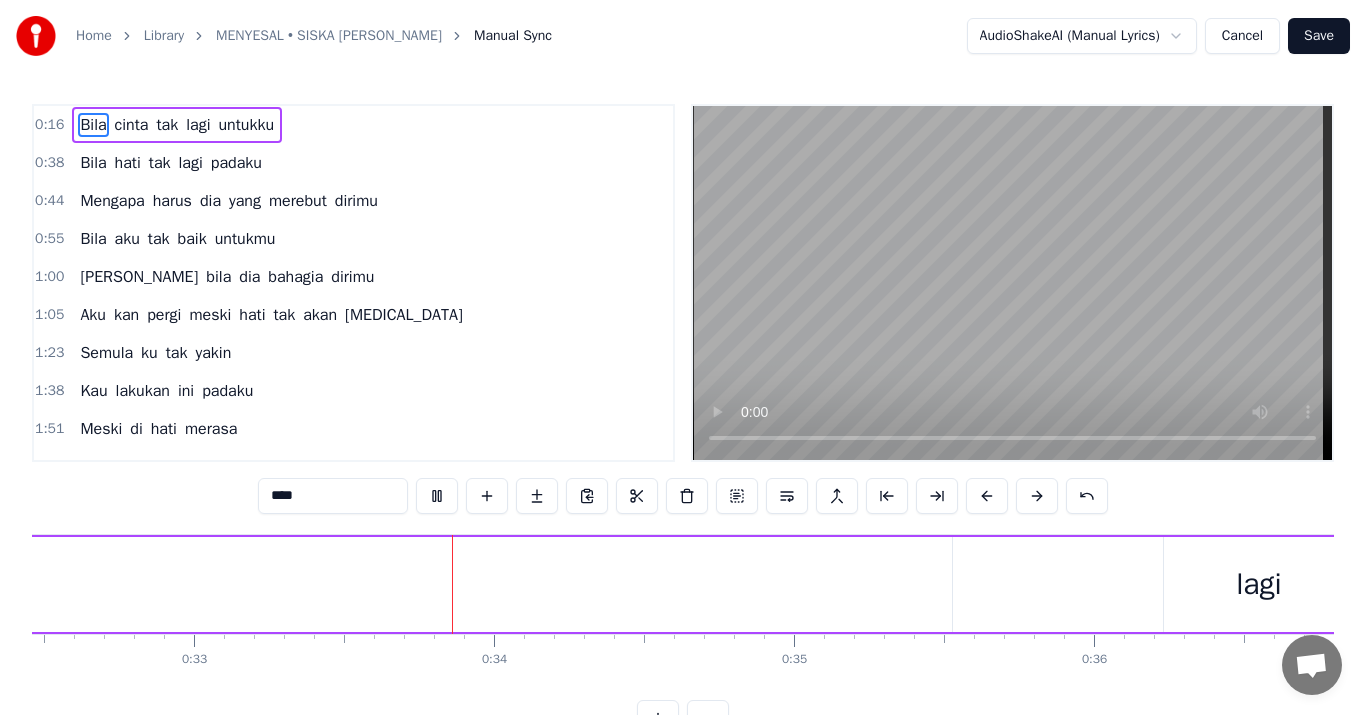 click on "Home Library MENYESAL • SISKA AMANDA Manual Sync AudioShakeAI (Manual Lyrics) Cancel Save 0:16 Bila cinta tak lagi untukku 0:38 Bila hati tak lagi padaku 0:44 Mengapa harus dia yang merebut dirimu 0:55 Bila aku tak baik untukmu 1:00 Dan bila dia bahagia dirimu 1:05 Aku kan pergi meski hati tak akan rela 1:23 Semula ku tak yakin 1:38 Kau lakukan ini padaku 1:51 Meski di hati merasa 1:55 Kau berubah saat kau mengenal dia 2:02 Bila cinta tak lagi untukku 2:07 Bila hati tak lagi padaku 2:11 Mengapa harus dia yang merebut dirimu 2:20 Bila aku tak baik untukmu 2:24 Dan bila dia bahagia dirimu 2:28 Aku kan pergi meski hati tak akan rela 2:47 Terkadang ku menyesal 2:50 Mengapa ku kenalkan dia padamu 2:57 Bila cinta tak lagi untukku 3:01 Bila hati tak lagi padaku 3:05 Mengapa harus dia yang merebut dirimu ho oh 3:13 Bila aku tak baik untukmu 3:20 Dan bila dia bahagia dirimu 3:50 Aku kan pergi meski hati tak akan rela 4:34 meski hati tak akan rela 4:39 Bila cinta tak lagi untukku 4:47 Bila hati tak lagi padaku 4:51 0" at bounding box center [683, 384] 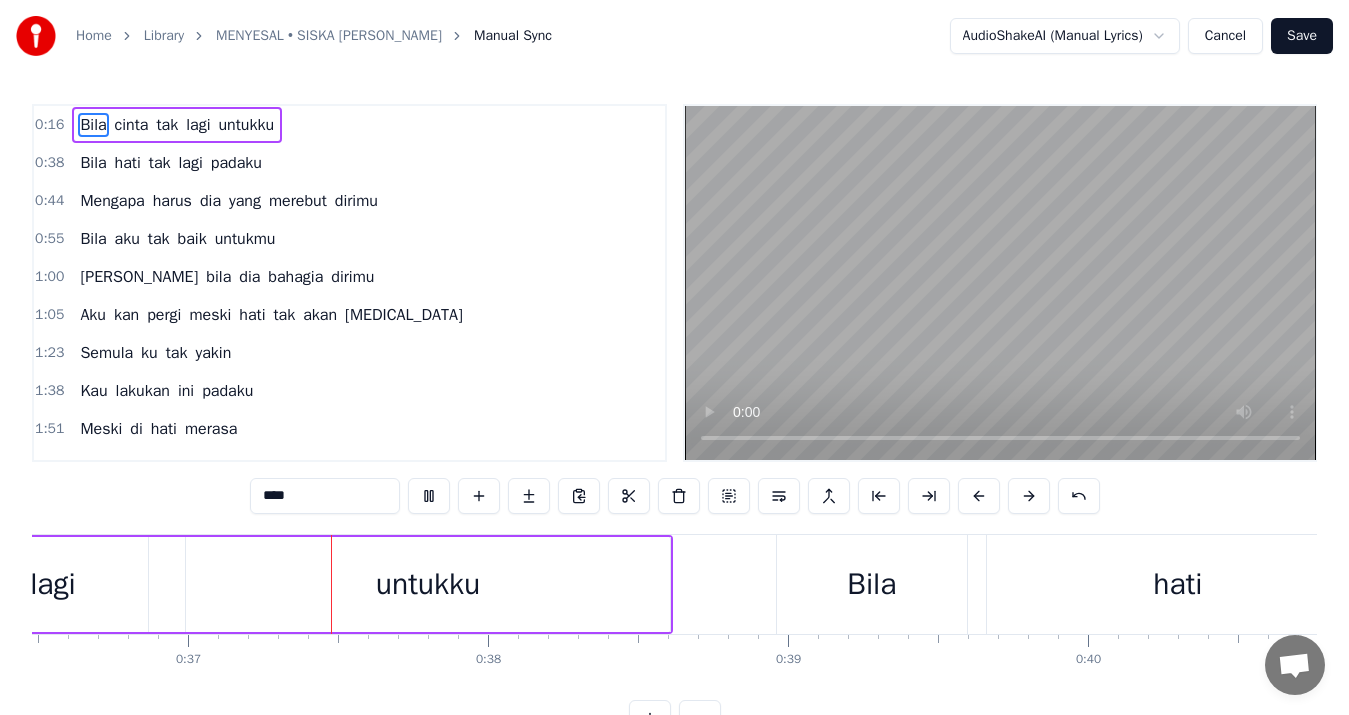 scroll, scrollTop: 0, scrollLeft: 10954, axis: horizontal 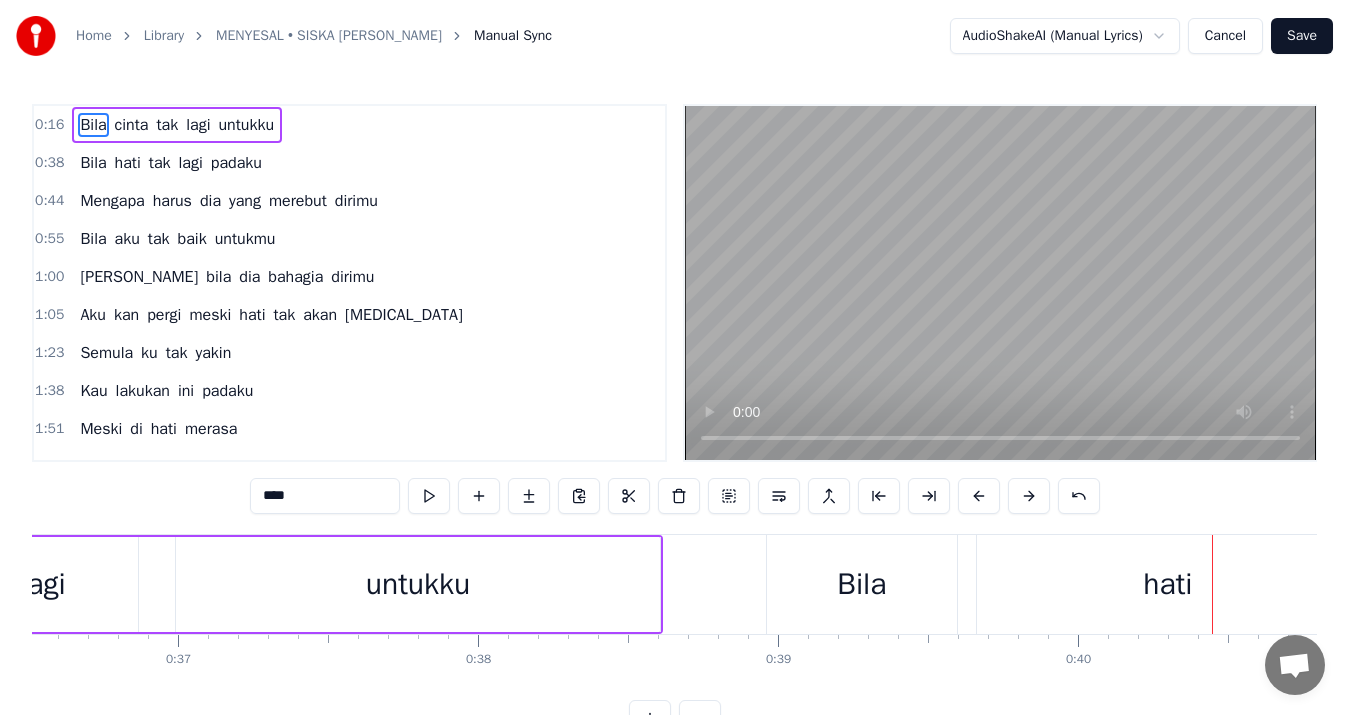 click on "Cancel" at bounding box center (1225, 36) 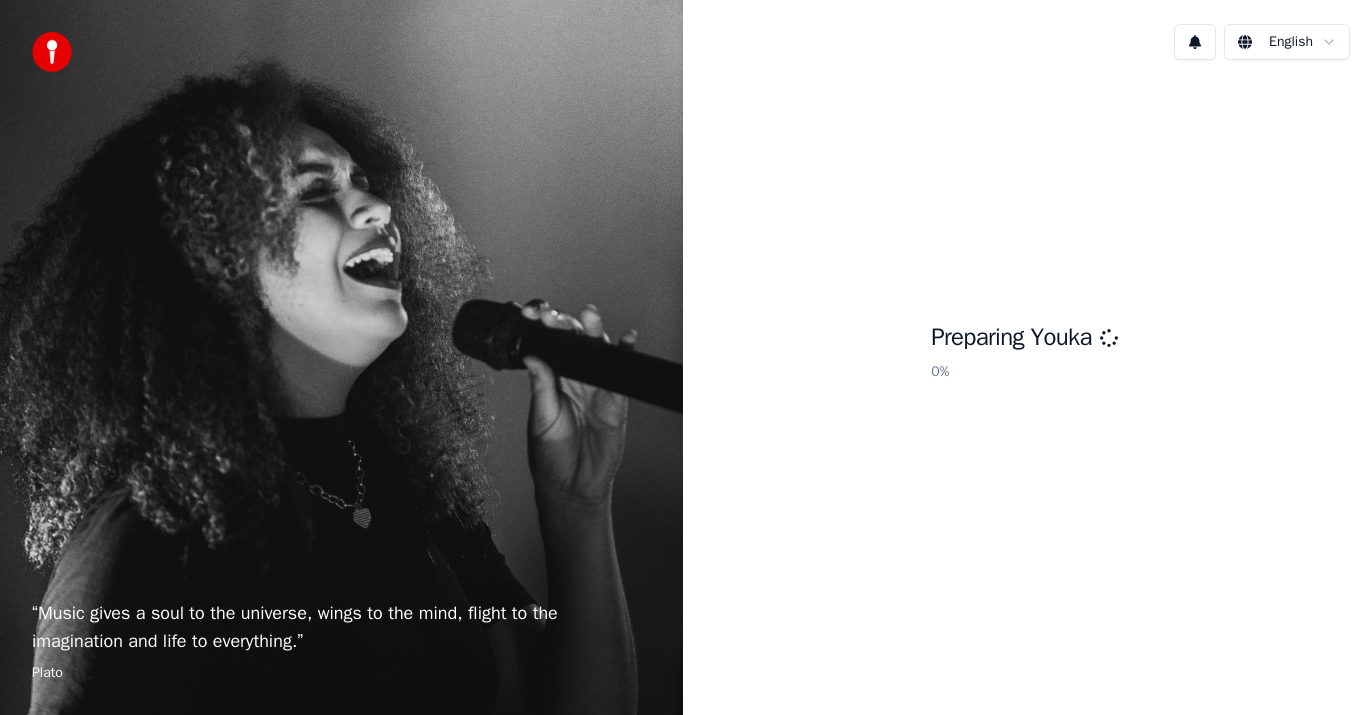 scroll, scrollTop: 0, scrollLeft: 0, axis: both 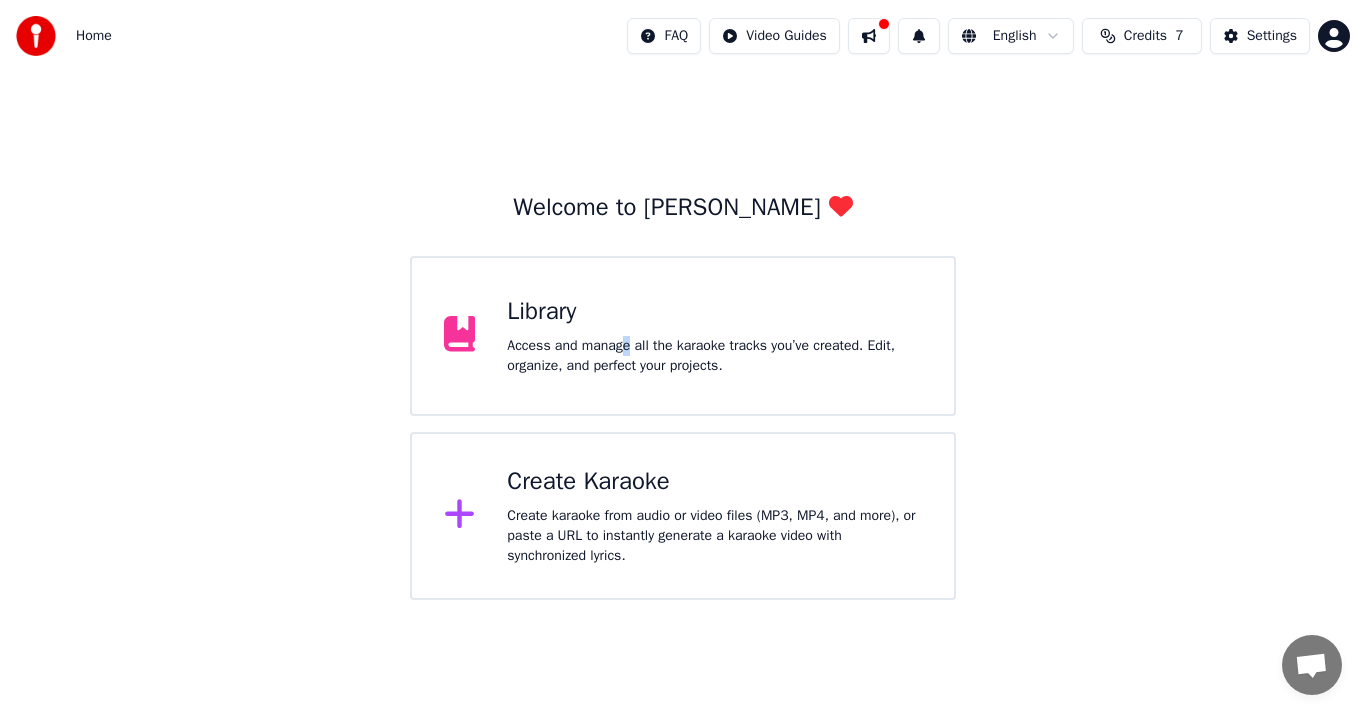 click on "Access and manage all the karaoke tracks you’ve created. Edit, organize, and perfect your projects." at bounding box center (714, 356) 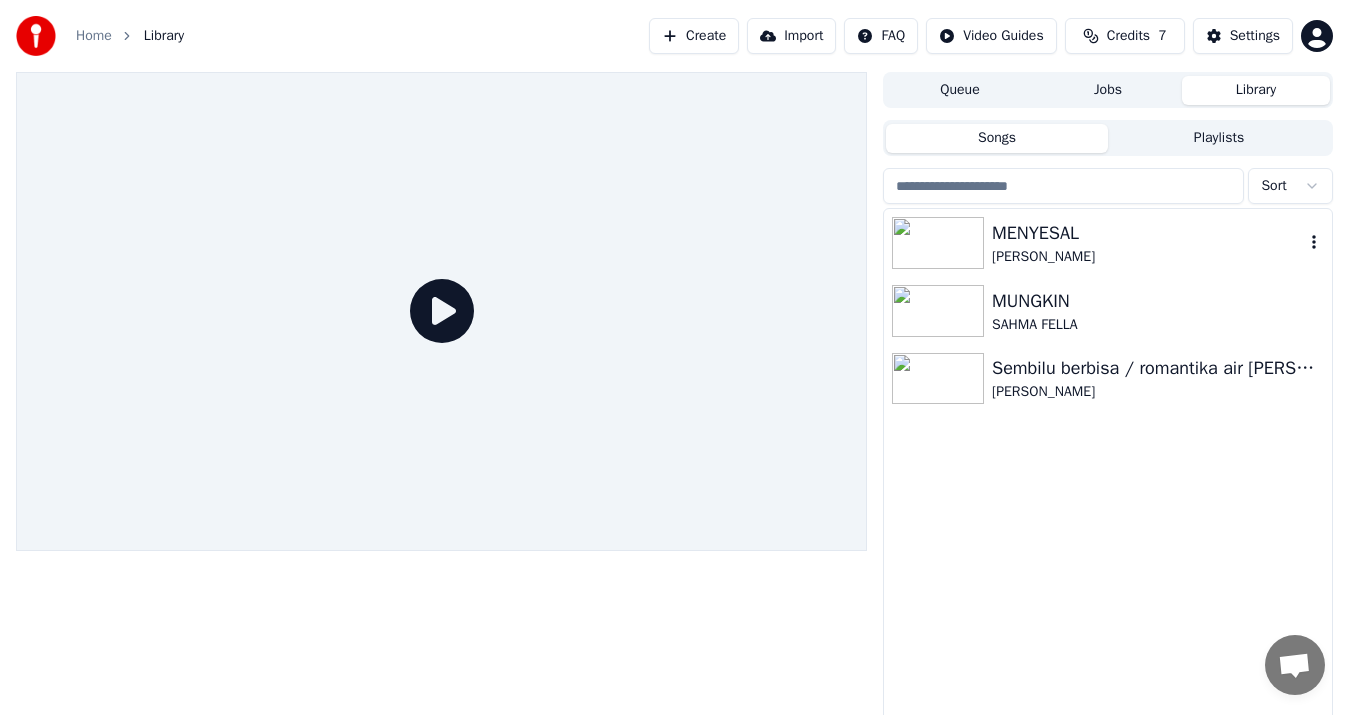 click on "[PERSON_NAME]" at bounding box center (1148, 257) 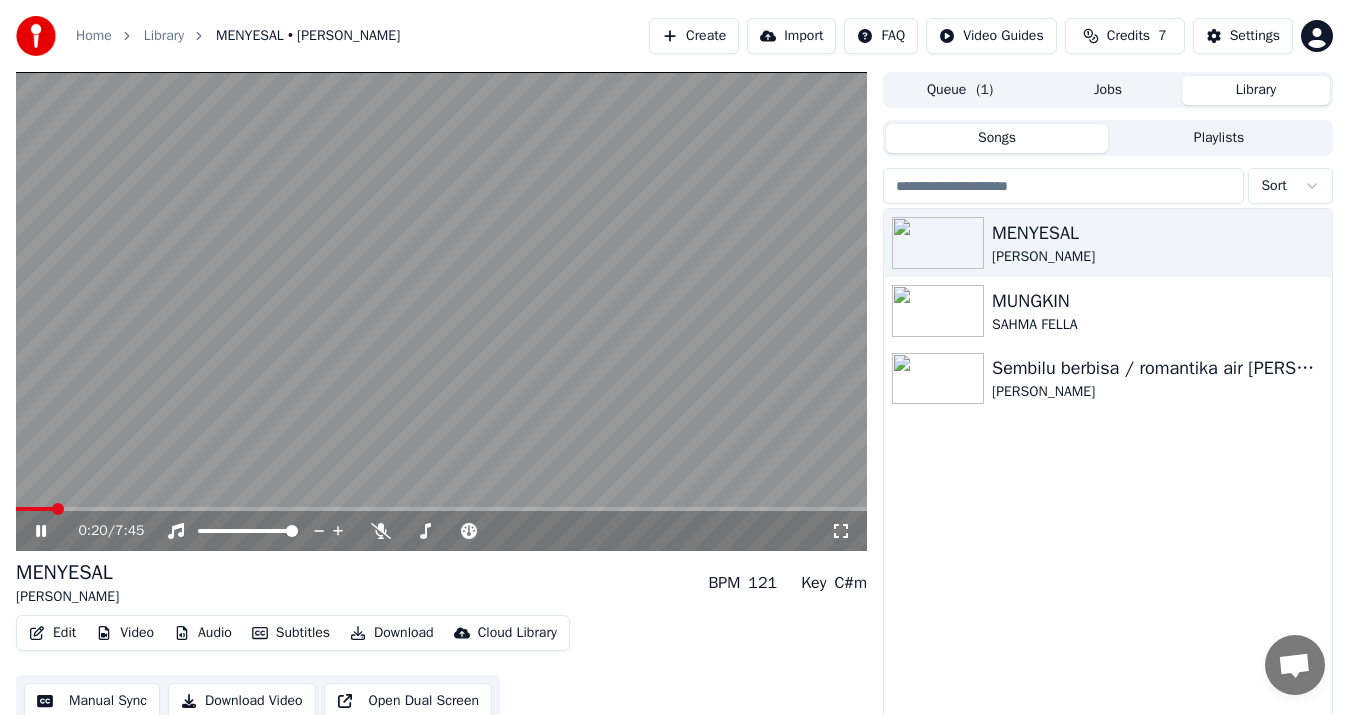 click at bounding box center (441, 509) 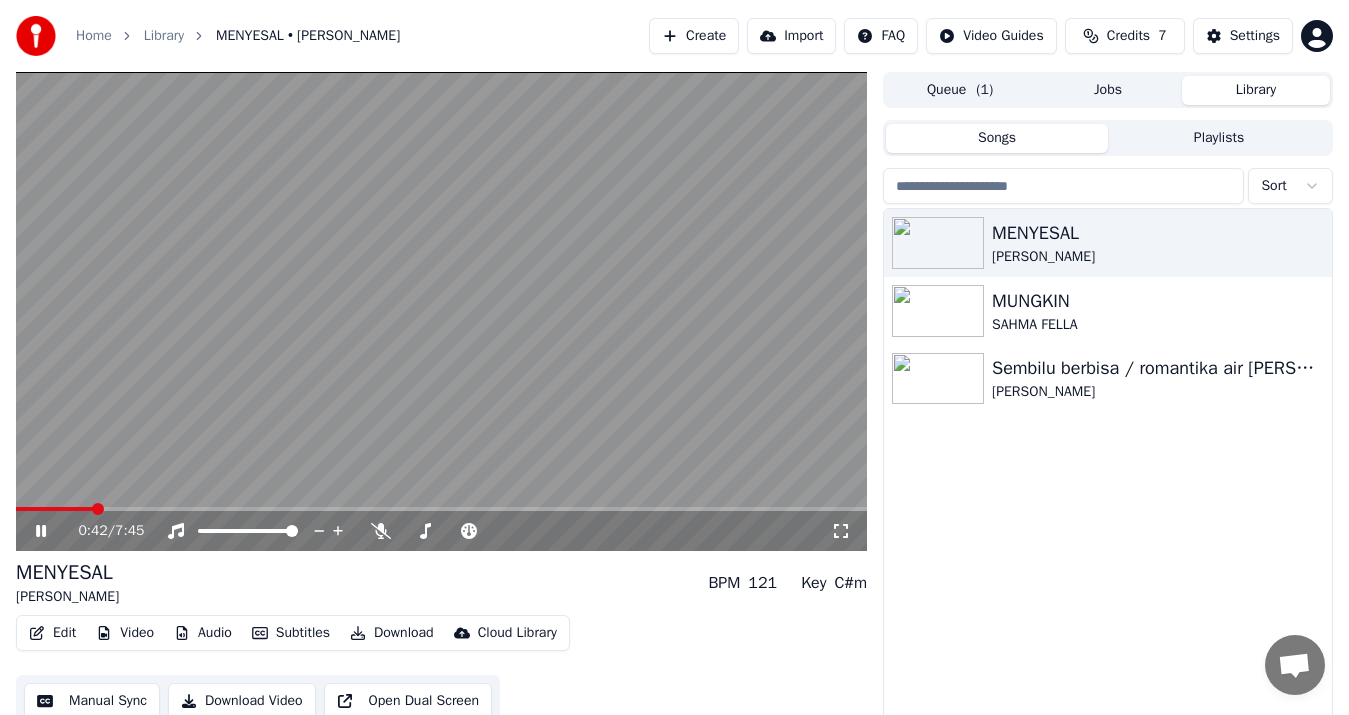 click at bounding box center [441, 509] 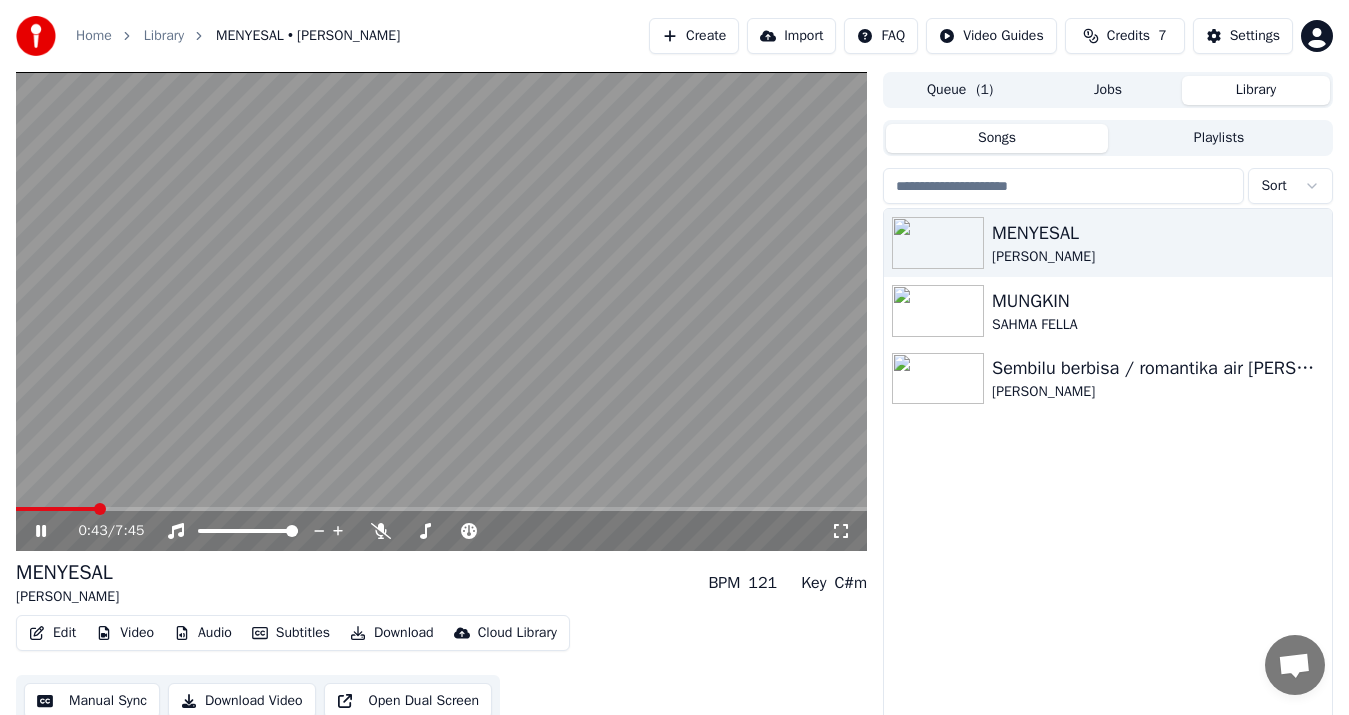 click on "0:43  /  7:45" at bounding box center (441, 531) 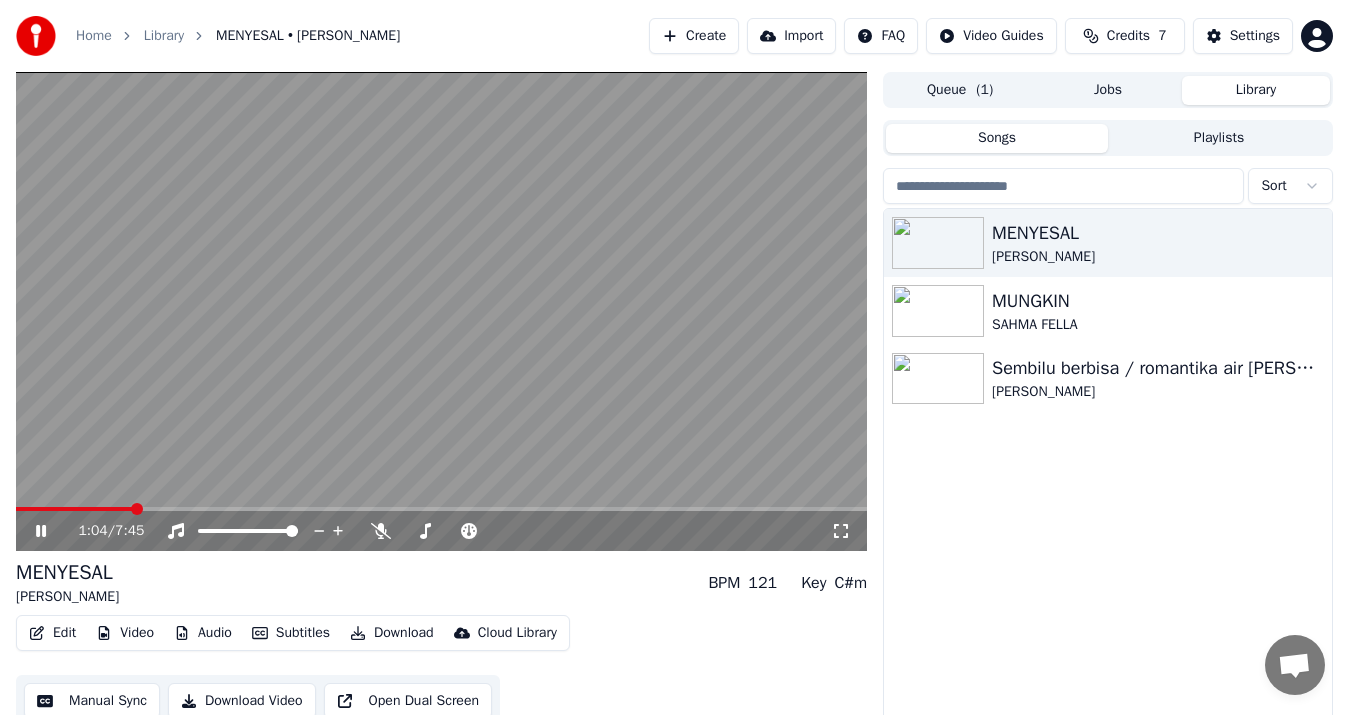 click at bounding box center [441, 509] 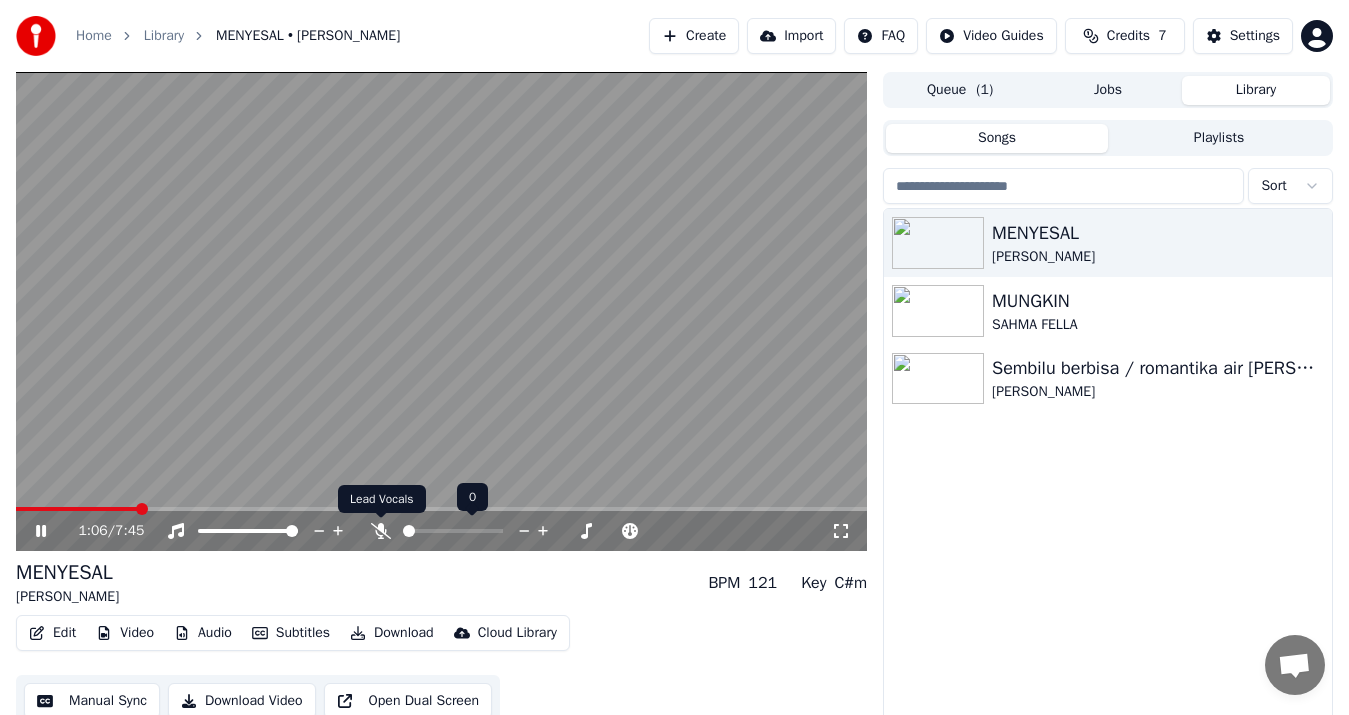 click 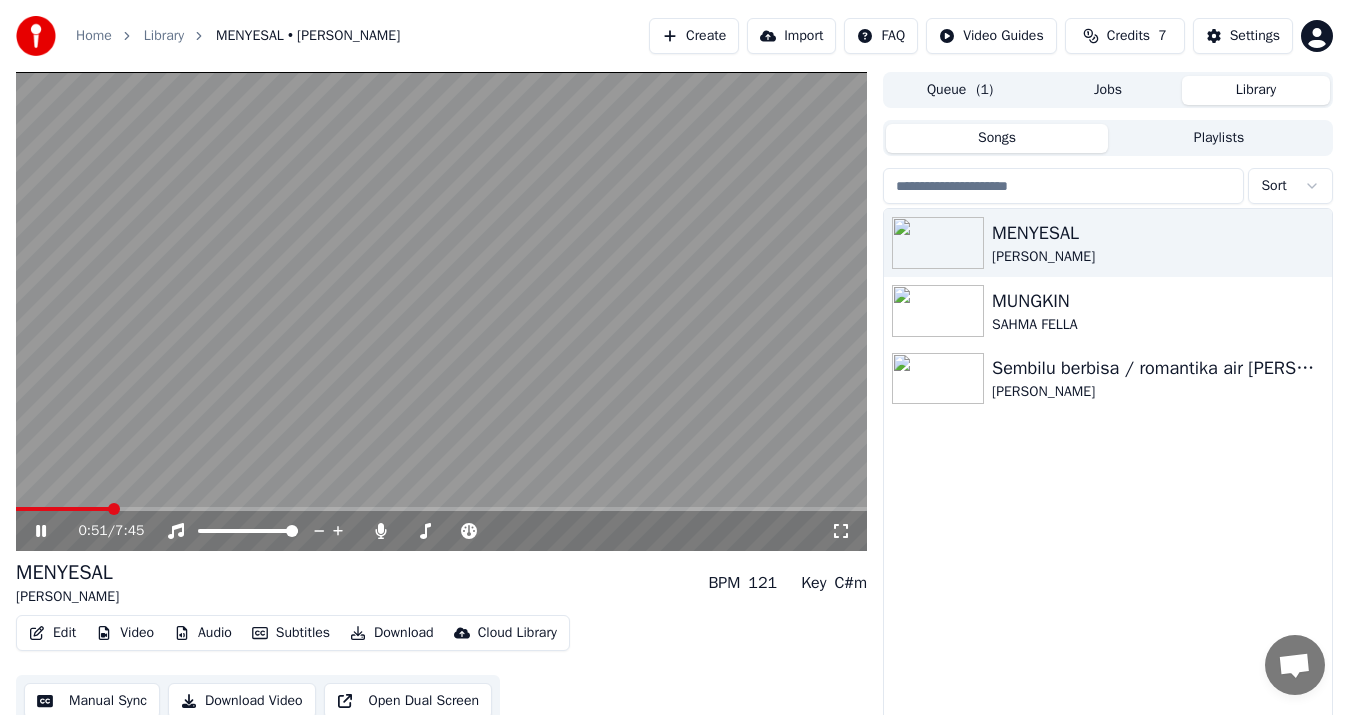 click at bounding box center [62, 509] 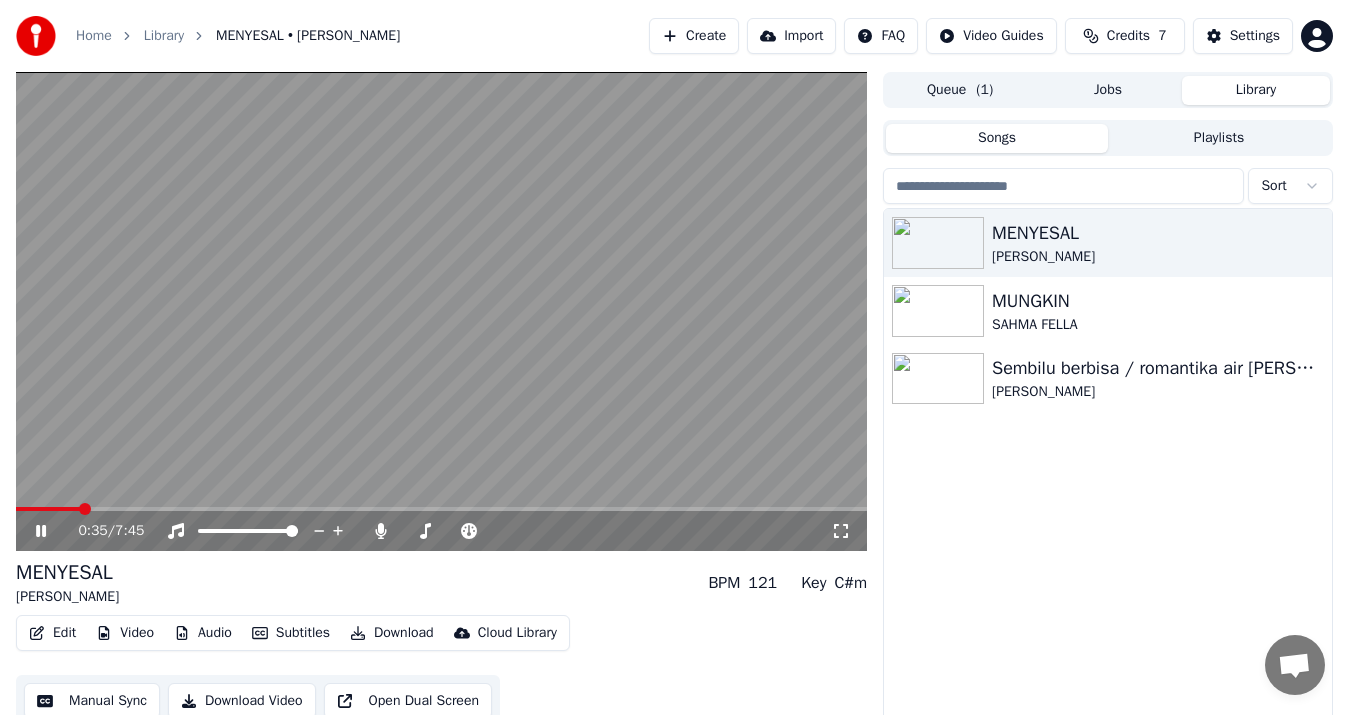 click at bounding box center (48, 509) 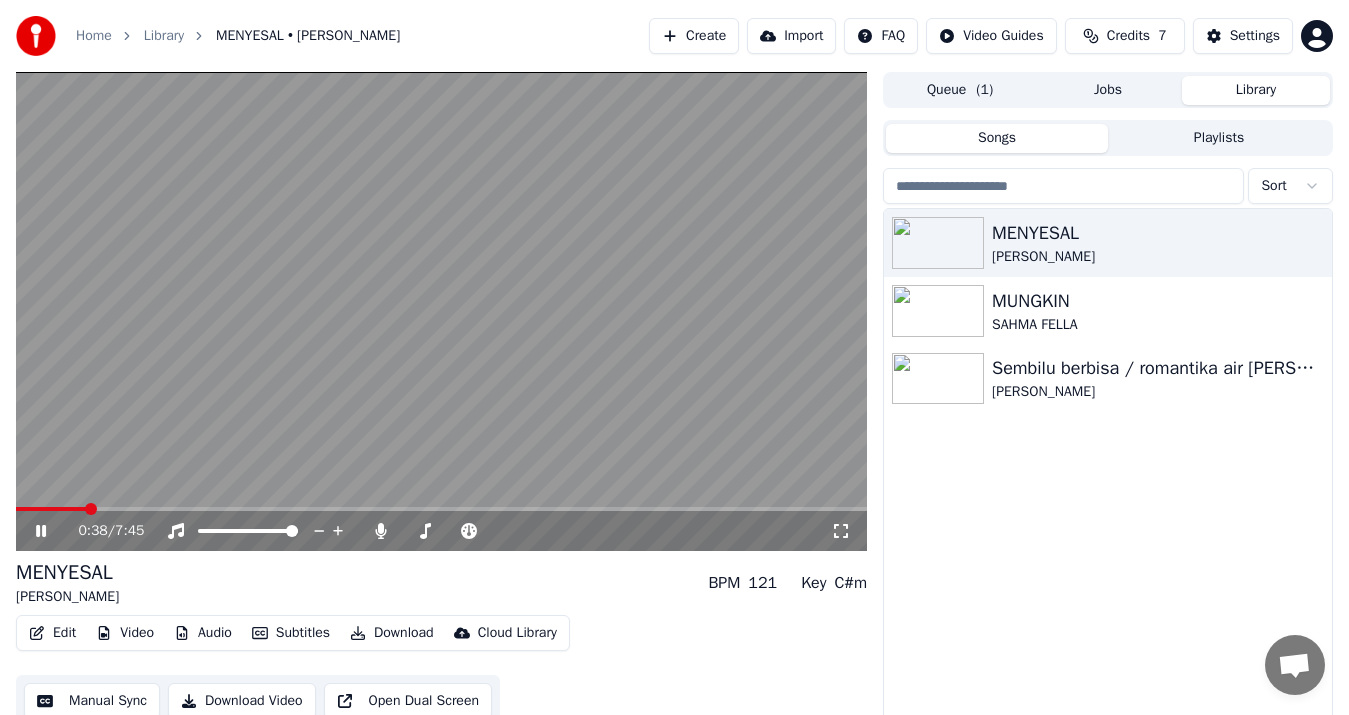click at bounding box center (441, 311) 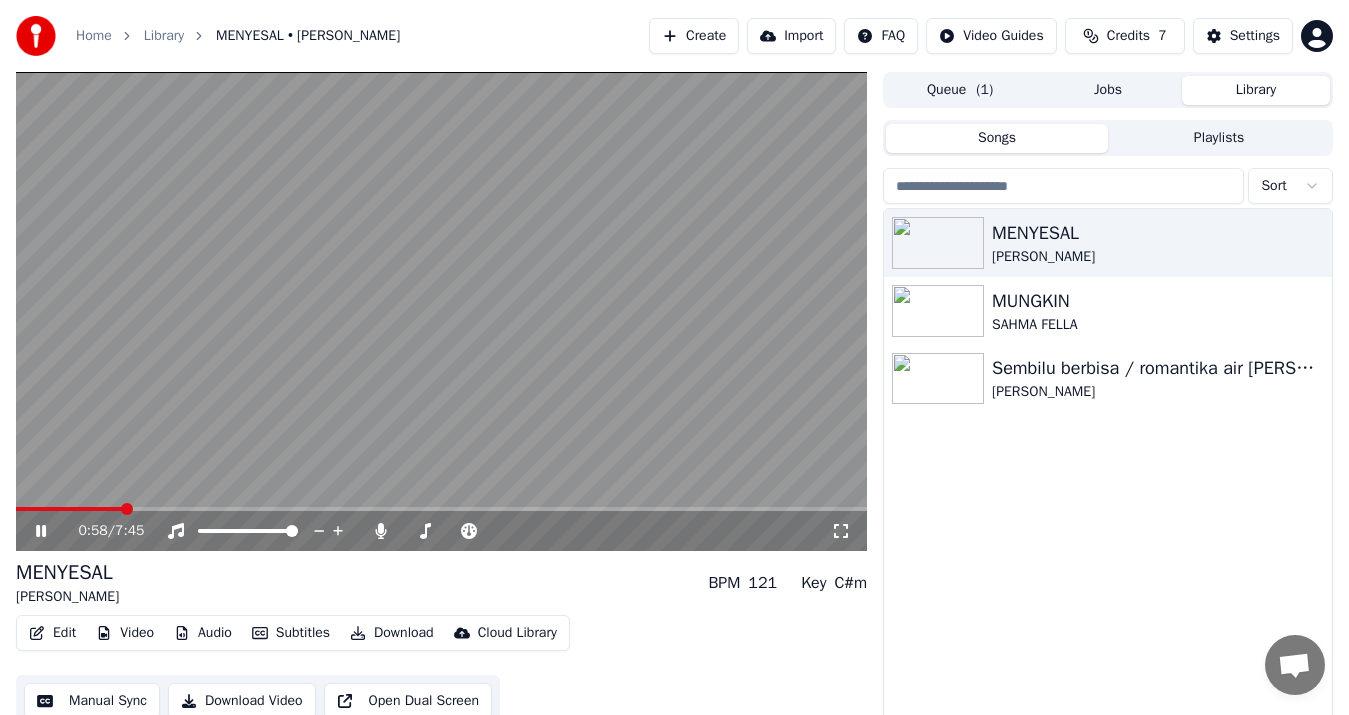 click at bounding box center (441, 311) 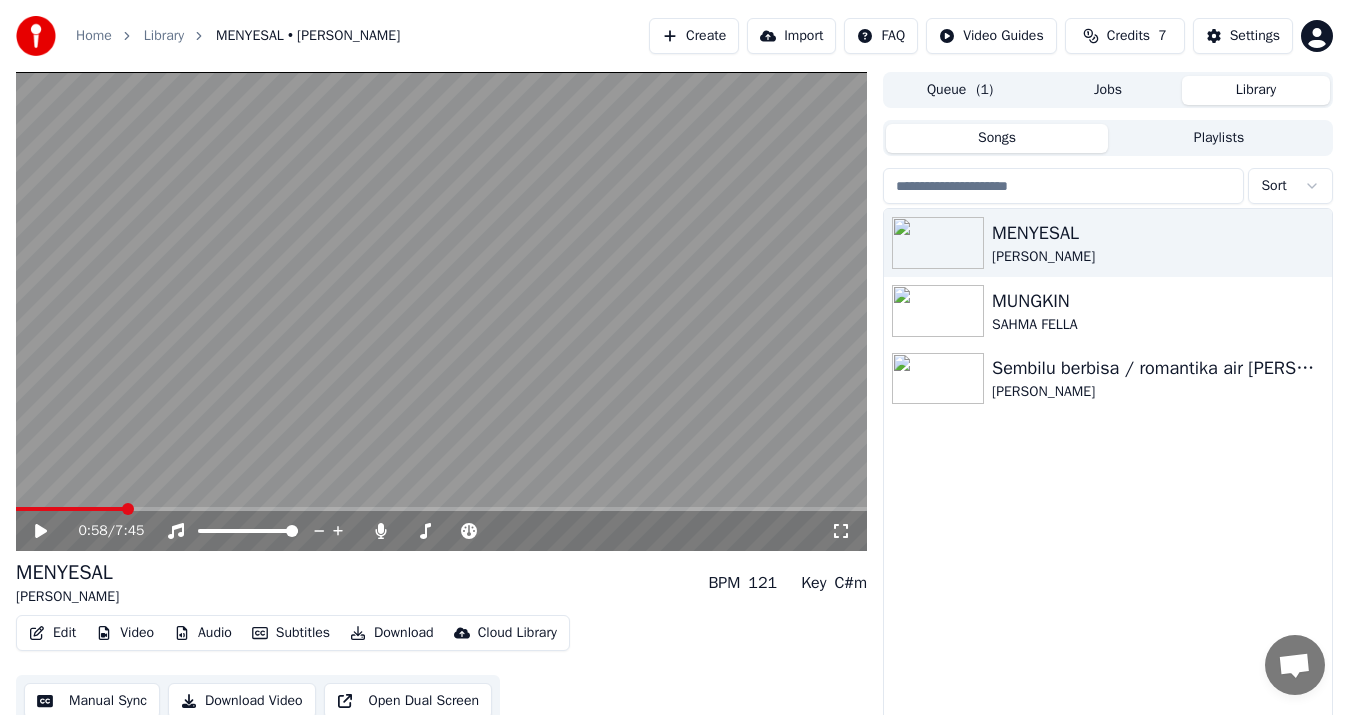 click at bounding box center [69, 509] 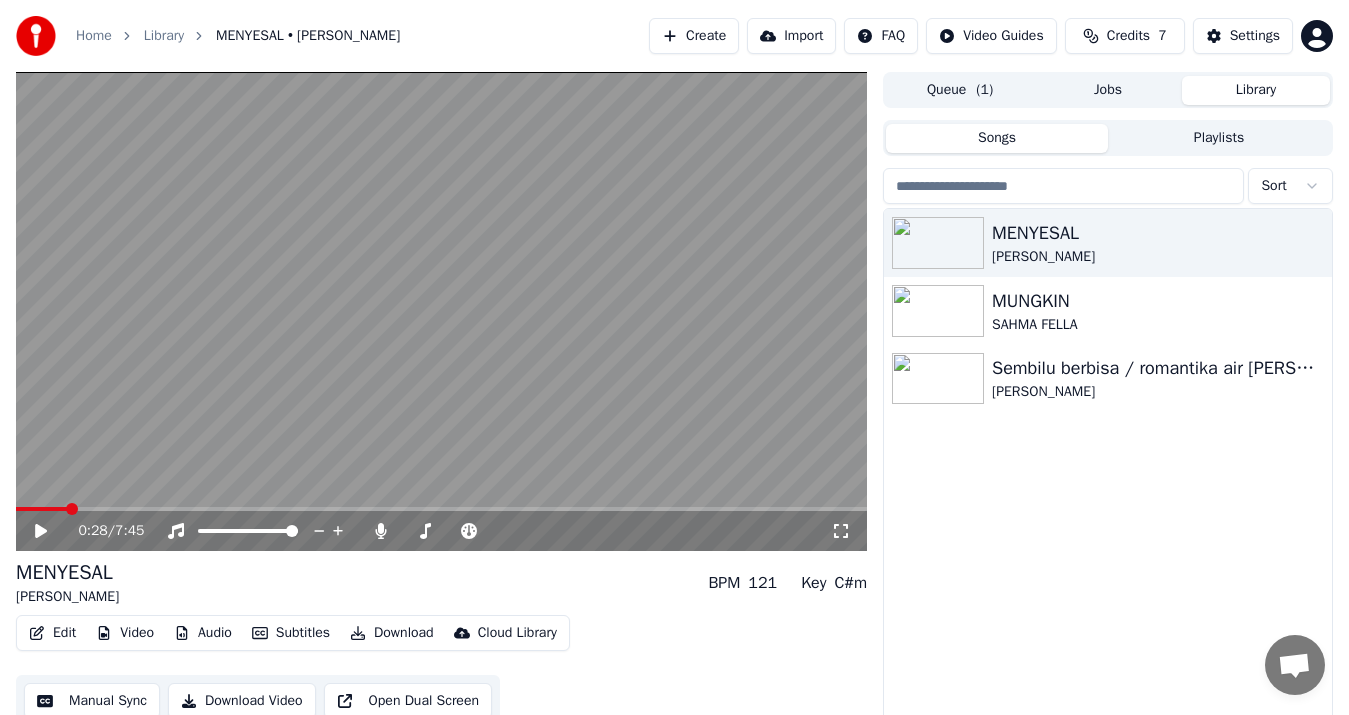 click at bounding box center [441, 311] 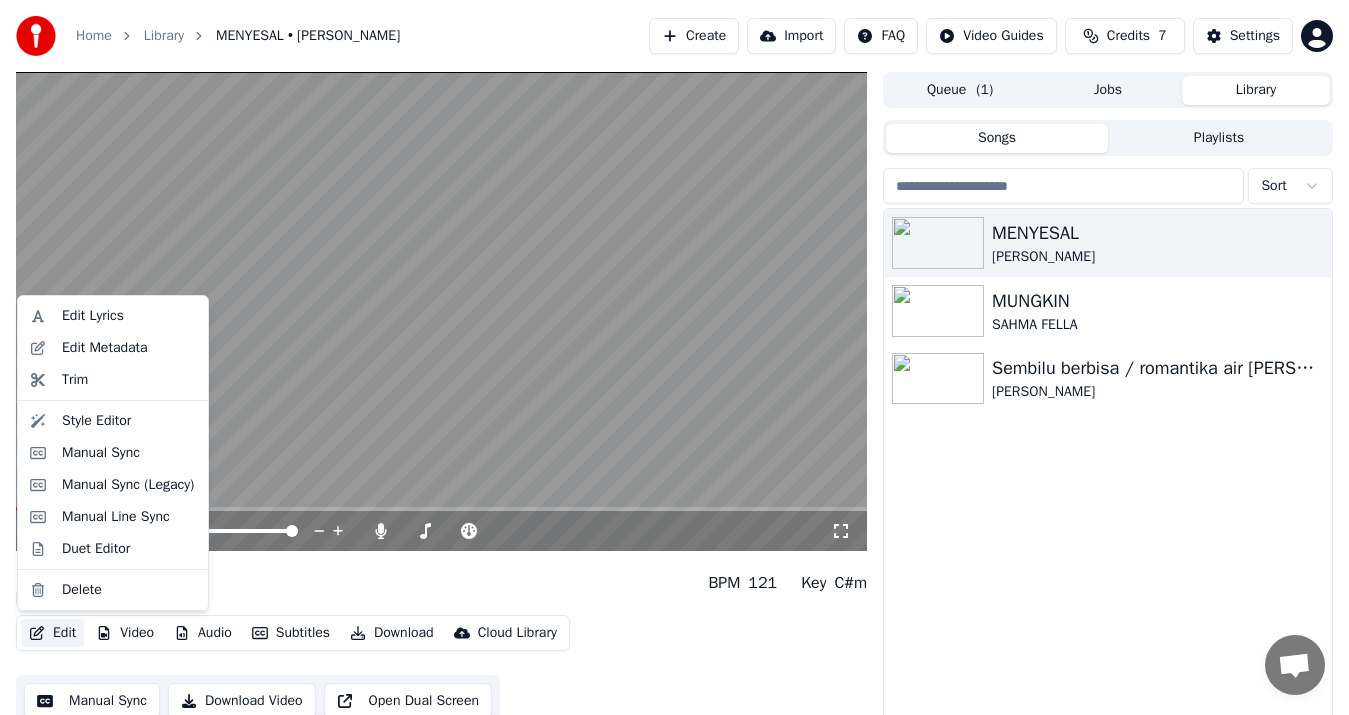 click on "Edit" at bounding box center (52, 633) 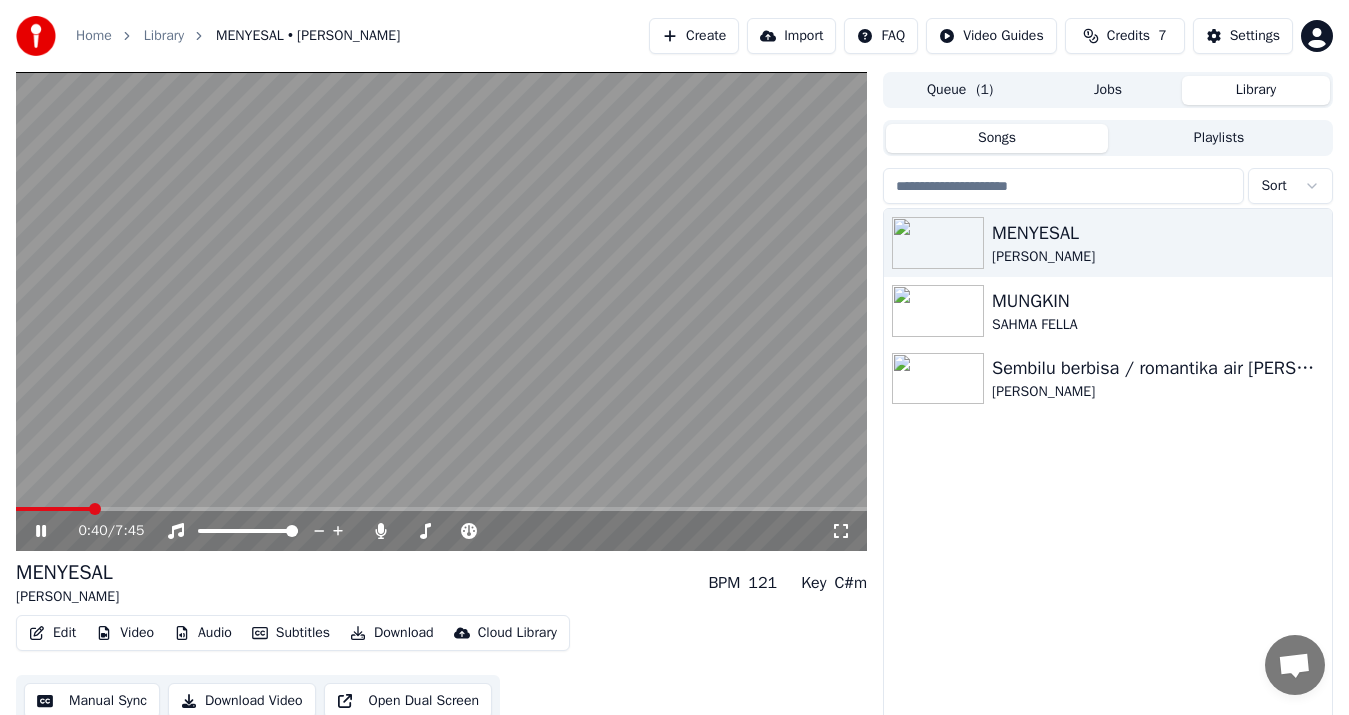 drag, startPoint x: 210, startPoint y: 240, endPoint x: 208, endPoint y: 250, distance: 10.198039 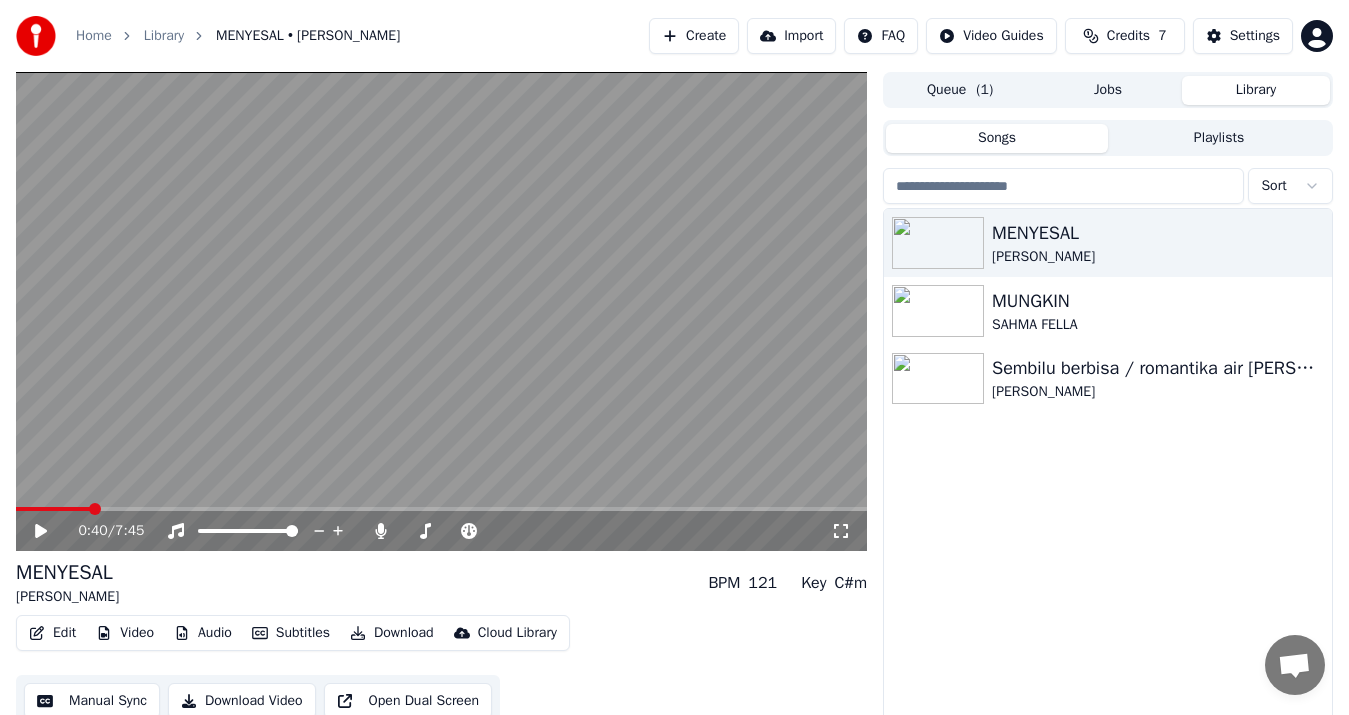 click at bounding box center (441, 311) 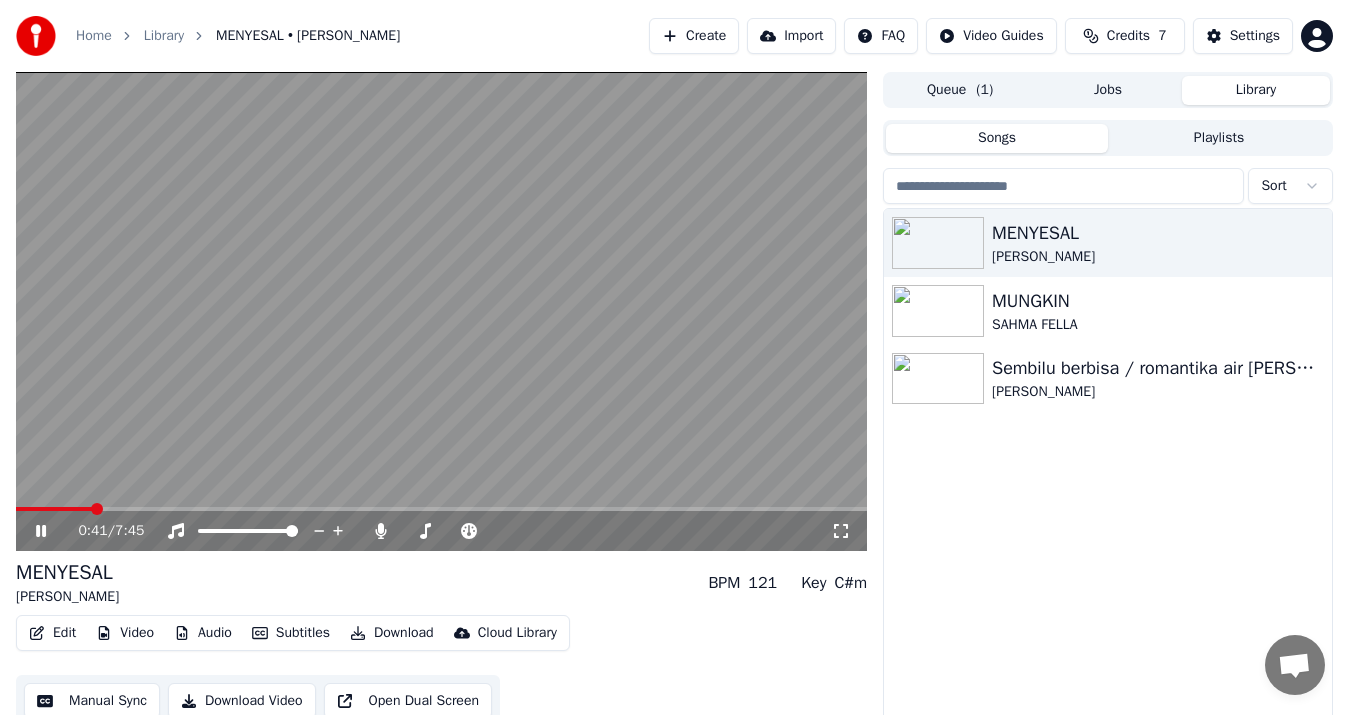 click at bounding box center (441, 311) 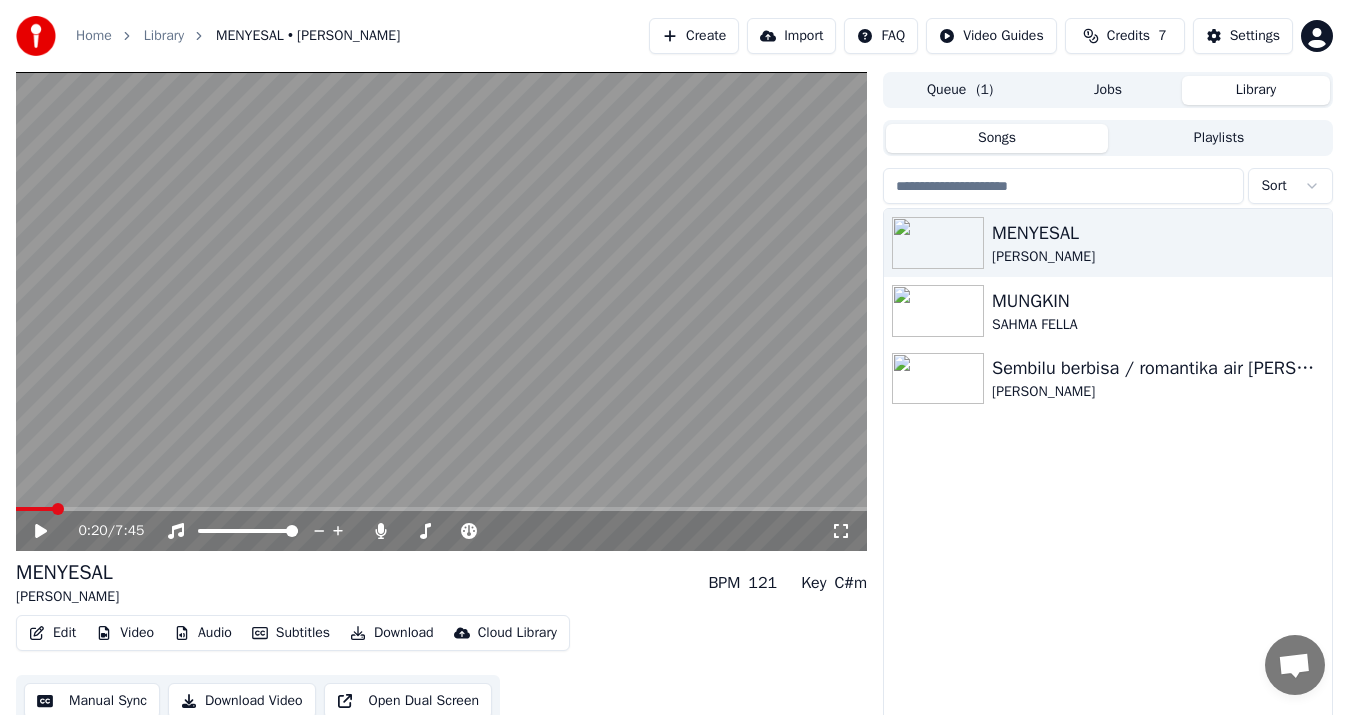 click at bounding box center (34, 509) 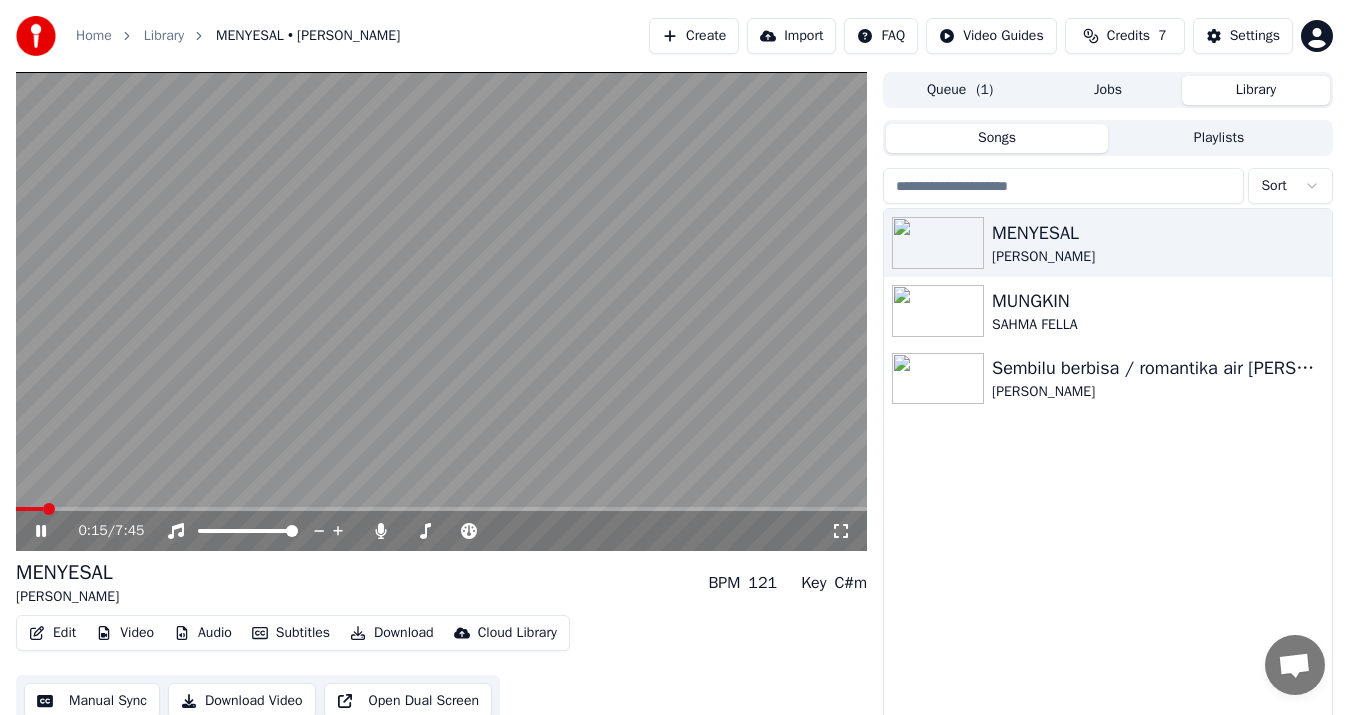 click at bounding box center (29, 509) 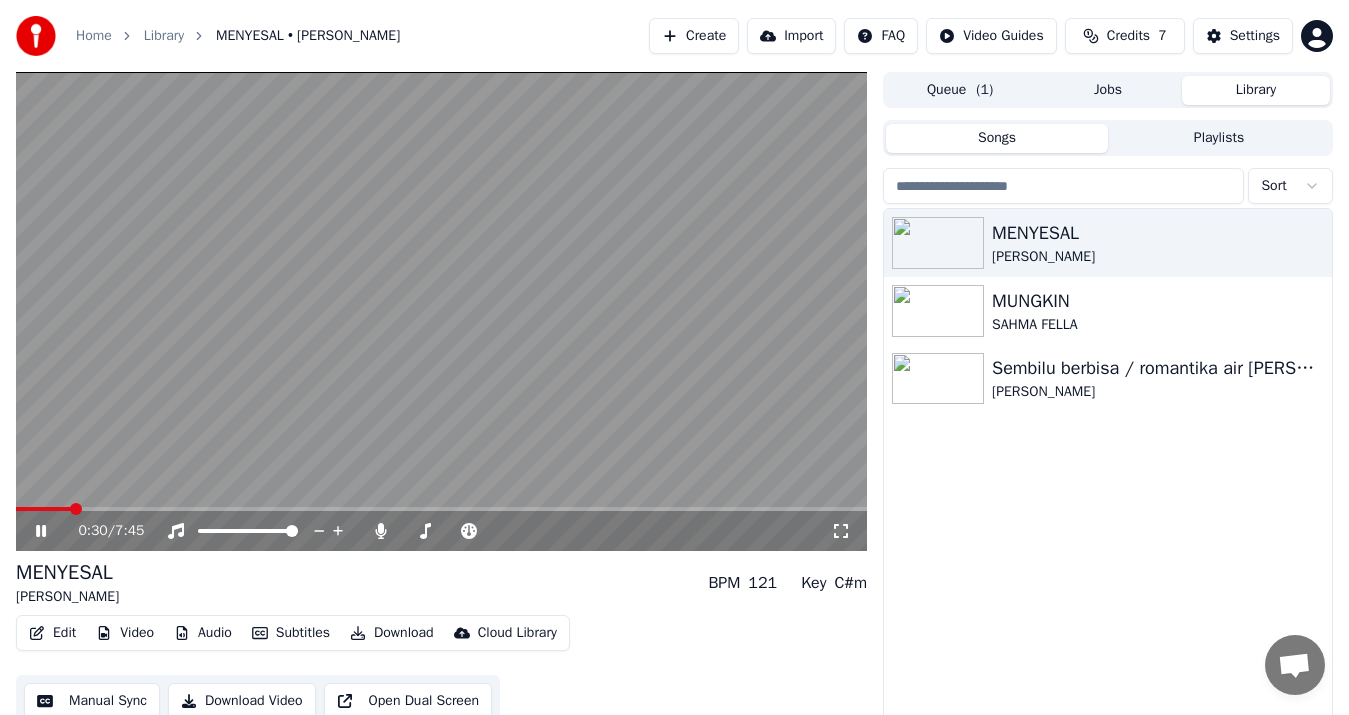 click at bounding box center (43, 509) 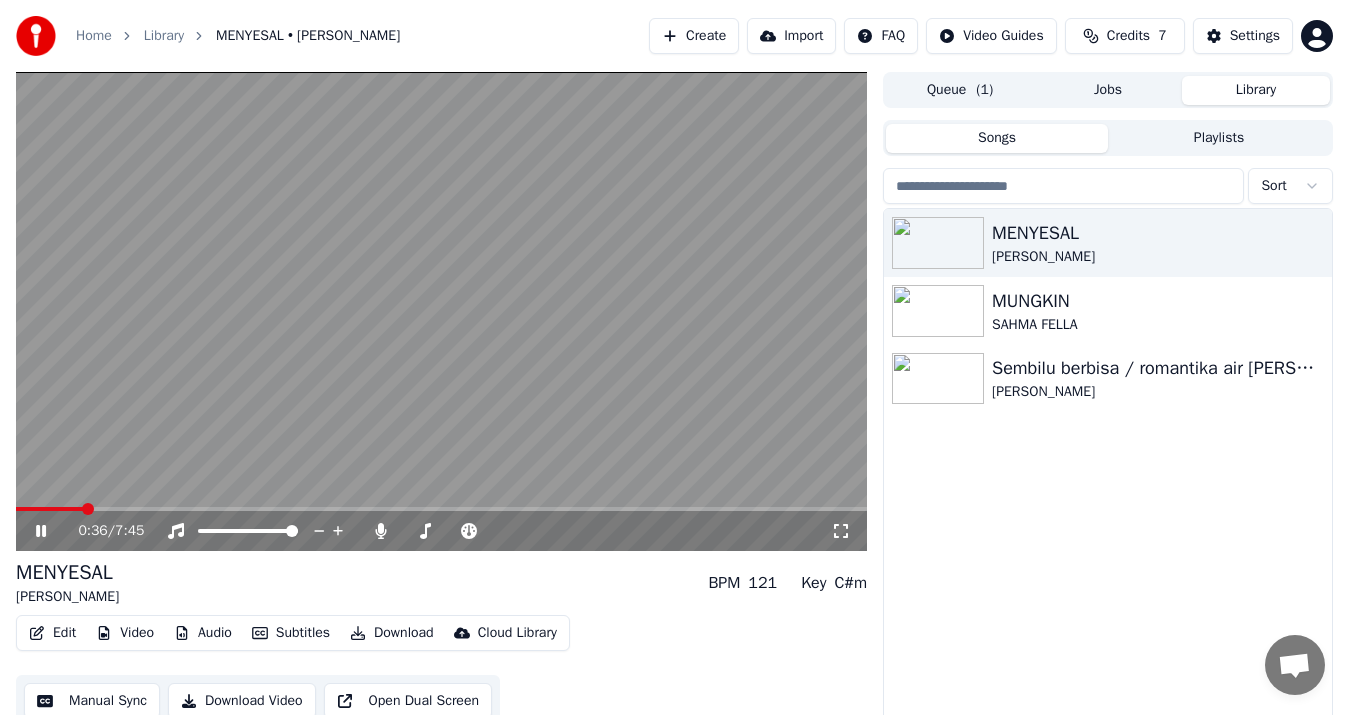 click at bounding box center [441, 311] 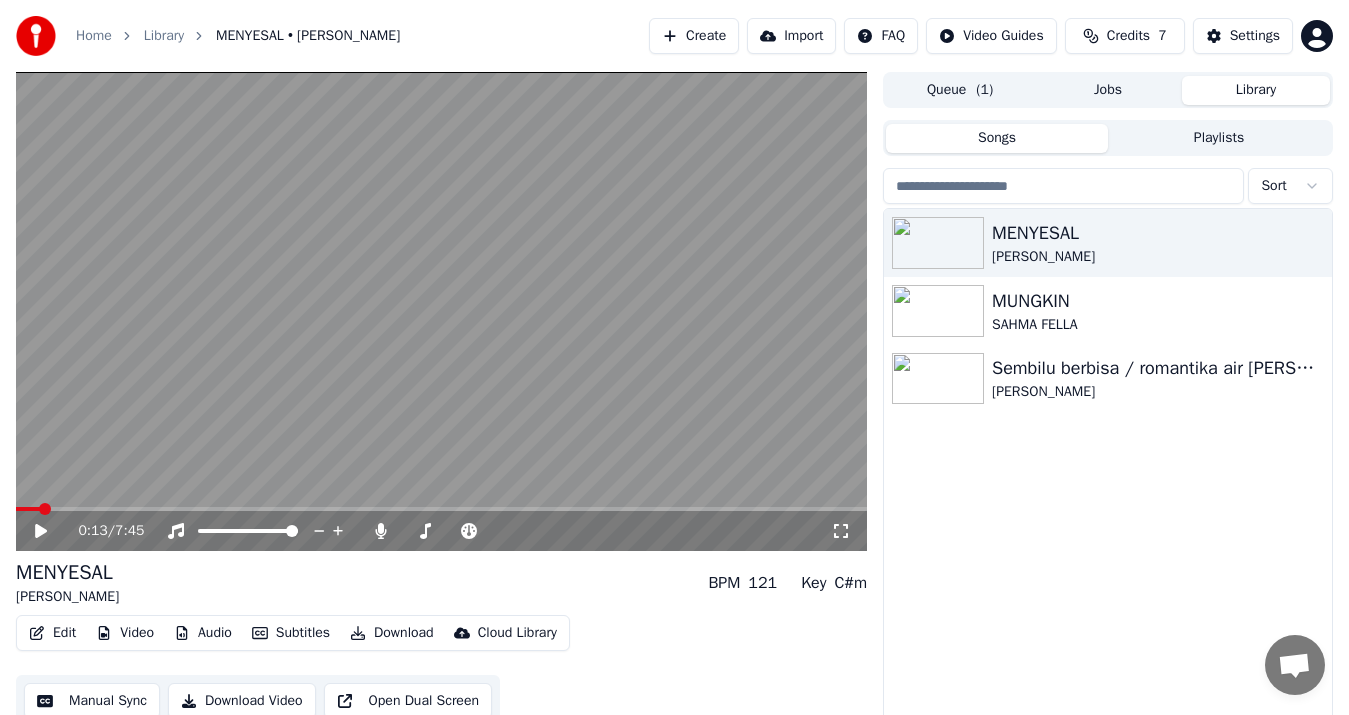 click at bounding box center [28, 509] 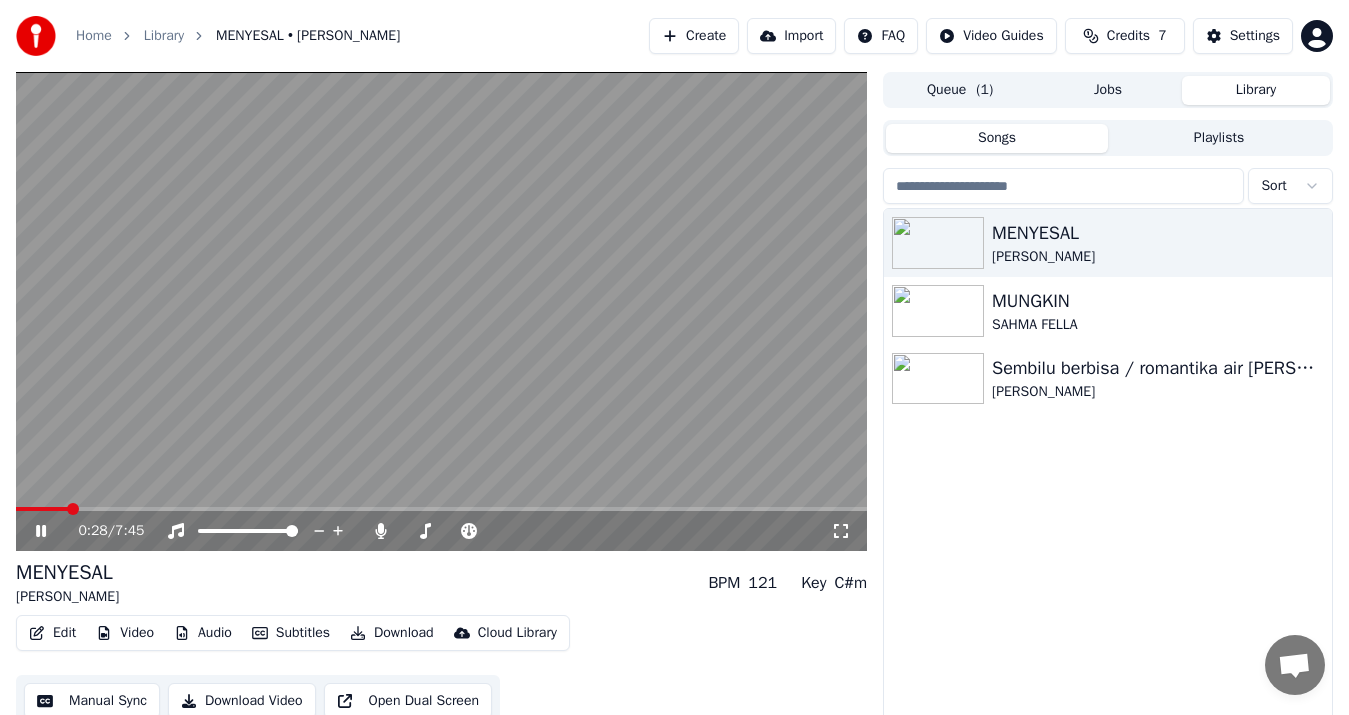 click 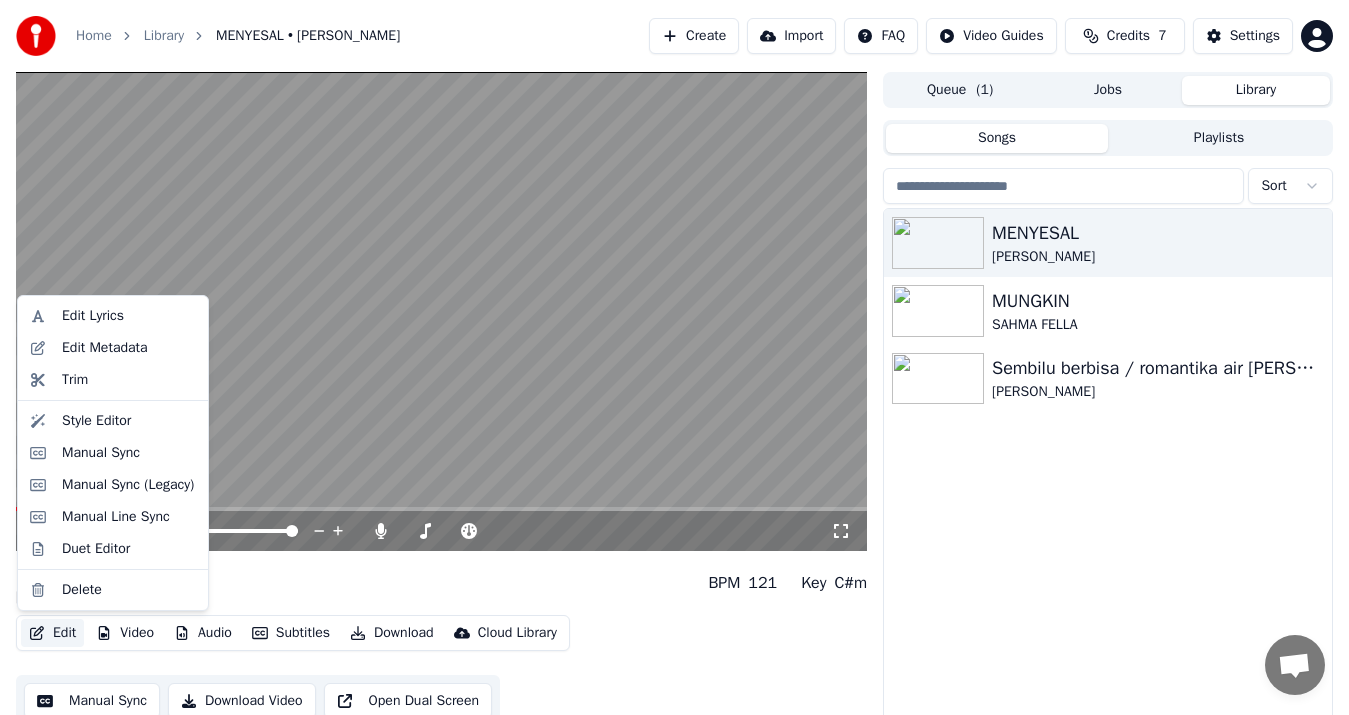 click on "Edit" at bounding box center (52, 633) 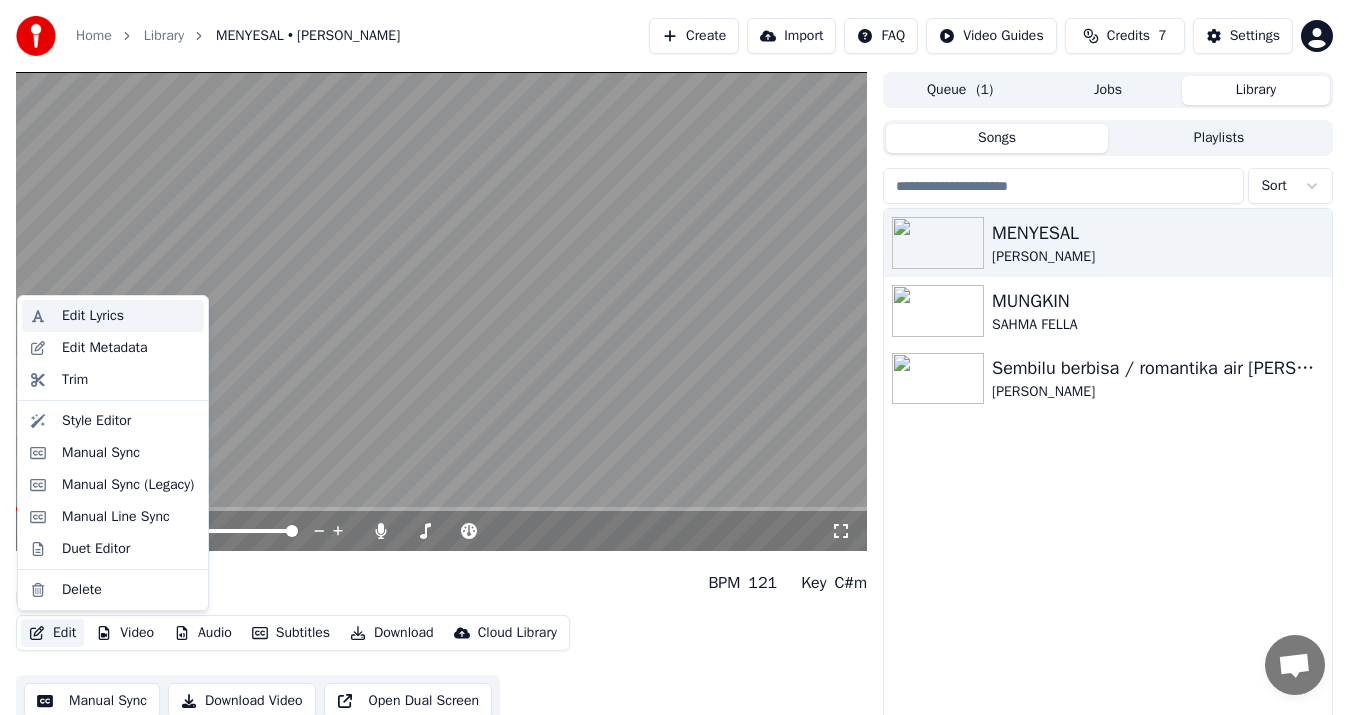 click on "Edit Lyrics" at bounding box center (93, 316) 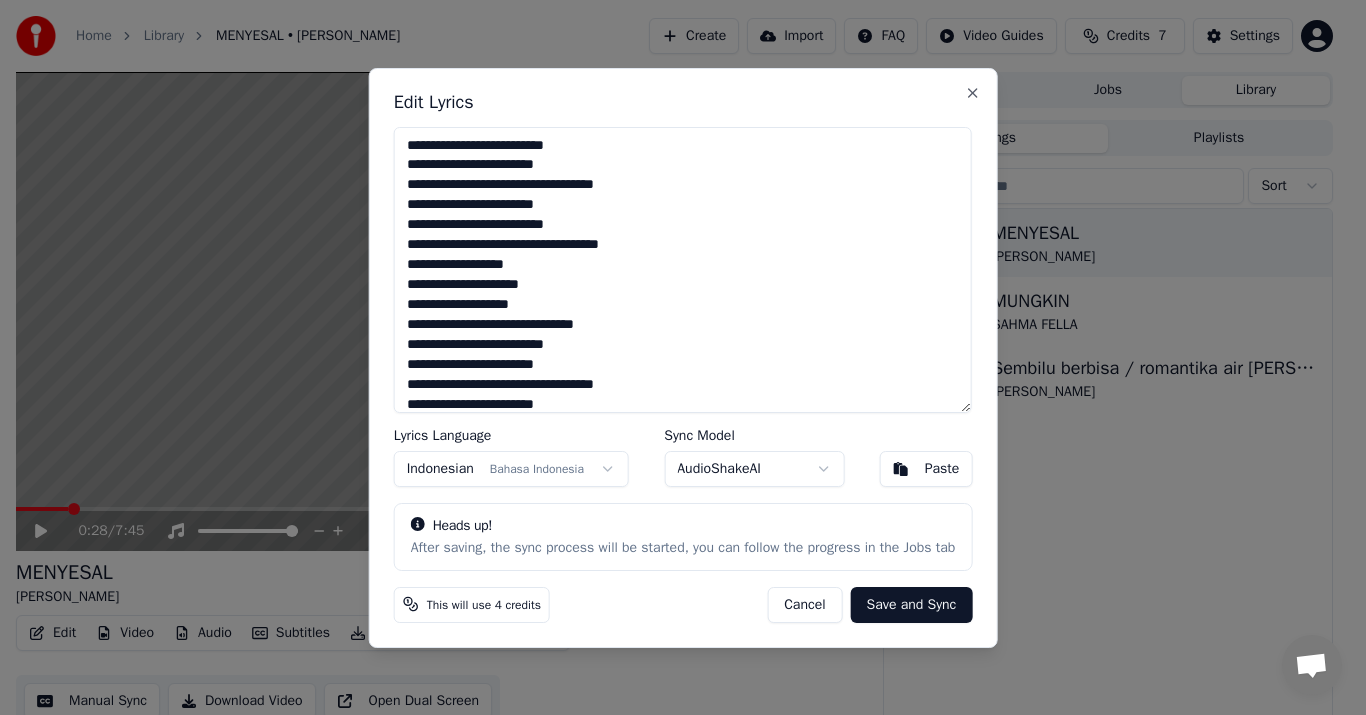 click at bounding box center [683, 270] 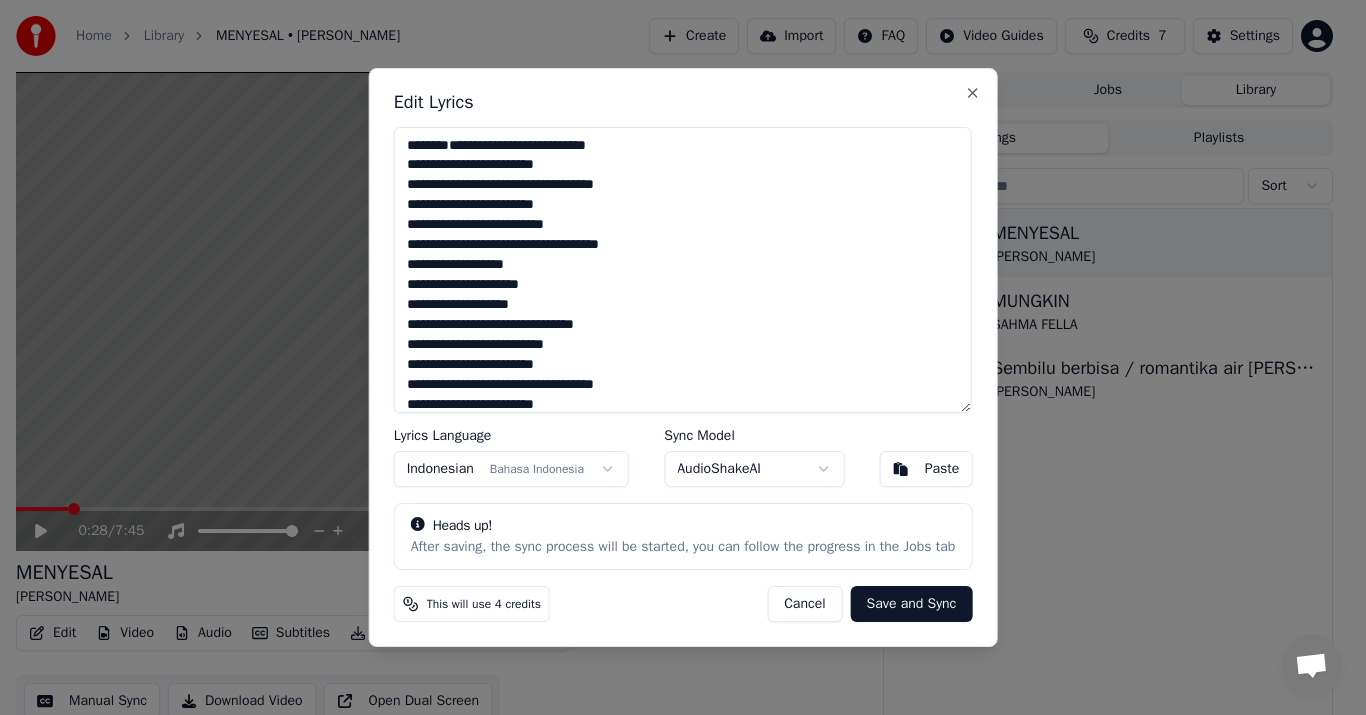 click on "Save and Sync" at bounding box center (912, 604) 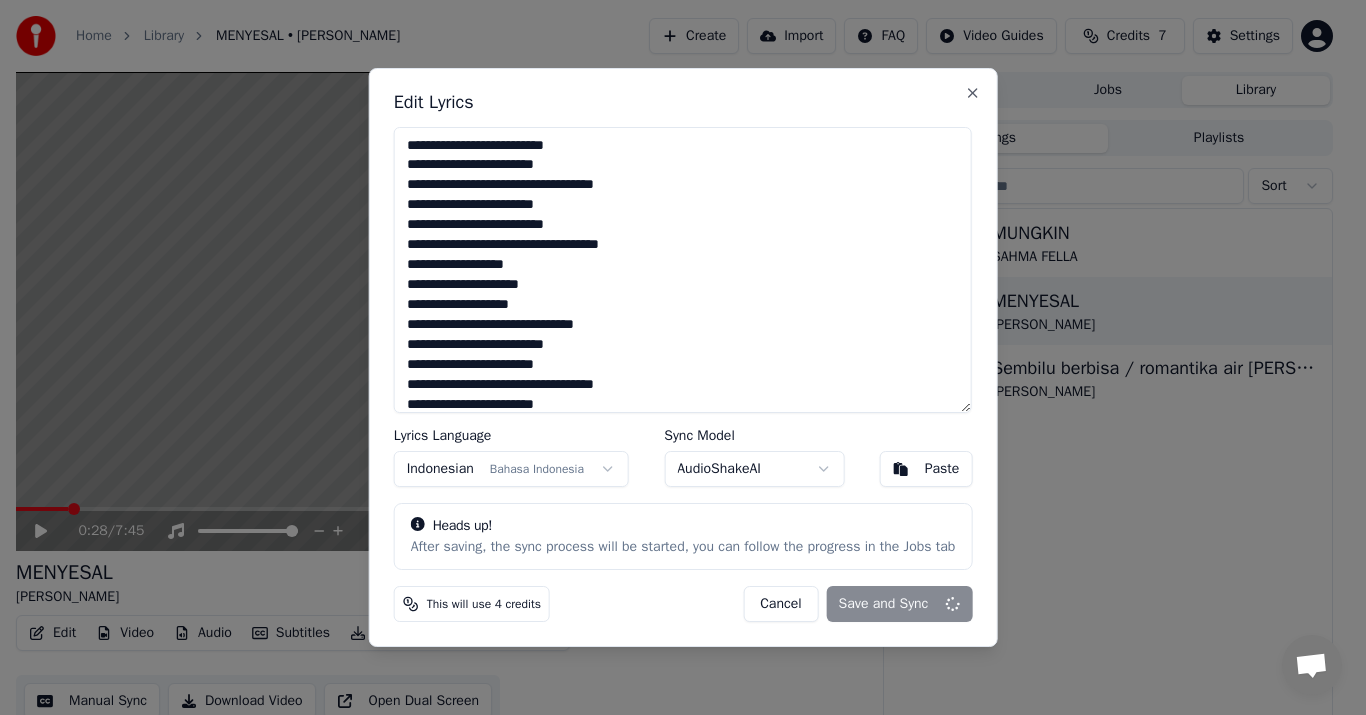 type on "**********" 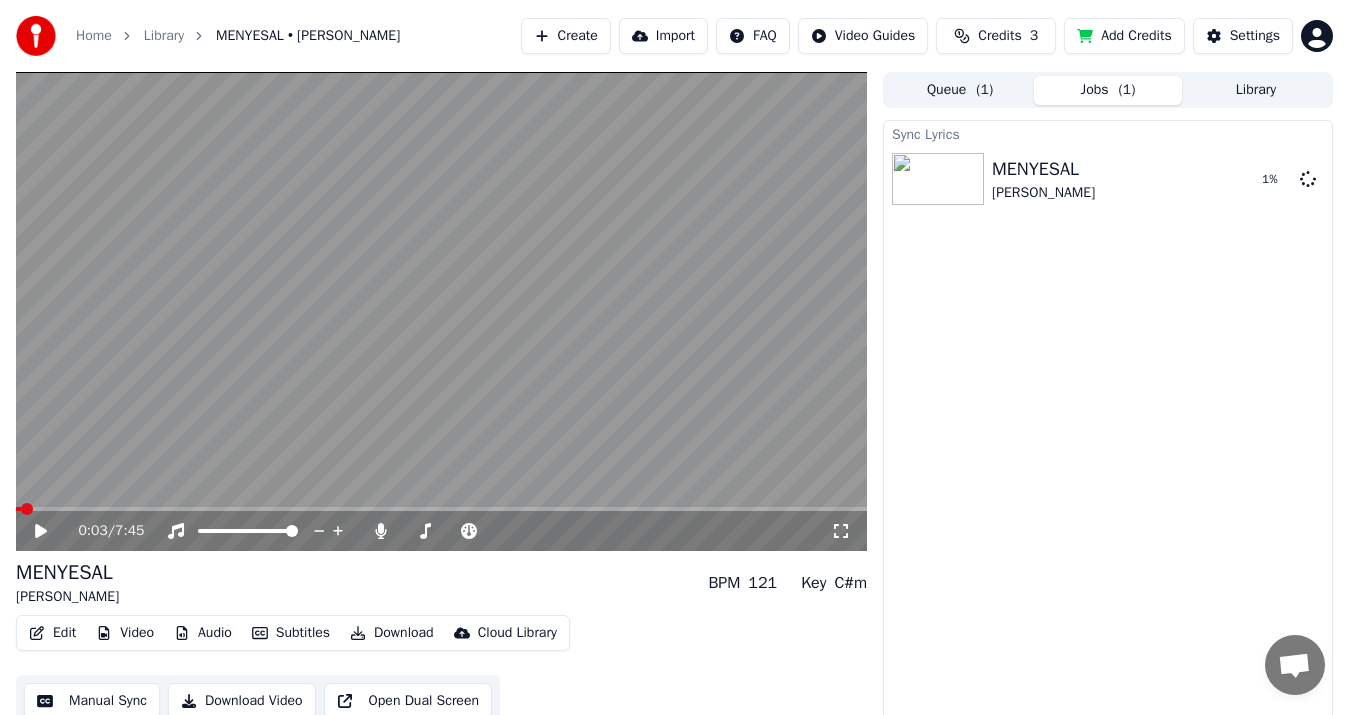 click at bounding box center [18, 509] 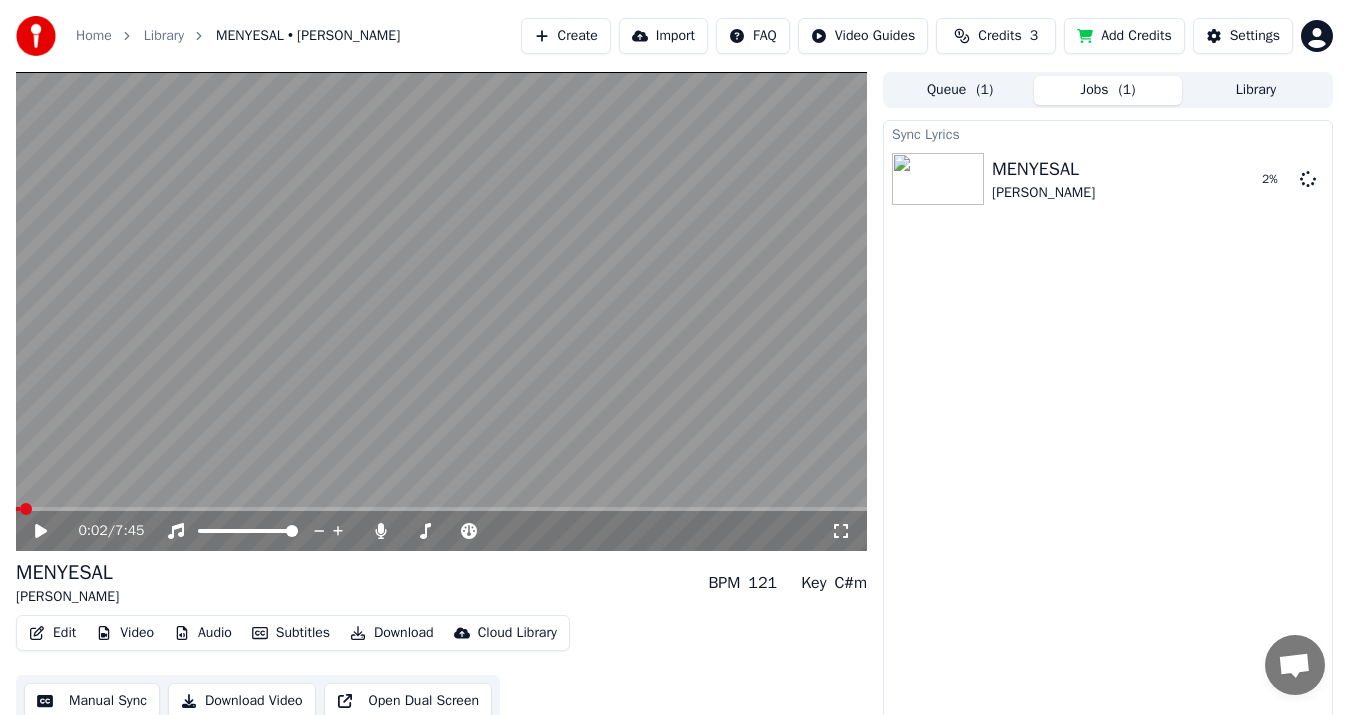 click 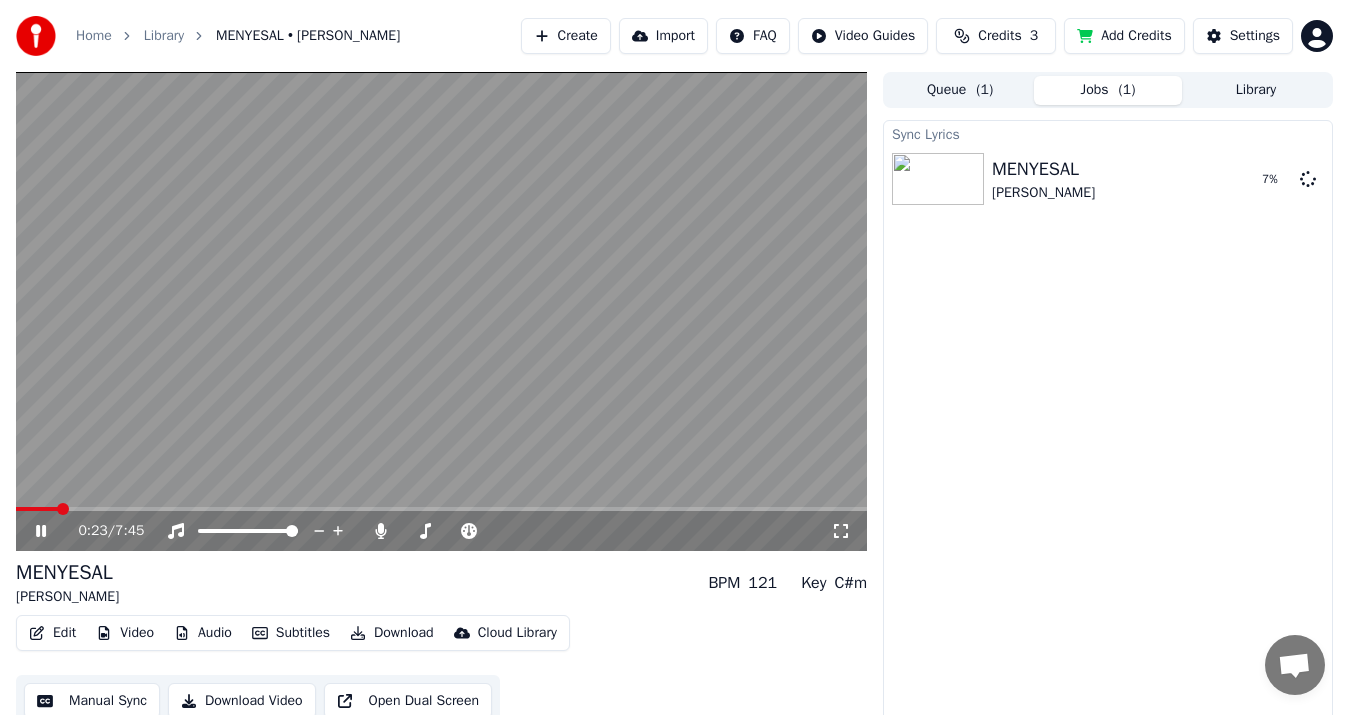 click at bounding box center (441, 311) 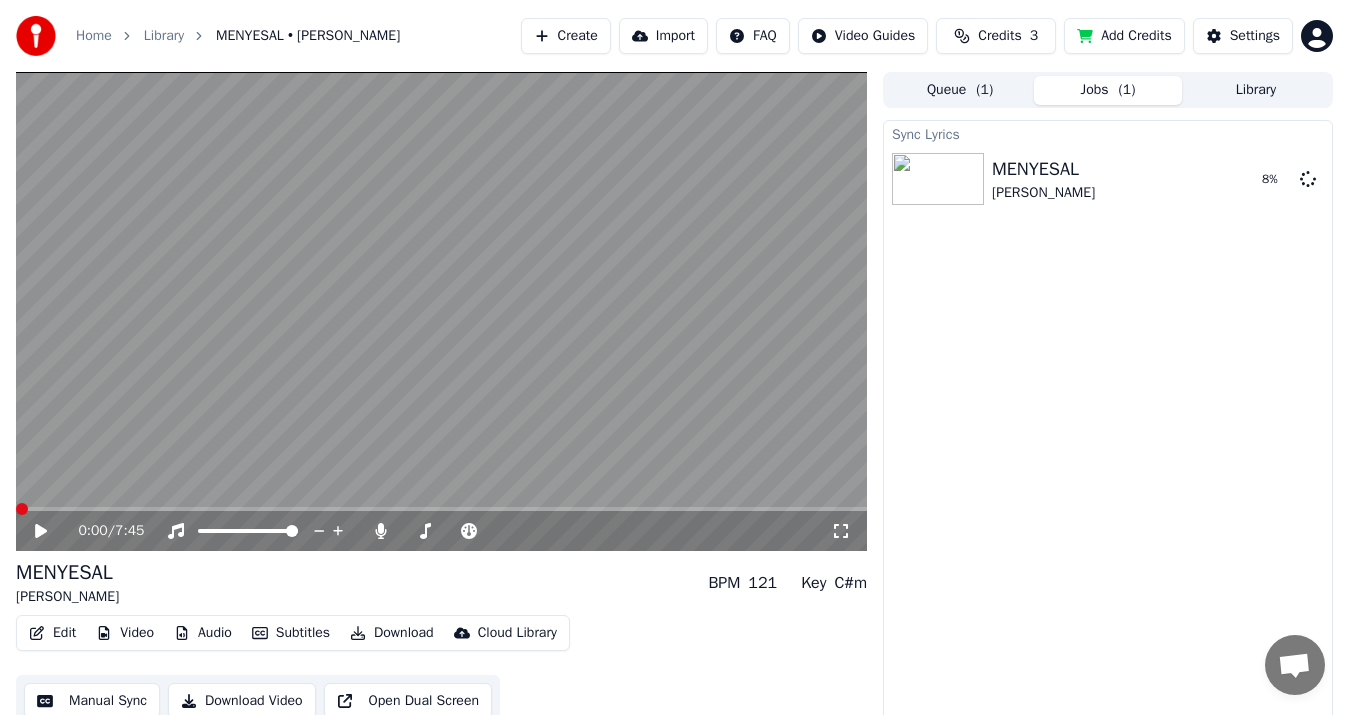 click at bounding box center (22, 509) 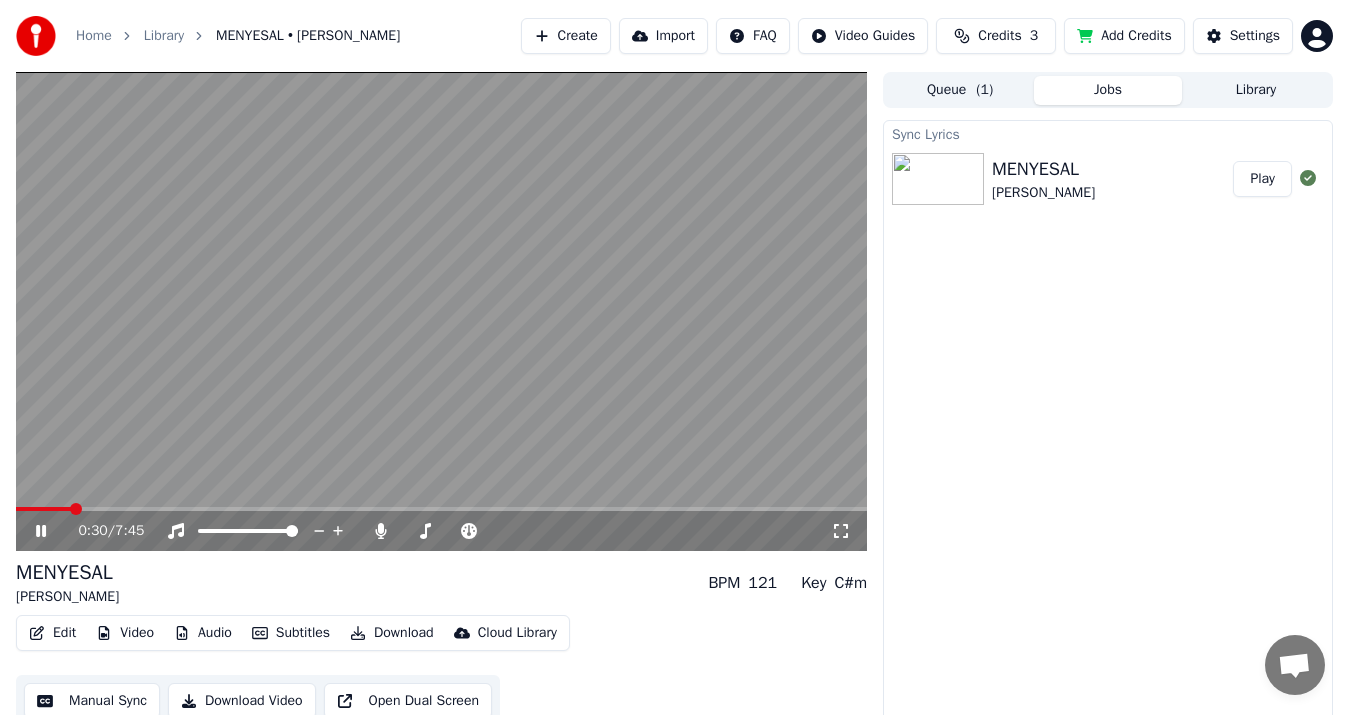 click at bounding box center [441, 509] 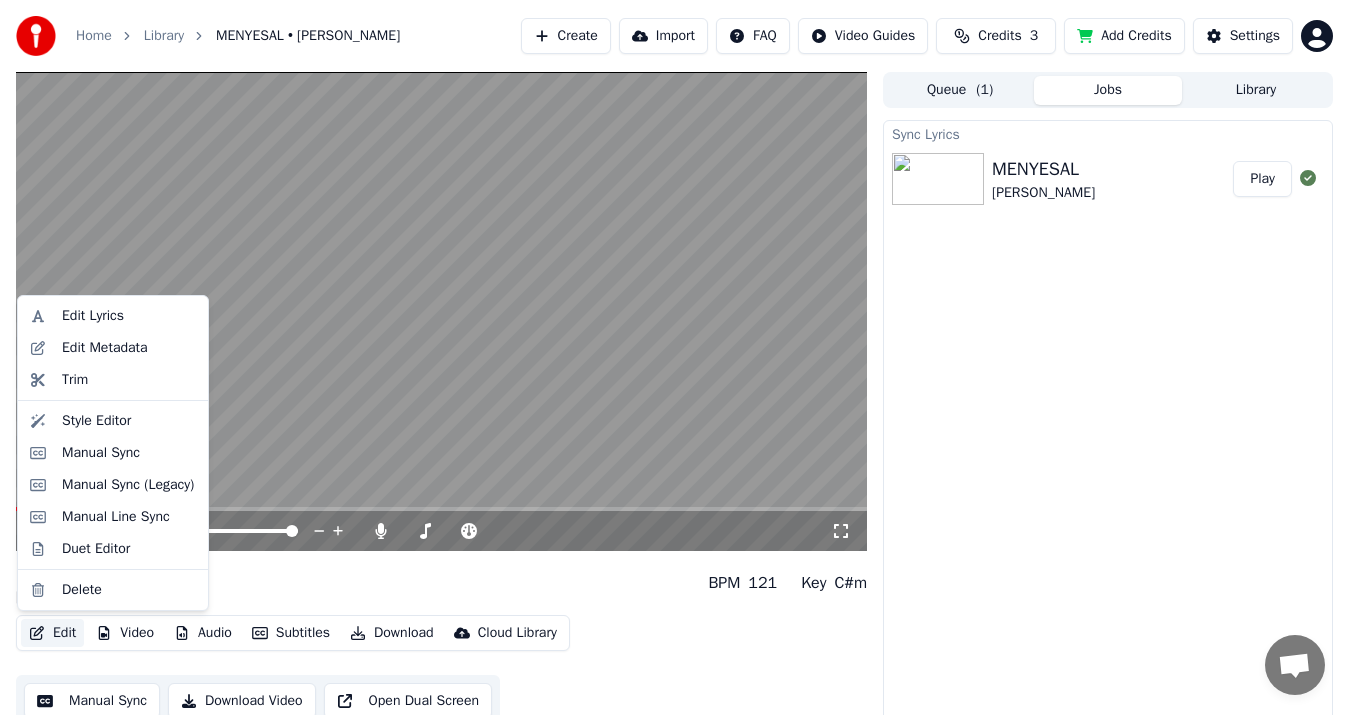 click on "Edit" at bounding box center (52, 633) 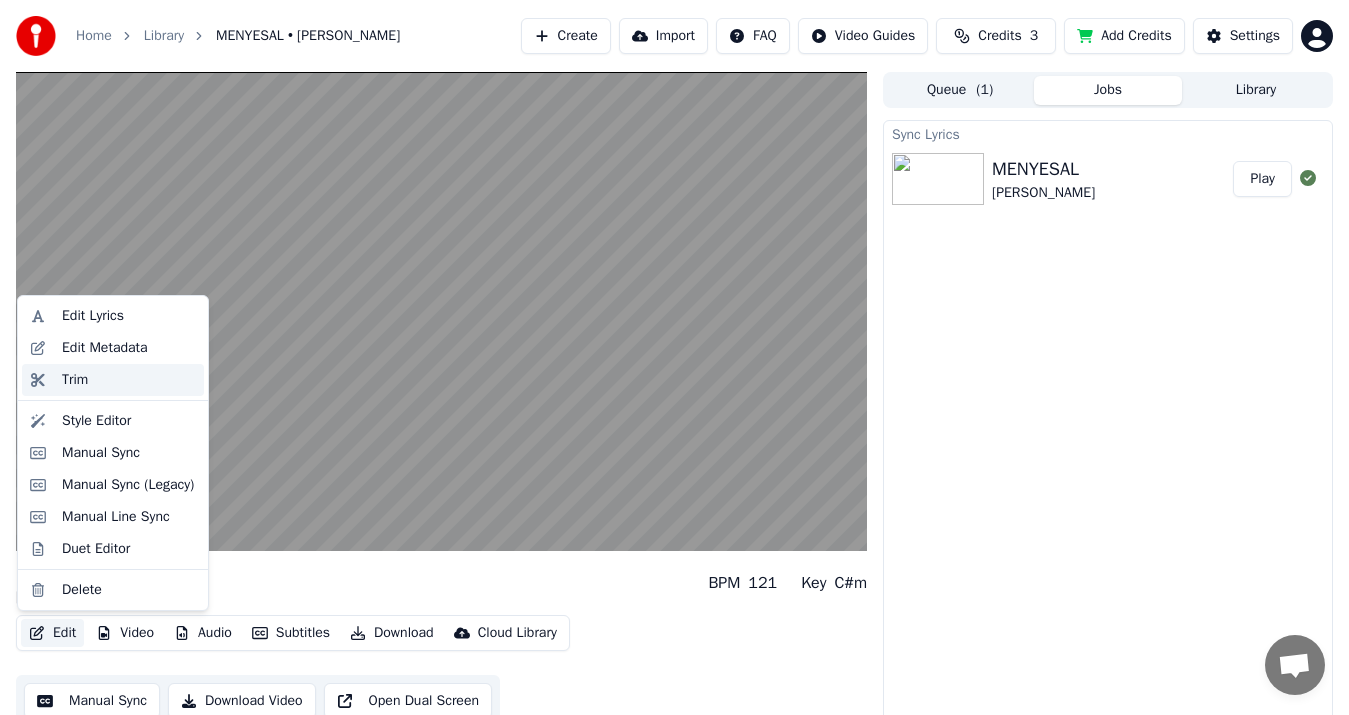 click on "Trim" at bounding box center [129, 380] 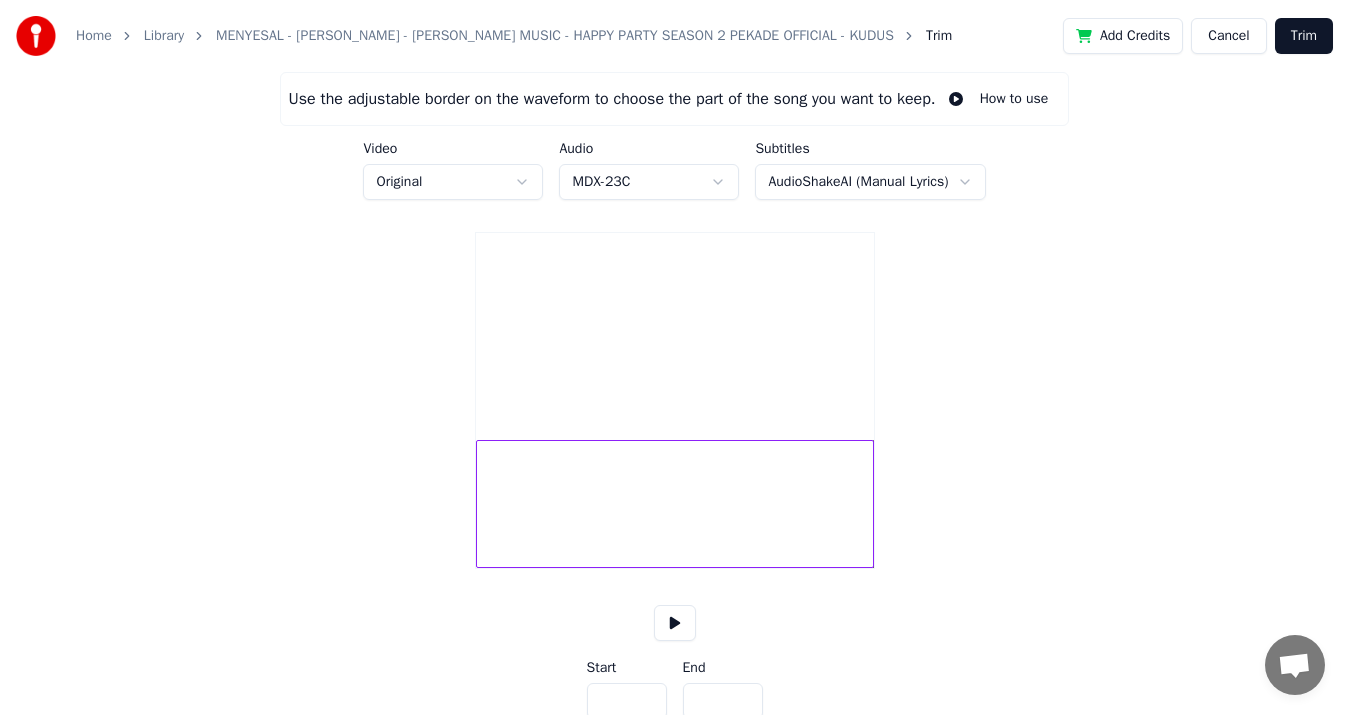 click at bounding box center [675, 623] 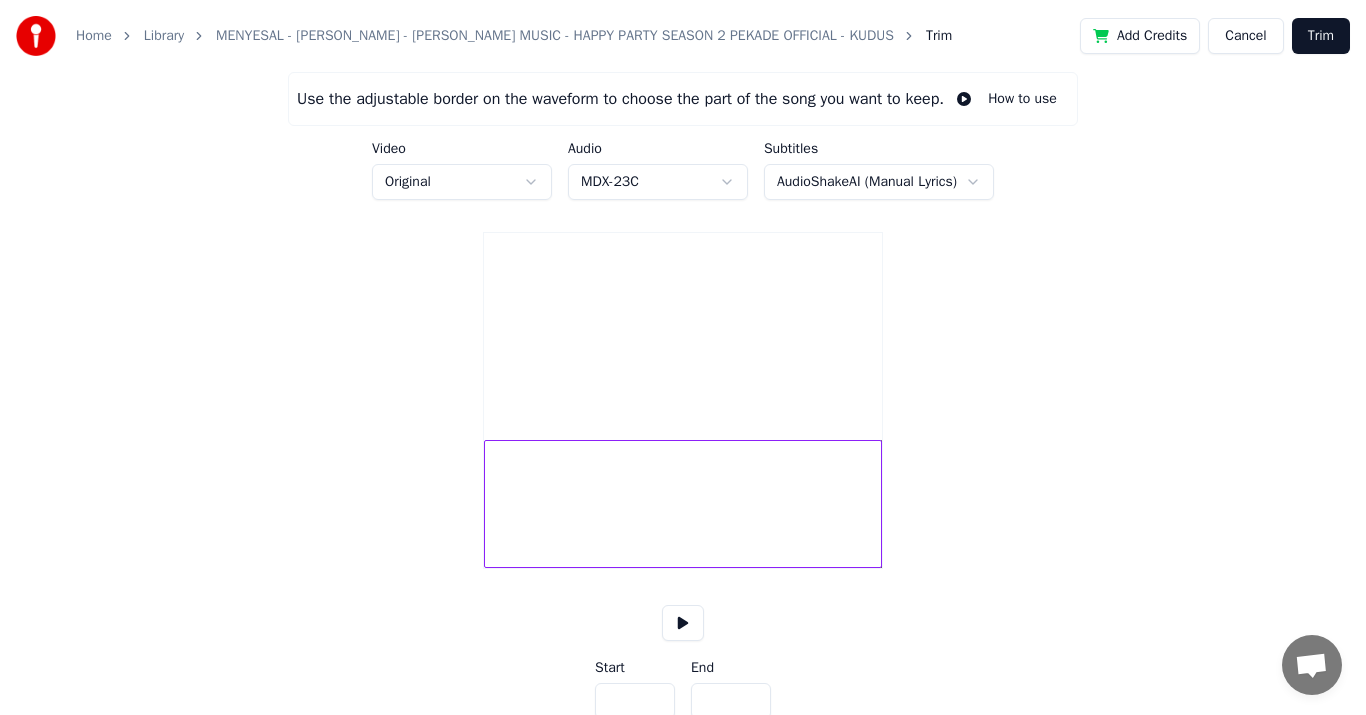 click on "Home Library MENYESAL - [PERSON_NAME] - [PERSON_NAME] MUSIC - HAPPY PARTY SEASON 2 PEKADE OFFICIAL - KUDUS Trim Add Credits Cancel Trim Use the adjustable border on the waveform to choose the part of the song you want to keep. How to use Video Original Audio MDX-23C Subtitles AudioShakeAI (Manual Lyrics) Start *** End ***** Time :  7:45 Start :  0:00 End :  7:45 Duration :  7:45" at bounding box center (683, 379) 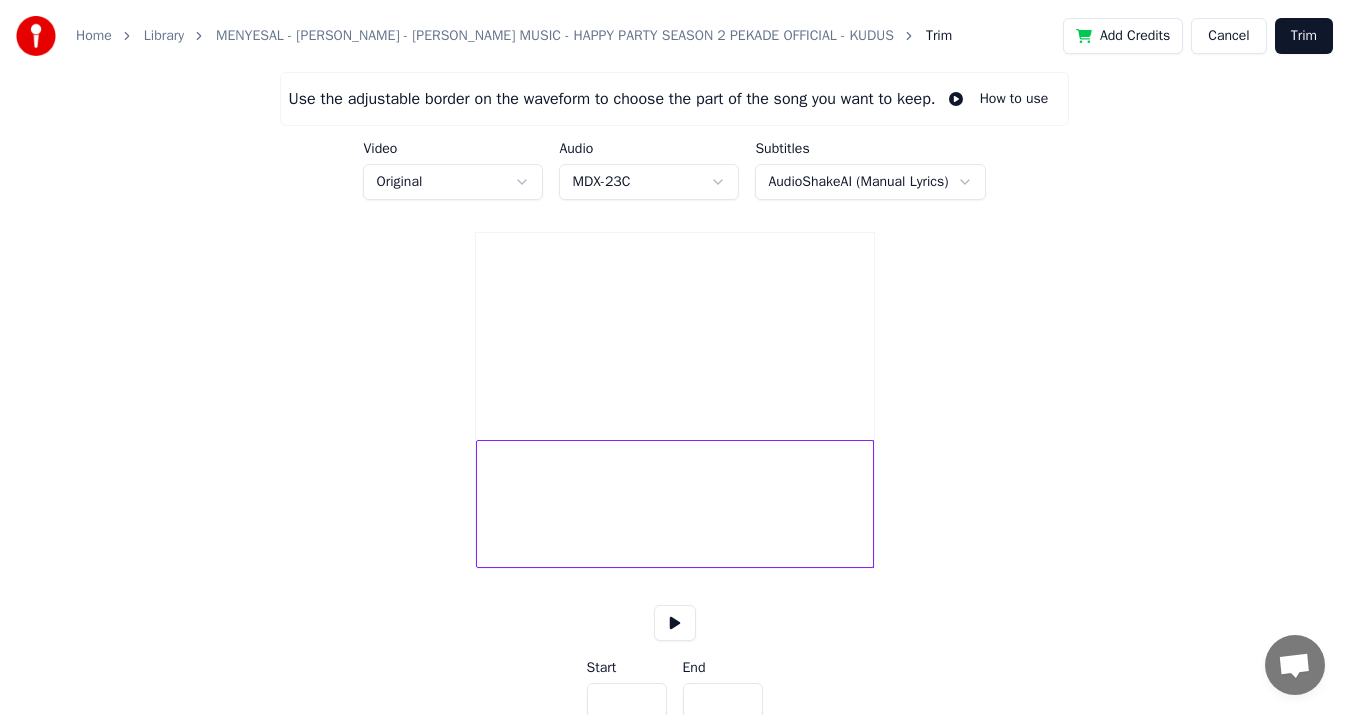 click on "Home Library MENYESAL - [PERSON_NAME] - [PERSON_NAME] MUSIC - HAPPY PARTY SEASON 2 PEKADE OFFICIAL - KUDUS Trim Add Credits Cancel Trim Use the adjustable border on the waveform to choose the part of the song you want to keep. How to use Video Original Audio MDX-23C Subtitles AudioShakeAI (Manual Lyrics) Start *** End ***** Time :  7:45 Start :  0:00 End :  7:45 Duration :  7:45" at bounding box center [674, 379] 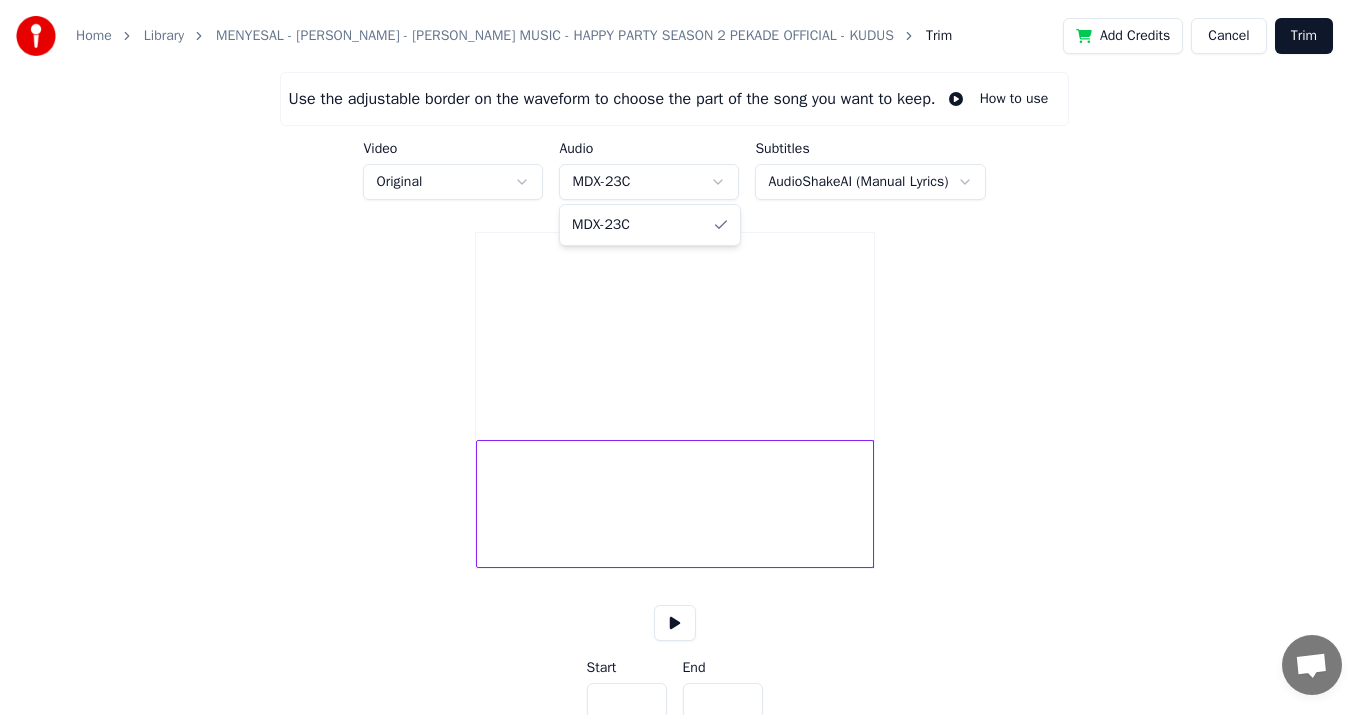 click on "Home Library MENYESAL - [PERSON_NAME] - [PERSON_NAME] MUSIC - HAPPY PARTY SEASON 2 PEKADE OFFICIAL - KUDUS Trim Add Credits Cancel Trim Use the adjustable border on the waveform to choose the part of the song you want to keep. How to use Video Original Audio MDX-23C Subtitles AudioShakeAI (Manual Lyrics) Start *** End ***** Time :  7:45 Start :  0:00 End :  7:45 Duration :  7:45 MDX-23C" at bounding box center [683, 379] 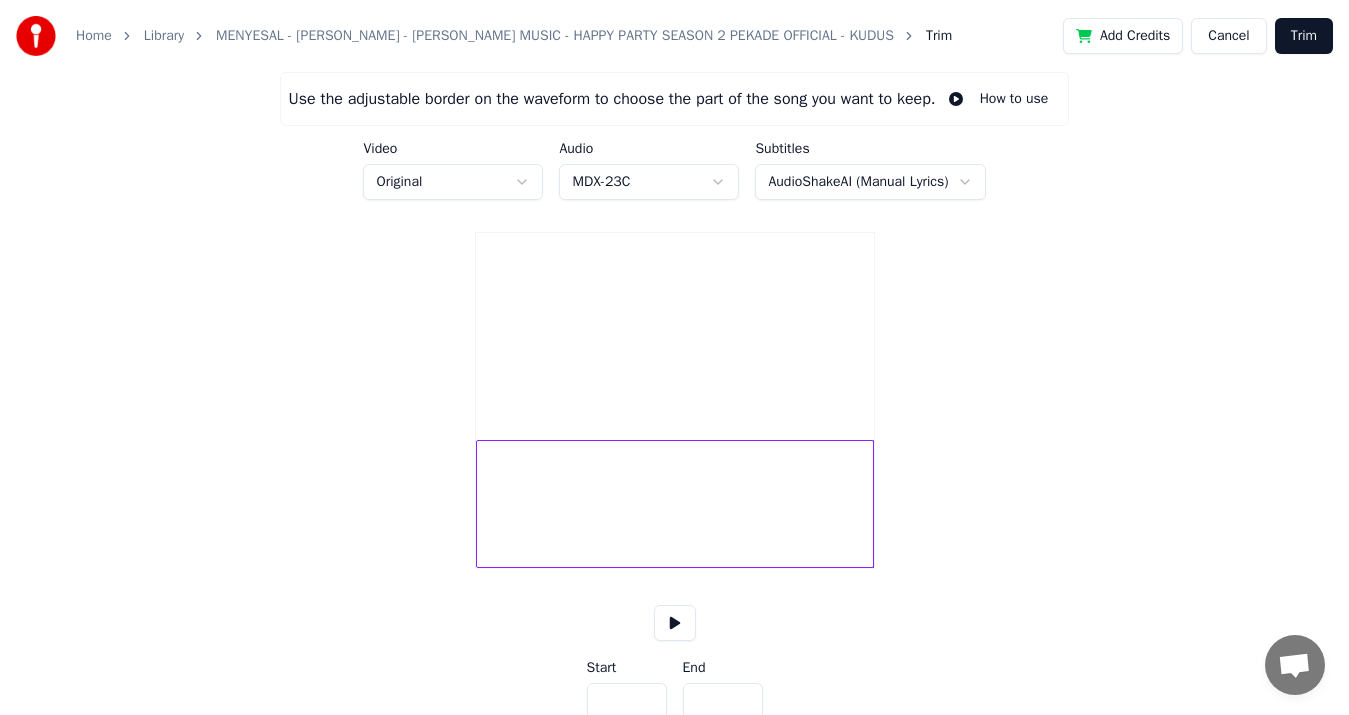 drag, startPoint x: 710, startPoint y: 174, endPoint x: 700, endPoint y: 180, distance: 11.661903 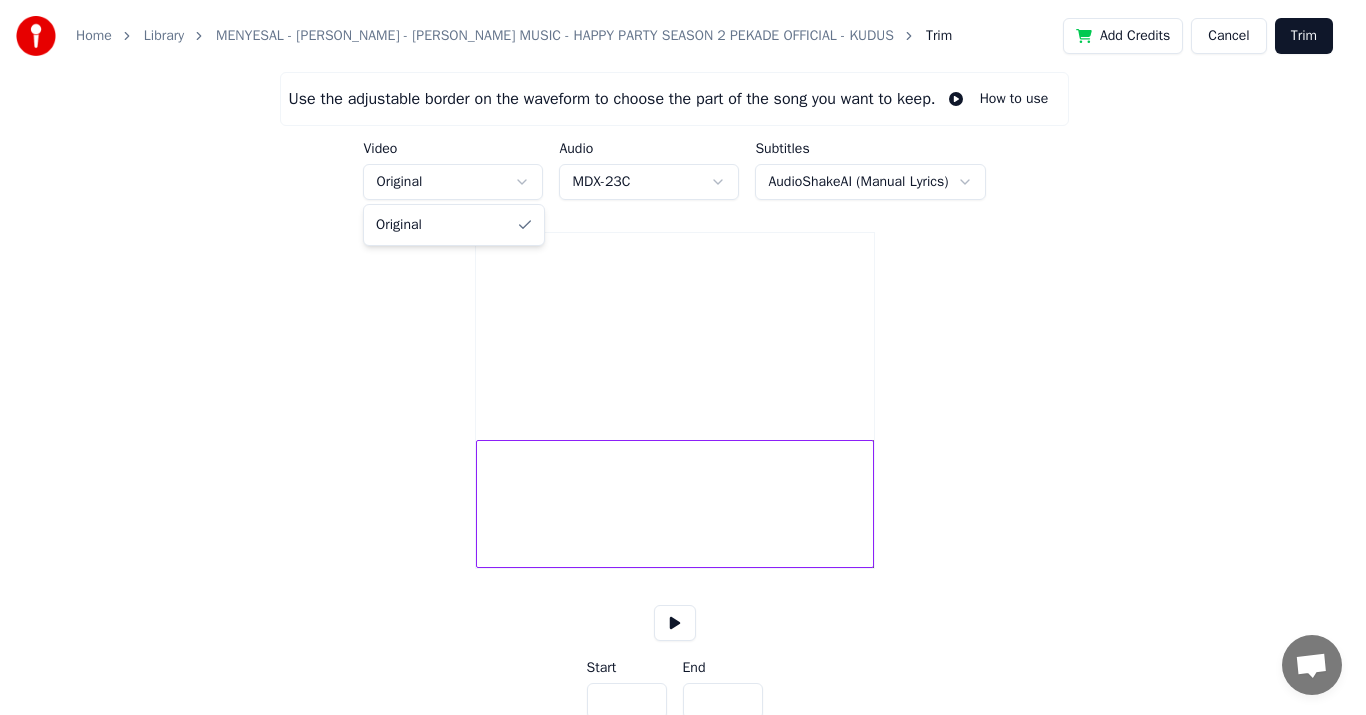 click on "Home Library MENYESAL - [PERSON_NAME] - [PERSON_NAME] MUSIC - HAPPY PARTY SEASON 2 PEKADE OFFICIAL - KUDUS Trim Add Credits Cancel Trim Use the adjustable border on the waveform to choose the part of the song you want to keep. How to use Video Original Audio MDX-23C Subtitles AudioShakeAI (Manual Lyrics) Start *** End ***** Time :  7:45 Start :  0:00 End :  7:45 Duration :  7:45 Original" at bounding box center (683, 379) 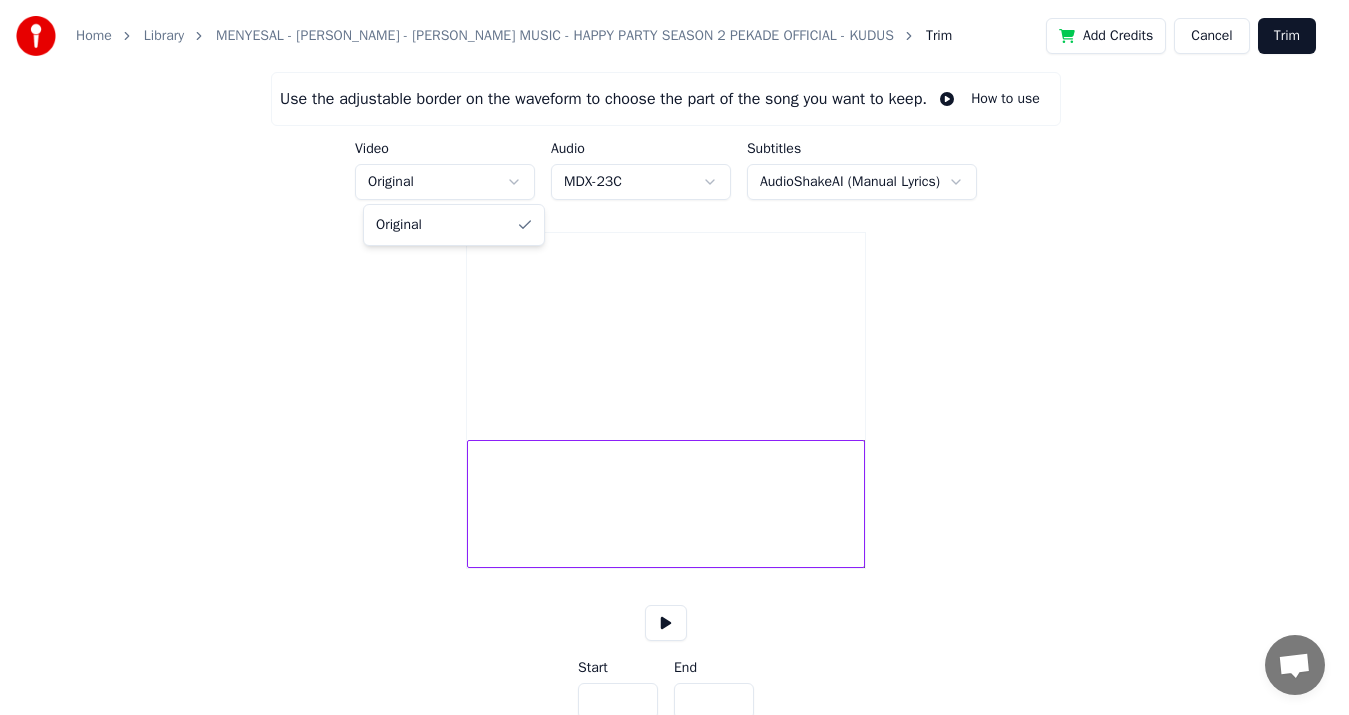 click on "Home Library MENYESAL - [PERSON_NAME] - [PERSON_NAME] MUSIC - HAPPY PARTY SEASON 2 PEKADE OFFICIAL - KUDUS Trim Add Credits Cancel Trim Use the adjustable border on the waveform to choose the part of the song you want to keep. How to use Video Original Audio MDX-23C Subtitles AudioShakeAI (Manual Lyrics) Start *** End ***** Time :  7:45 Start :  0:00 End :  7:45 Duration :  7:45 Original" at bounding box center (674, 379) 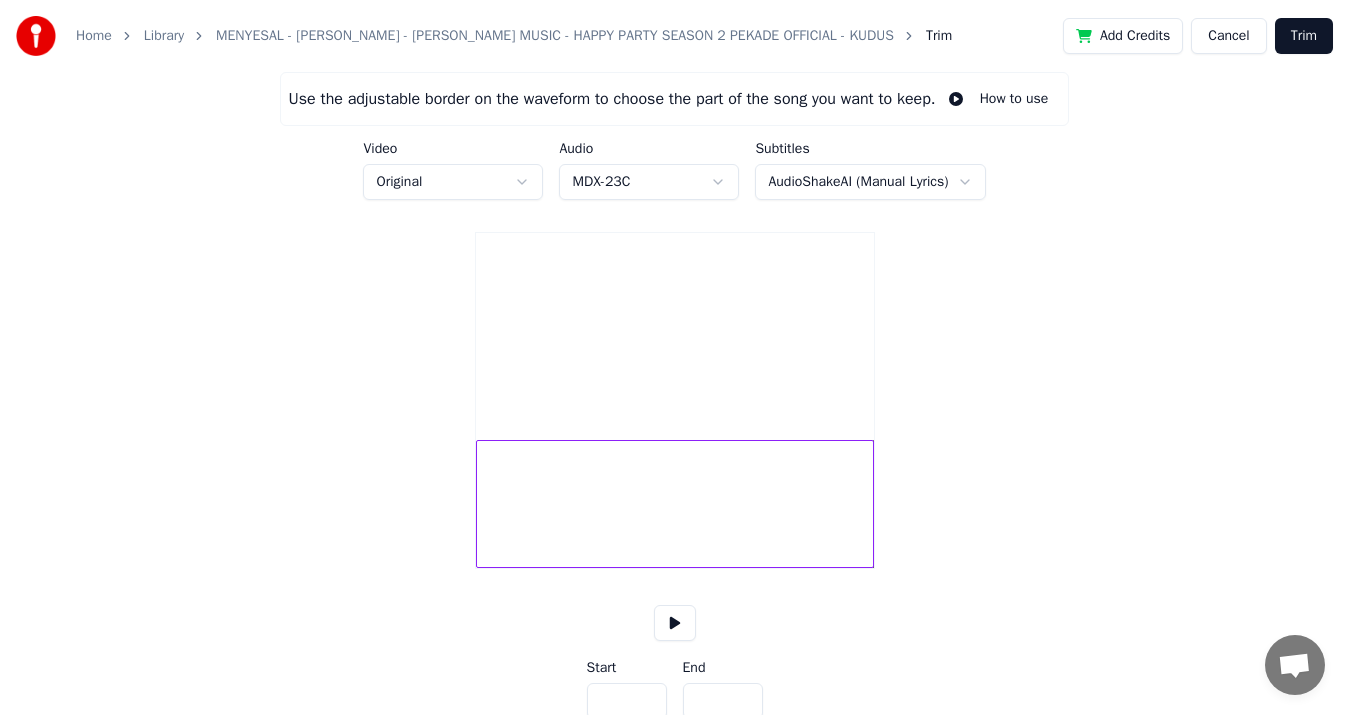 click on "Cancel" at bounding box center [1228, 36] 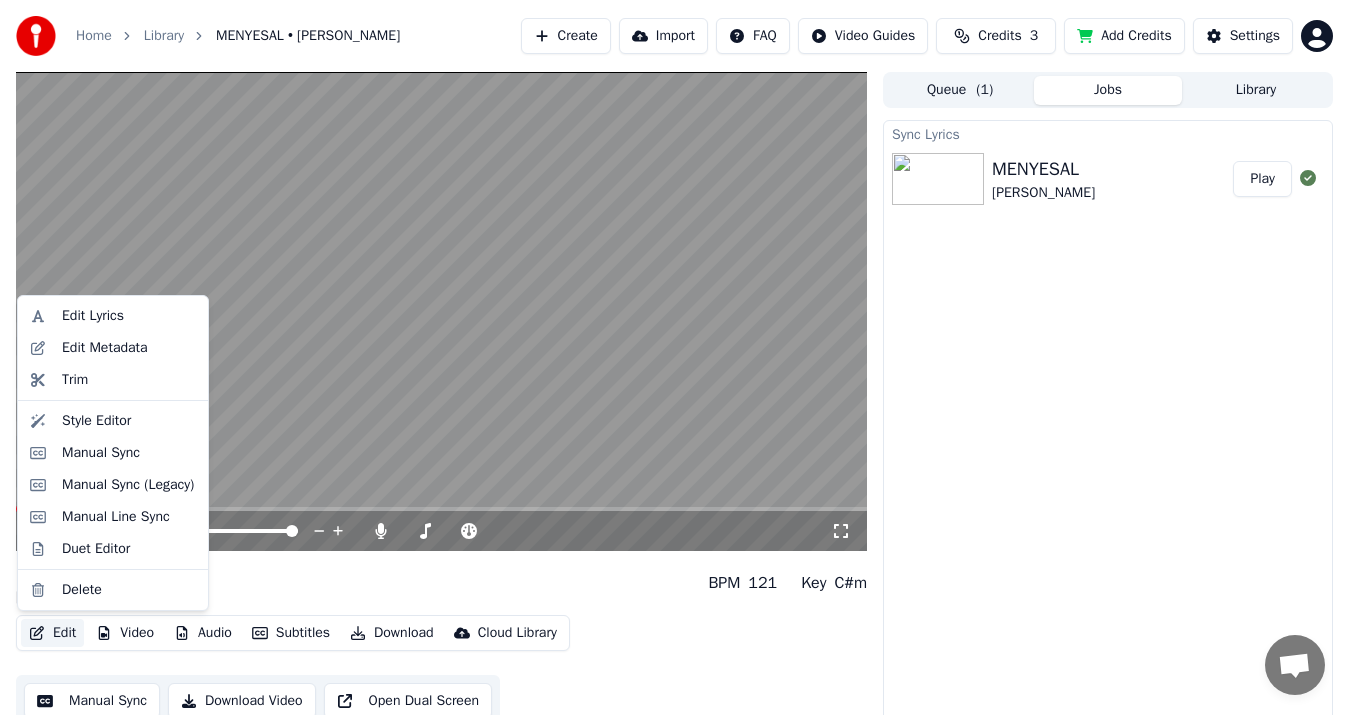 click on "Edit" at bounding box center [52, 633] 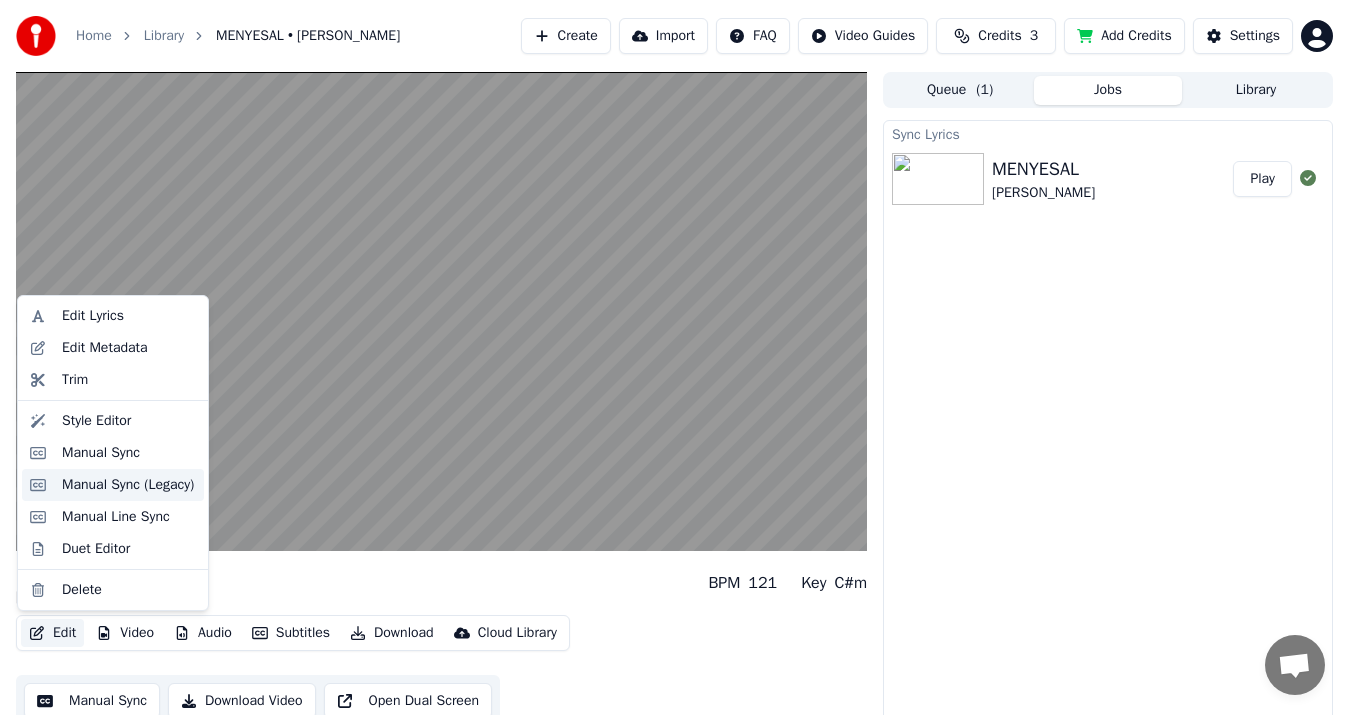 click on "Manual Sync (Legacy)" at bounding box center (128, 485) 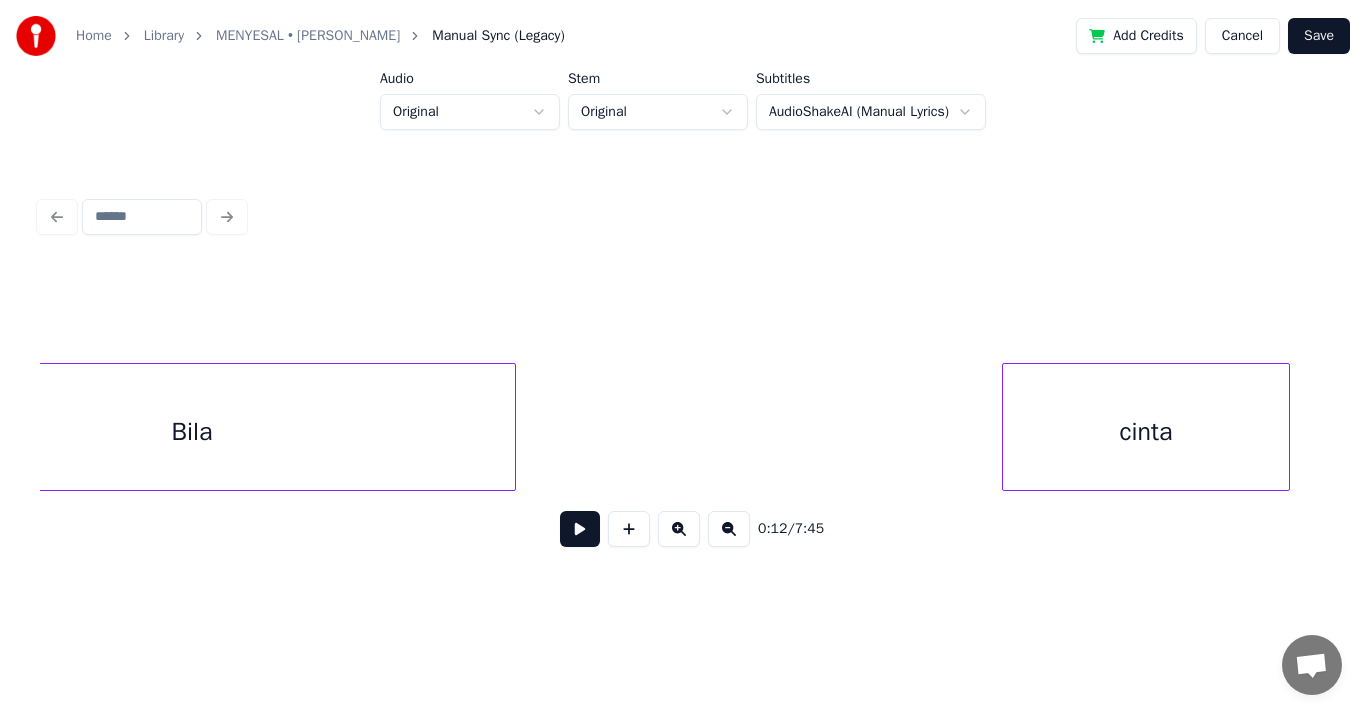 scroll, scrollTop: 0, scrollLeft: 2666, axis: horizontal 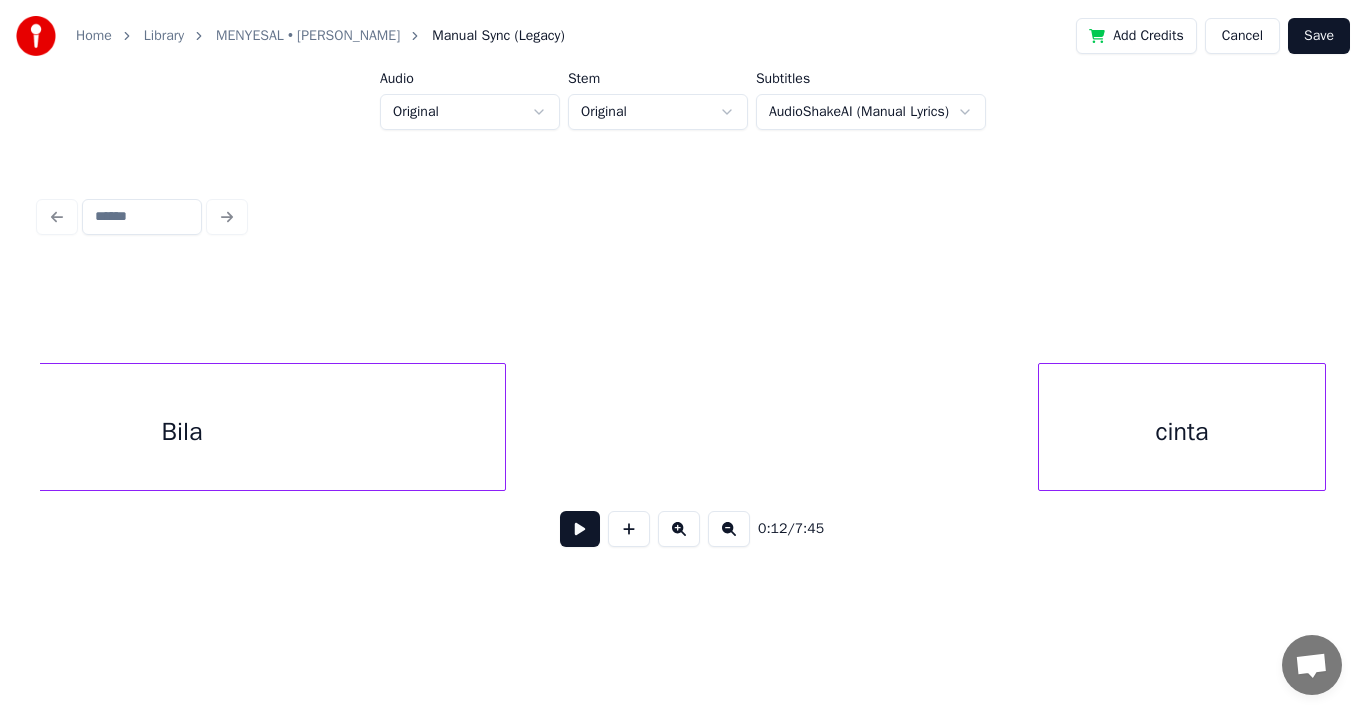 click on "Home Library MENYESAL • [PERSON_NAME] Manual Sync (Legacy) Add Credits Cancel Save Audio Original Stem Original Subtitles AudioShakeAI (Manual Lyrics) 0:12  /  7:45" at bounding box center [683, 295] 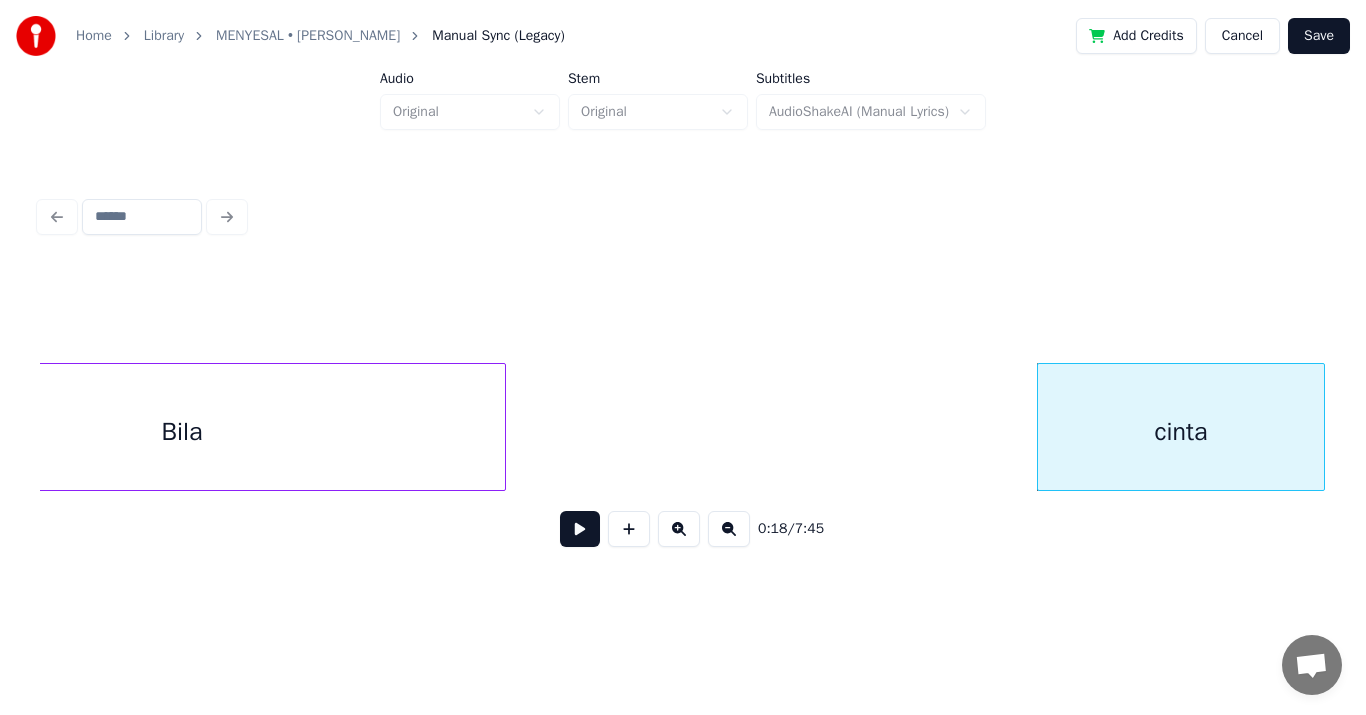 scroll, scrollTop: 0, scrollLeft: 2488, axis: horizontal 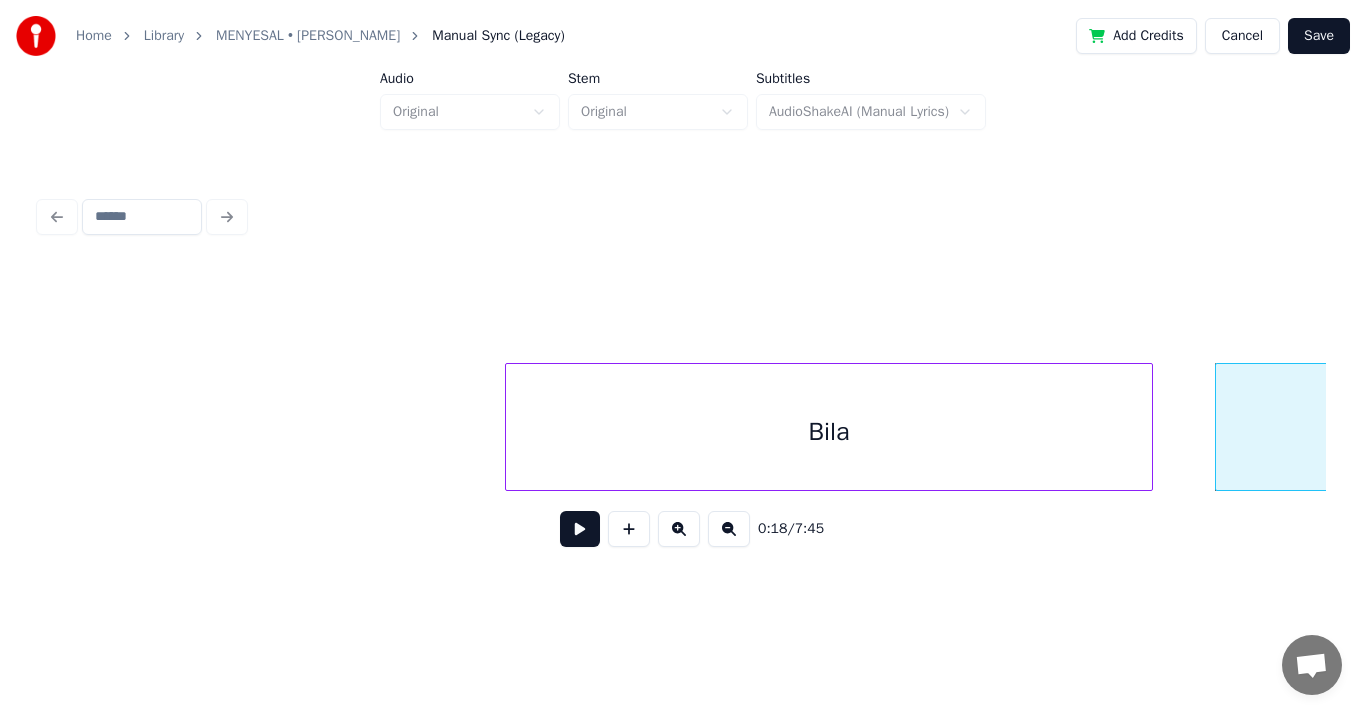 click on "Bila" at bounding box center [829, 432] 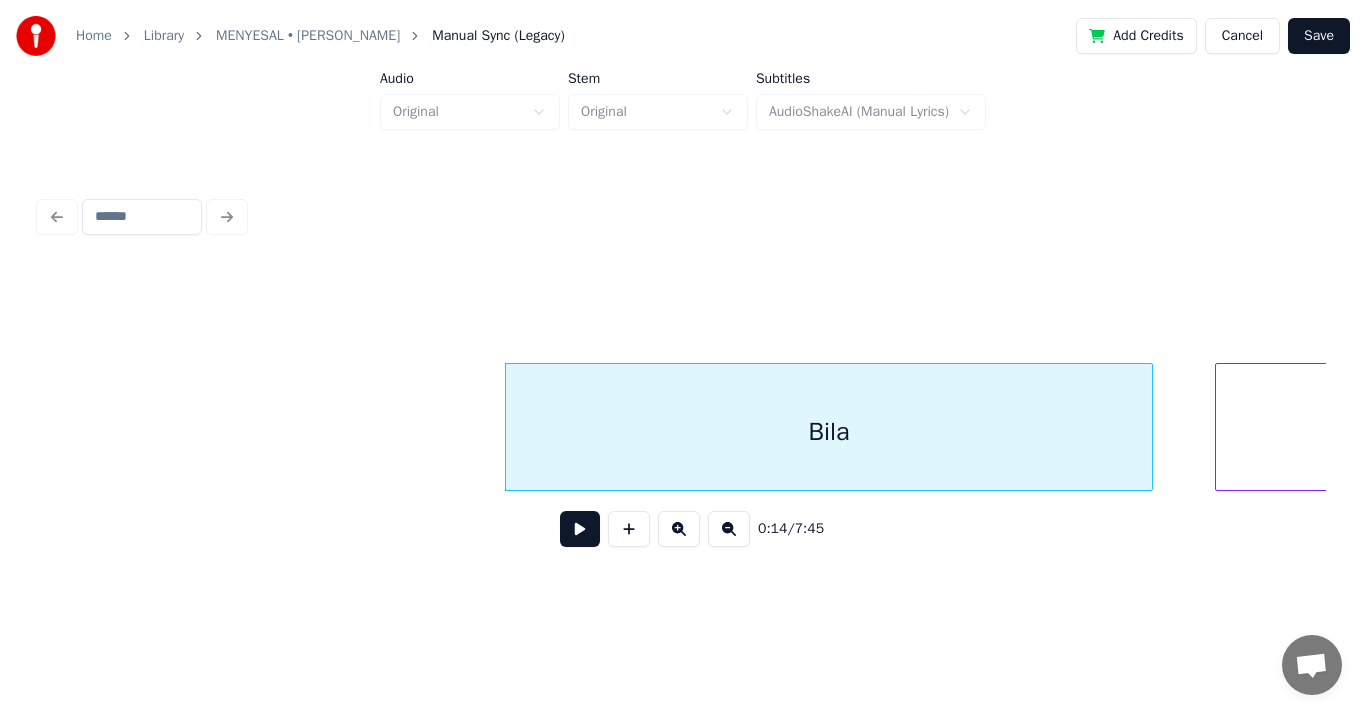 click at bounding box center (580, 529) 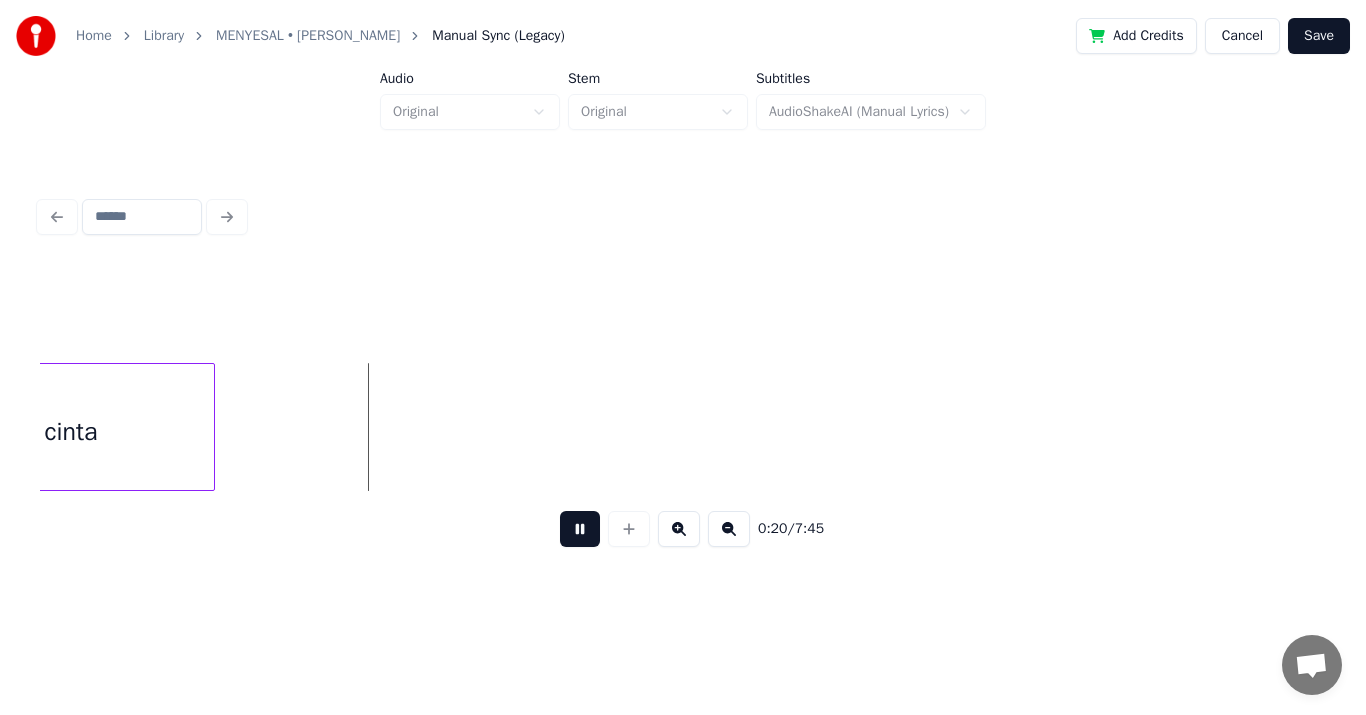 scroll, scrollTop: 0, scrollLeft: 3673, axis: horizontal 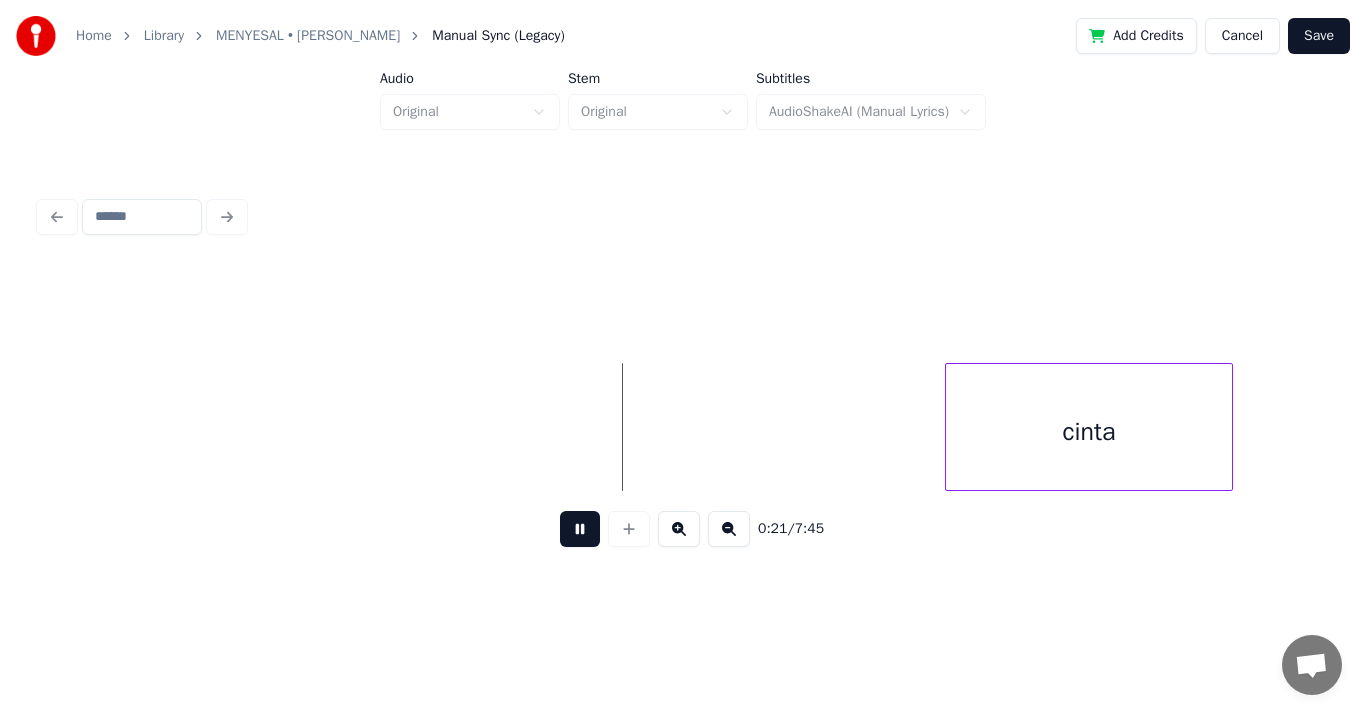 click on "cinta" at bounding box center (1089, 432) 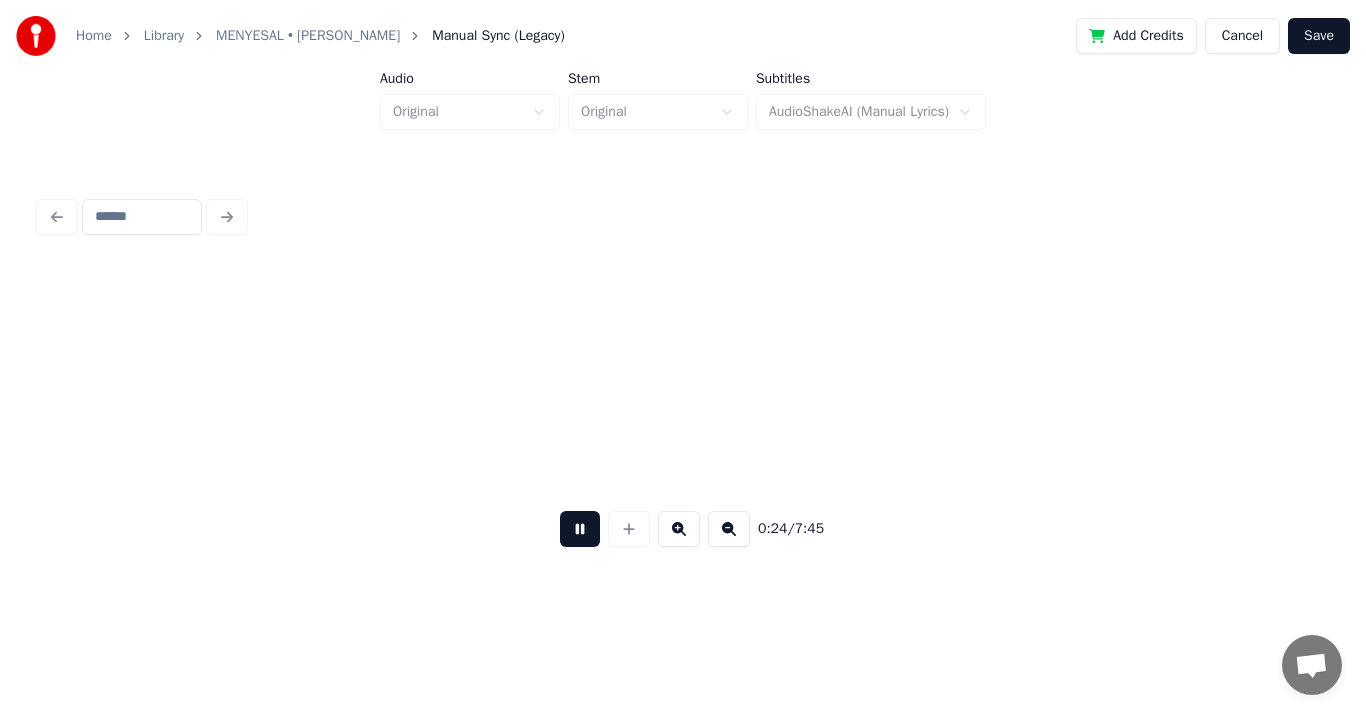 scroll, scrollTop: 0, scrollLeft: 4962, axis: horizontal 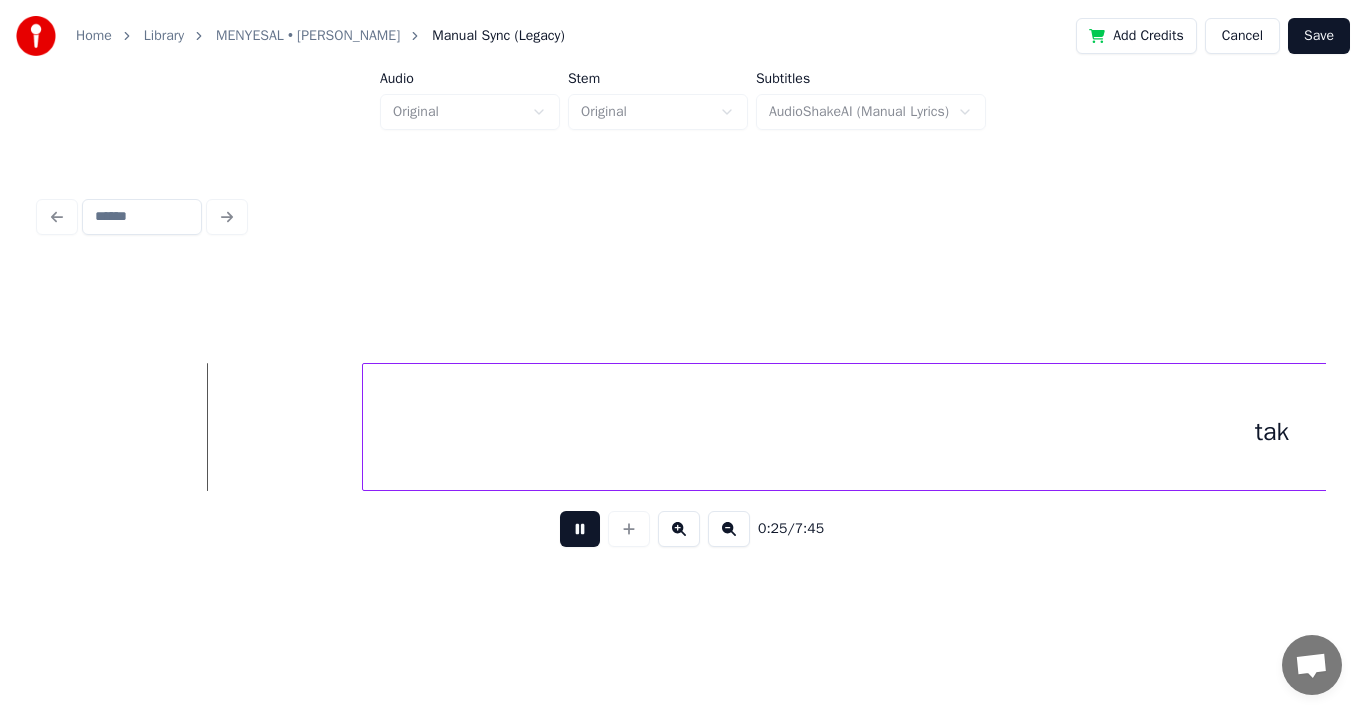 click at bounding box center (580, 529) 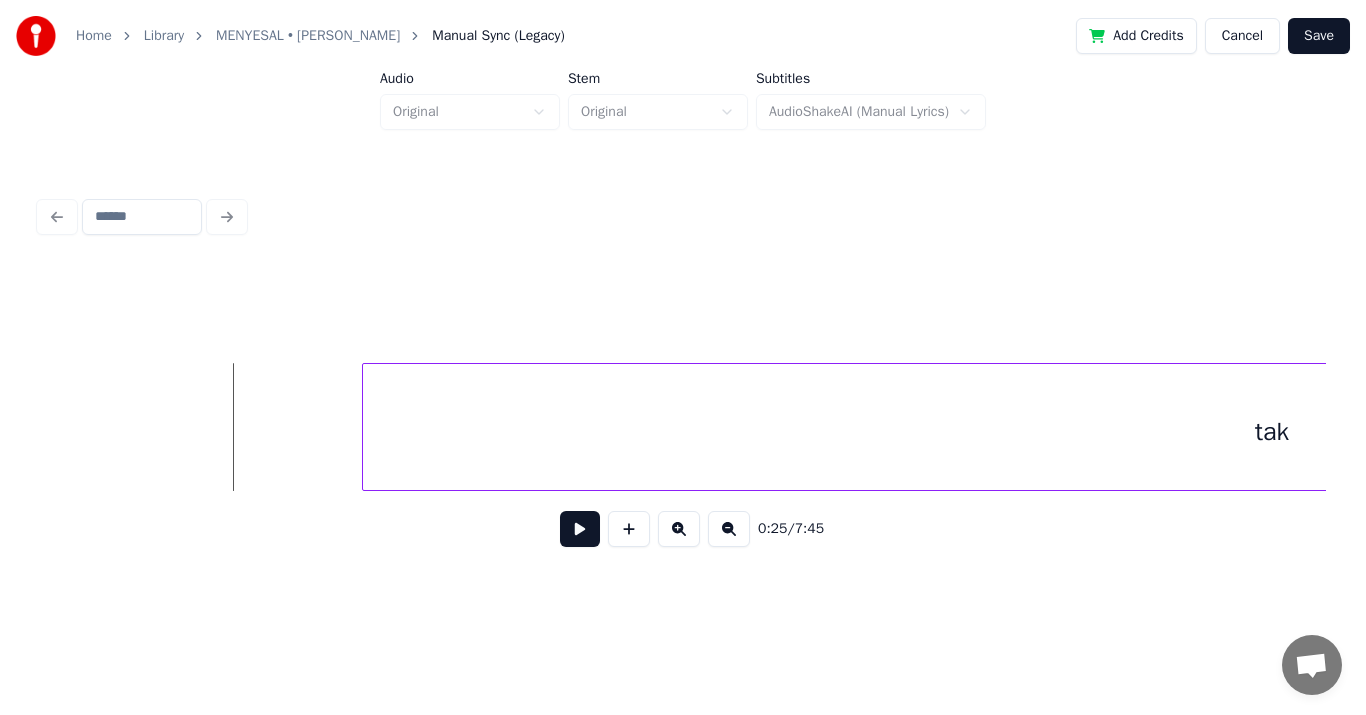 click at bounding box center [683, 217] 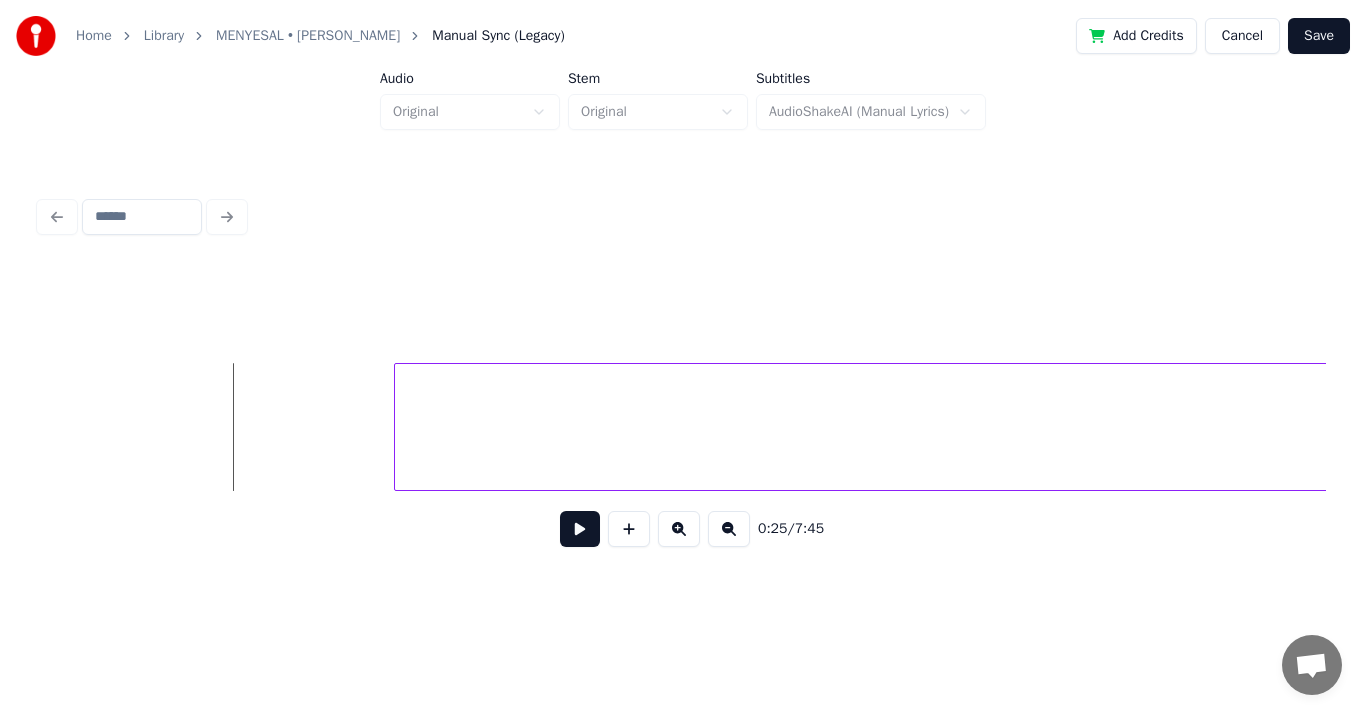 click at bounding box center (679, 529) 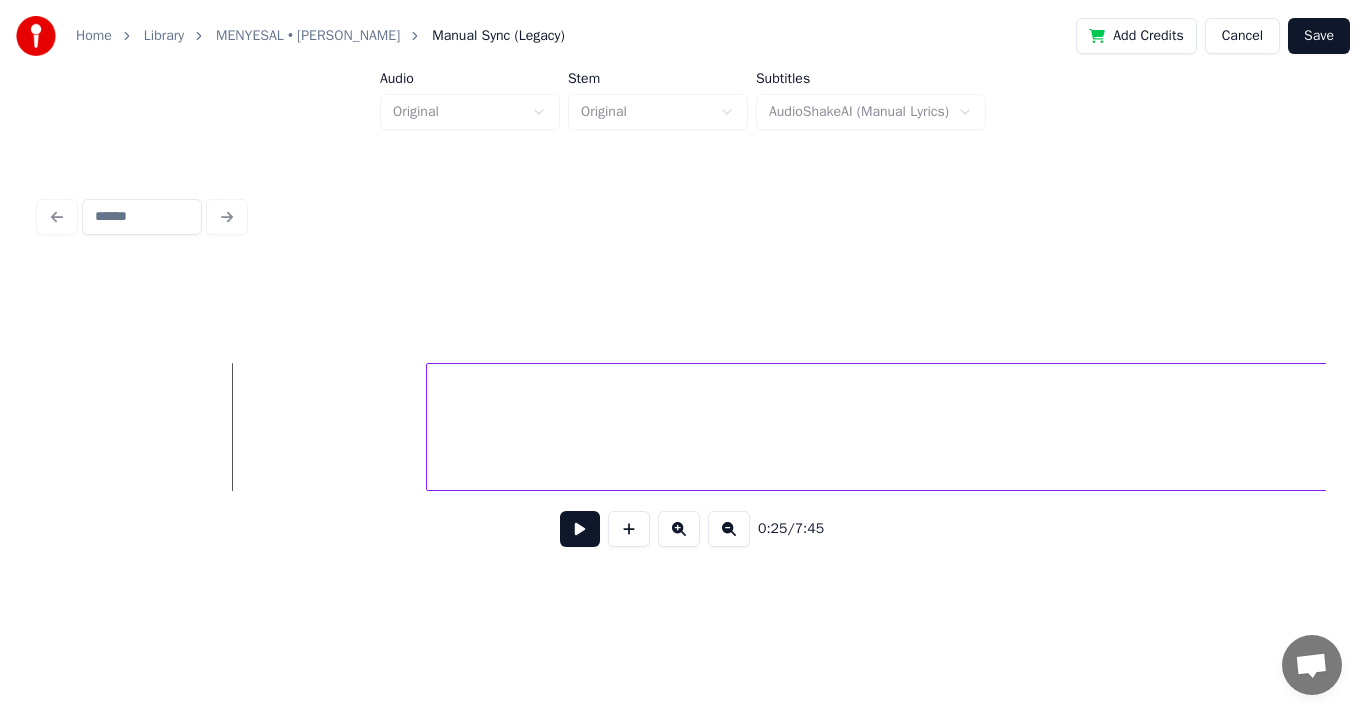 click at bounding box center (679, 529) 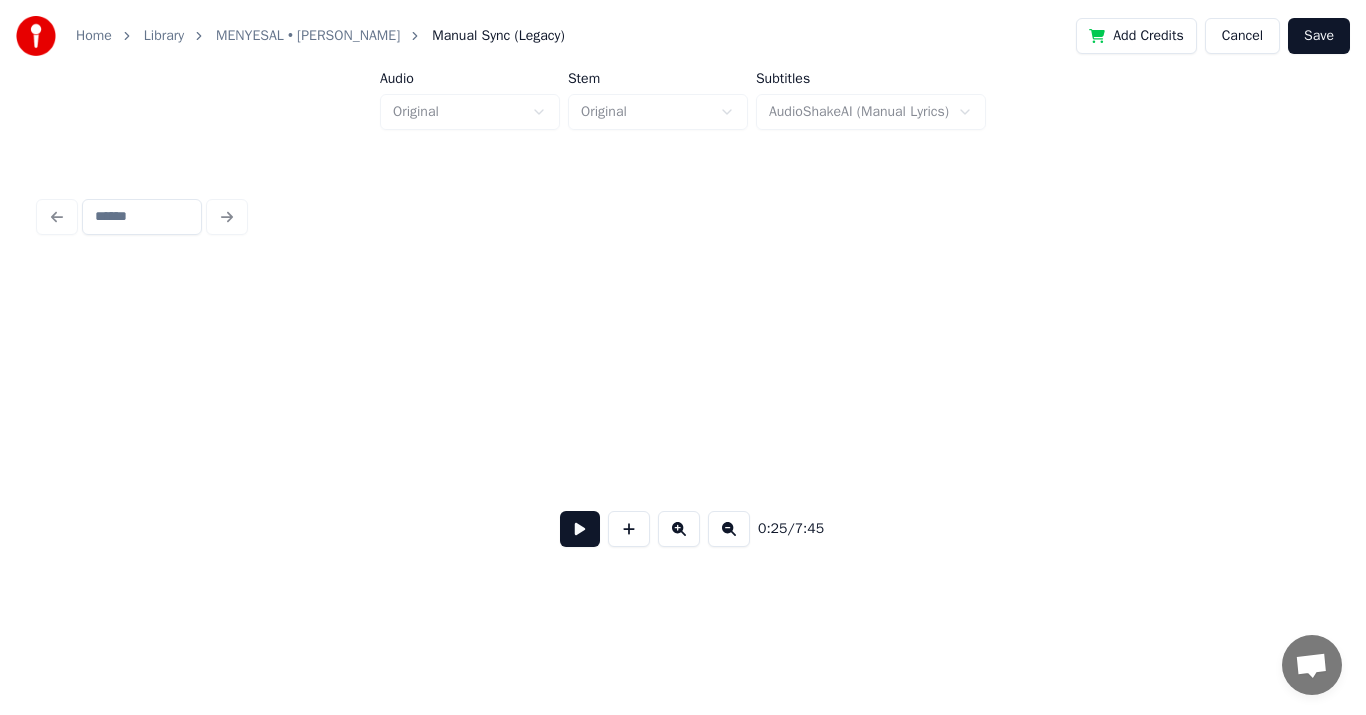 scroll, scrollTop: 0, scrollLeft: 8829, axis: horizontal 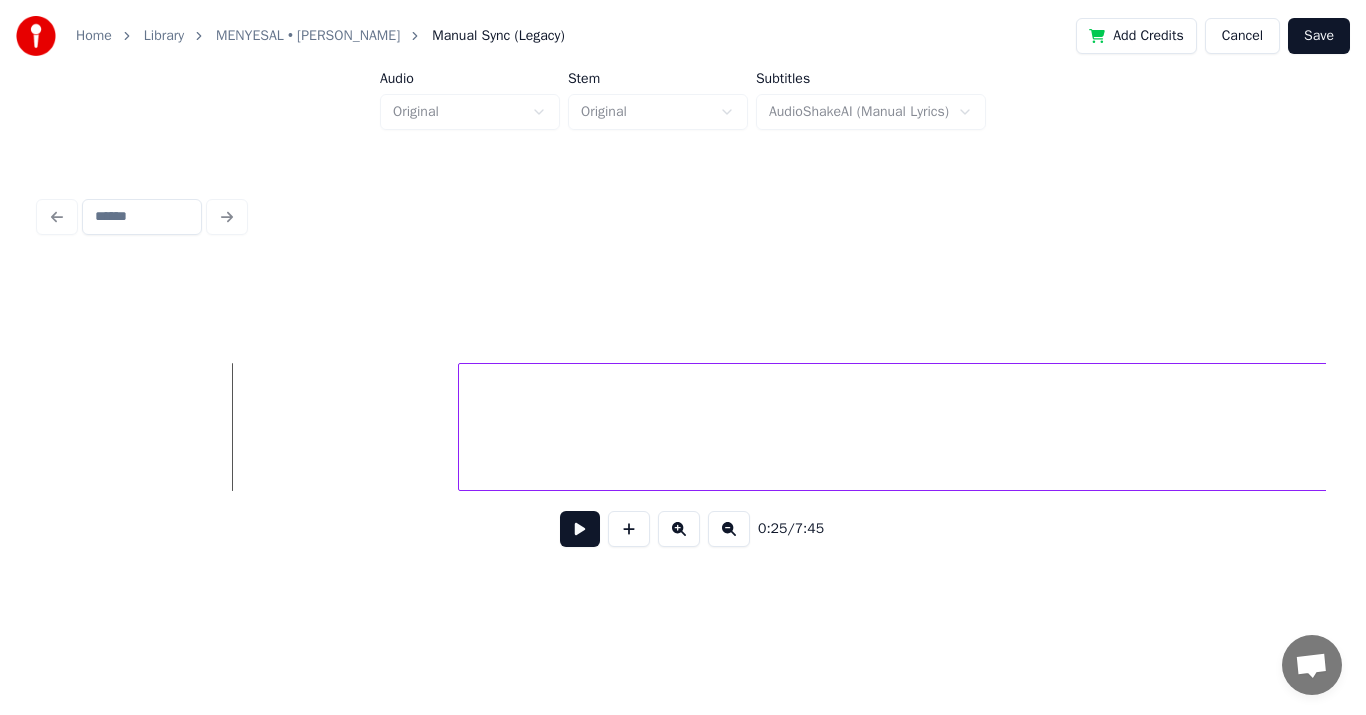 click at bounding box center [679, 529] 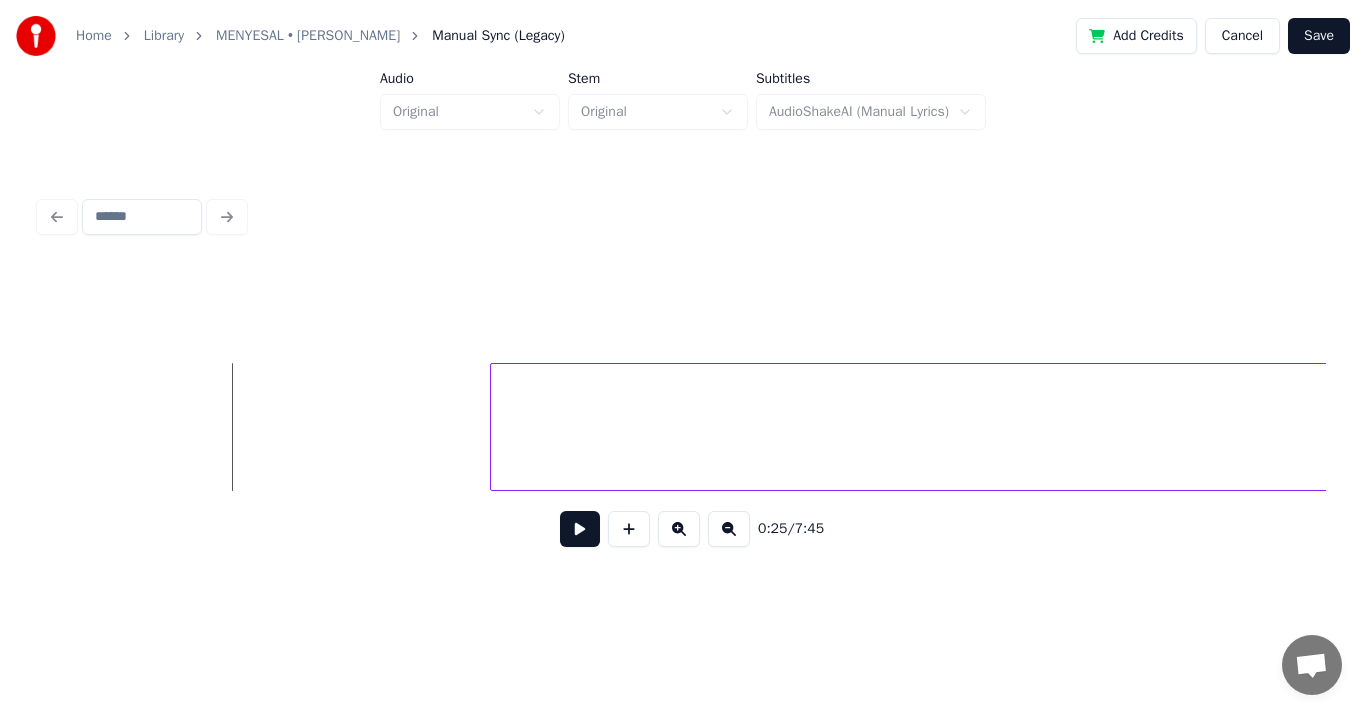 click at bounding box center (679, 529) 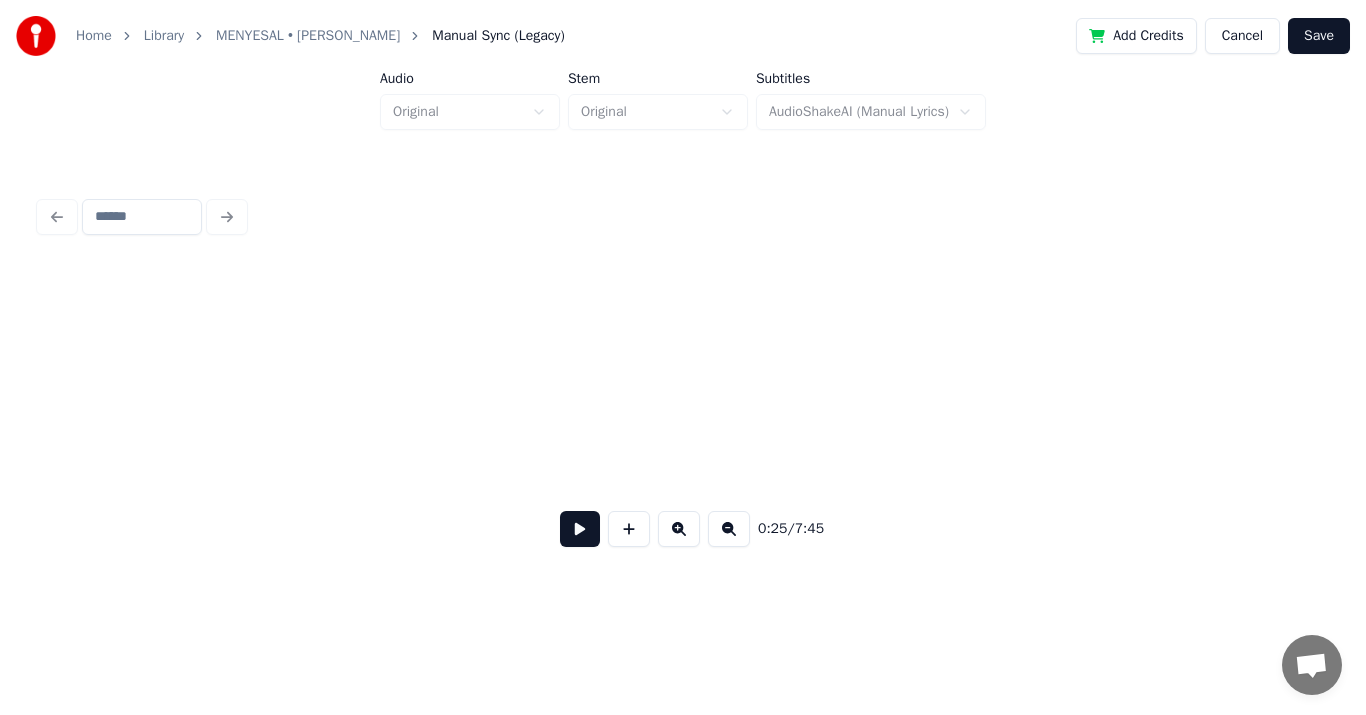 scroll, scrollTop: 0, scrollLeft: 11407, axis: horizontal 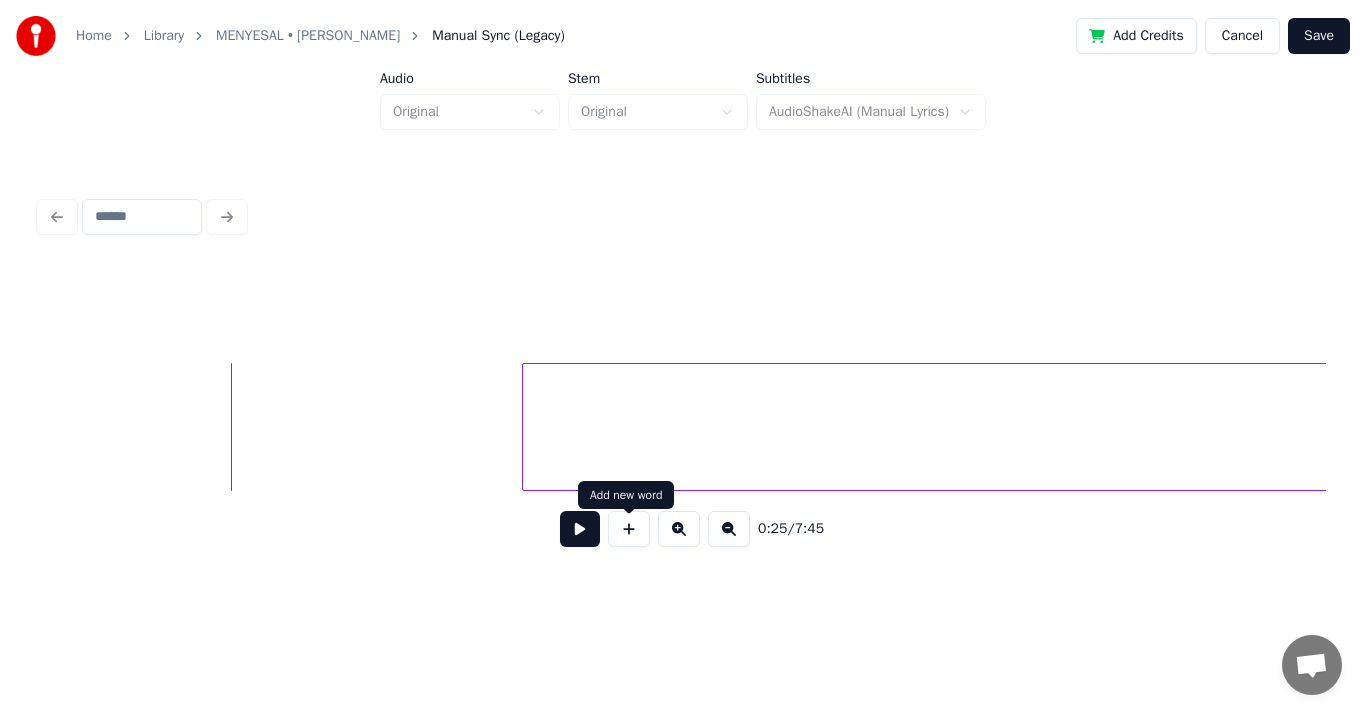 click at bounding box center (629, 529) 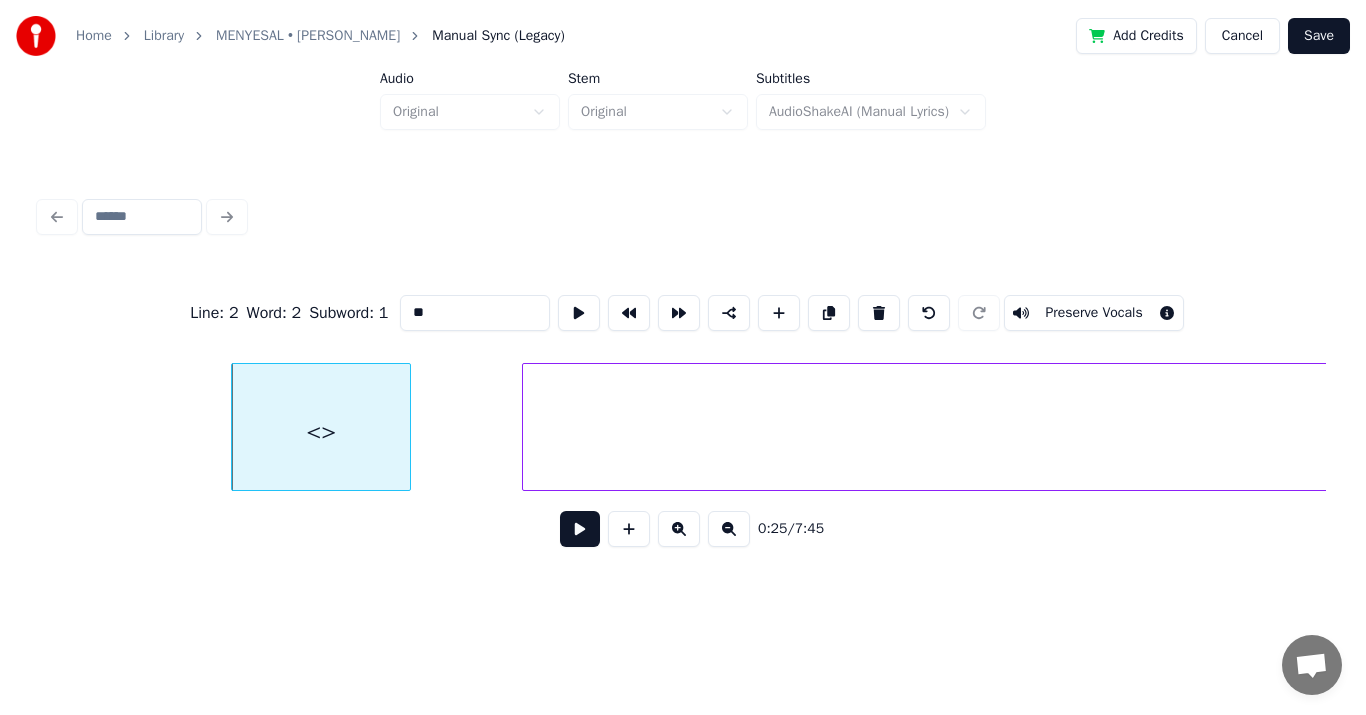 click at bounding box center (629, 529) 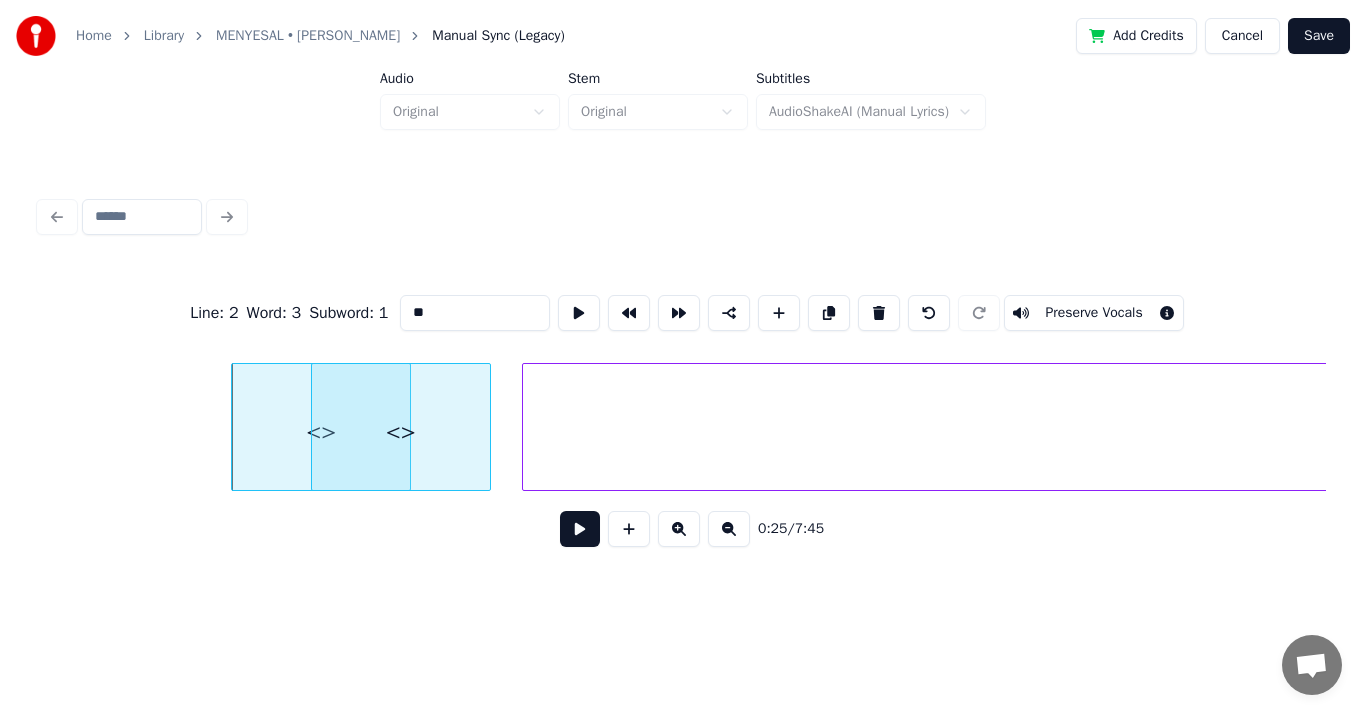 click on "<>" at bounding box center [401, 432] 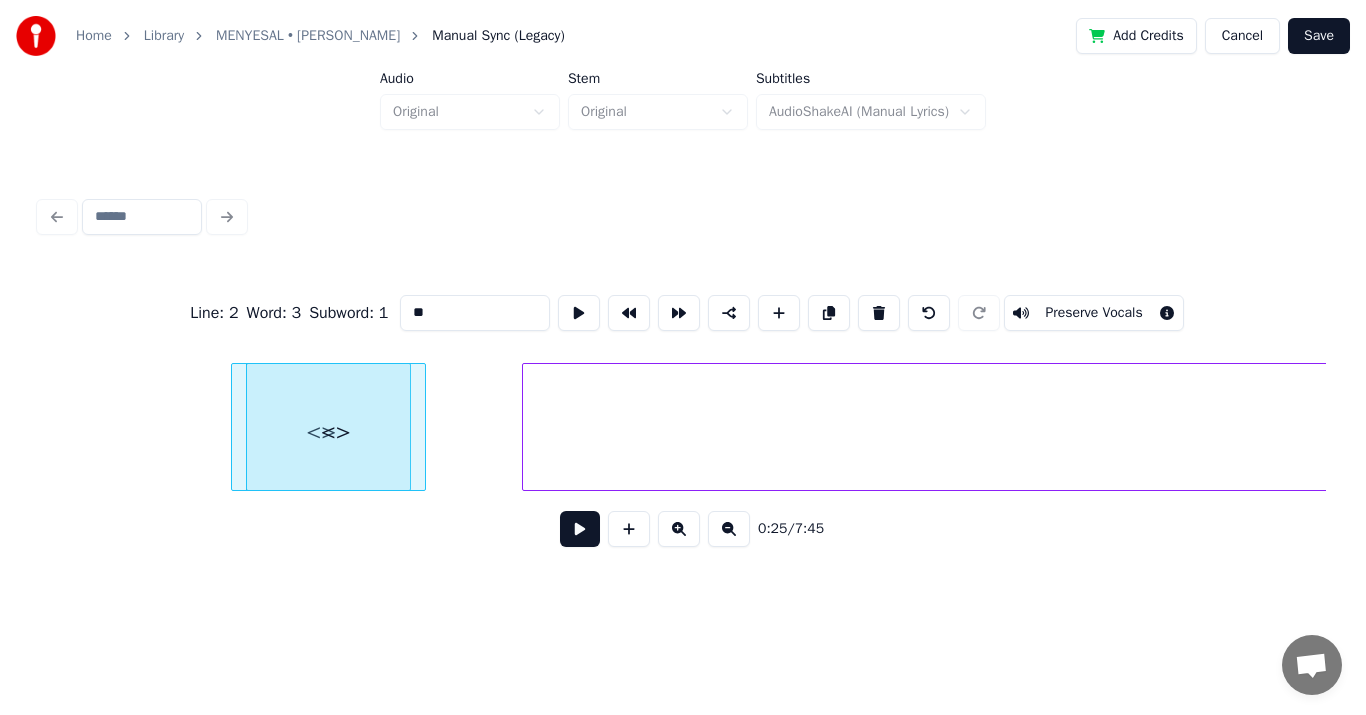 click at bounding box center [580, 529] 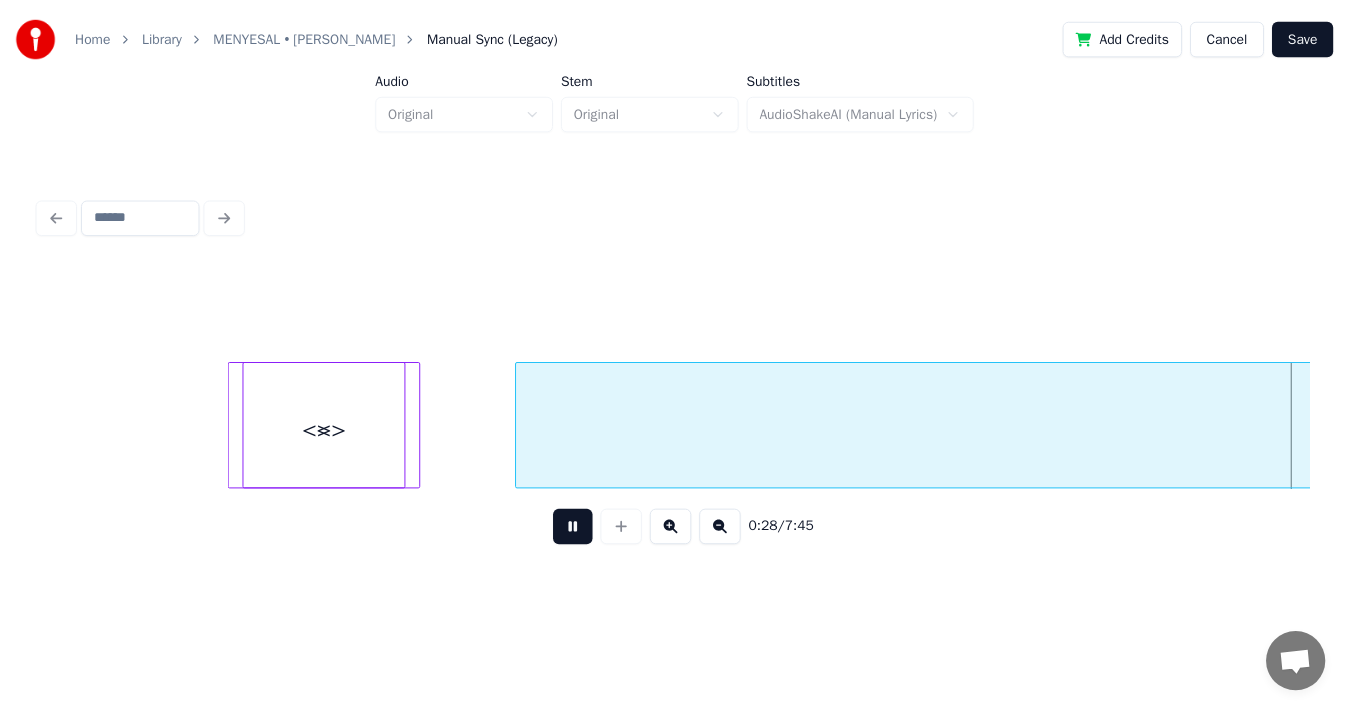 scroll, scrollTop: 0, scrollLeft: 12695, axis: horizontal 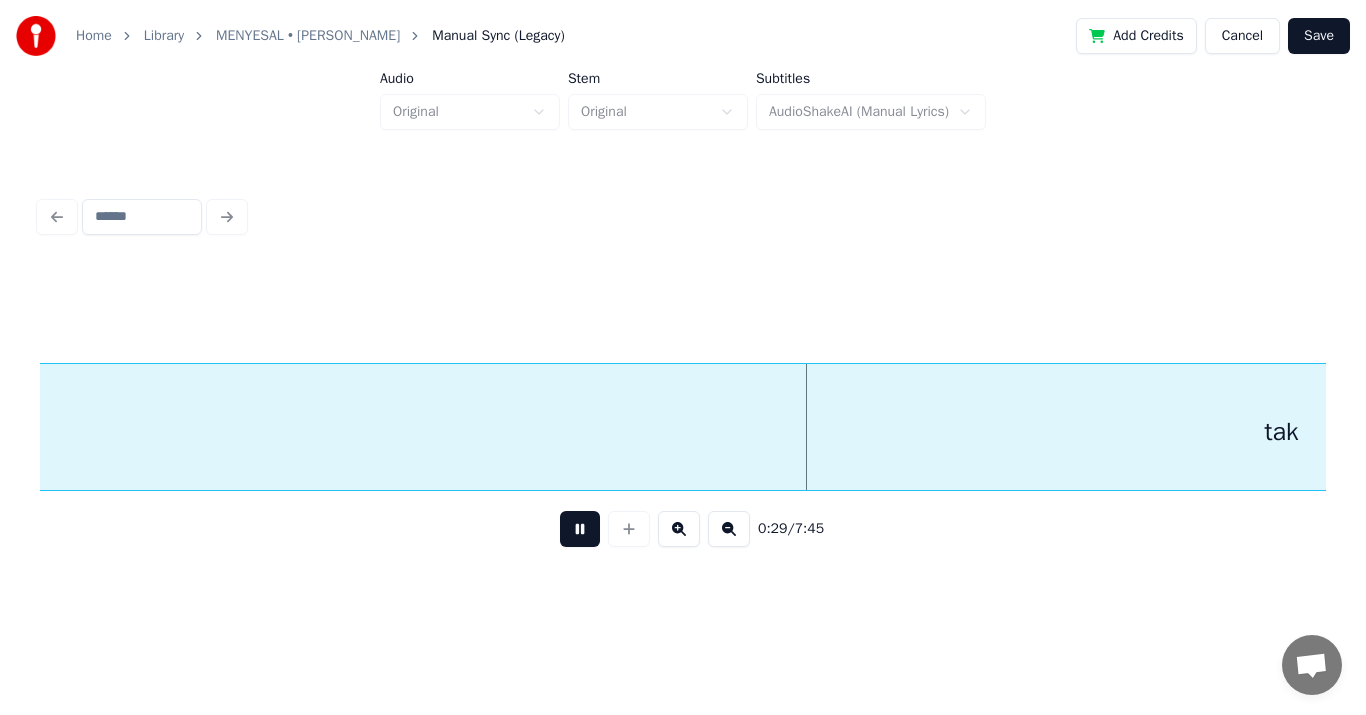 click on "Cancel" at bounding box center [1242, 36] 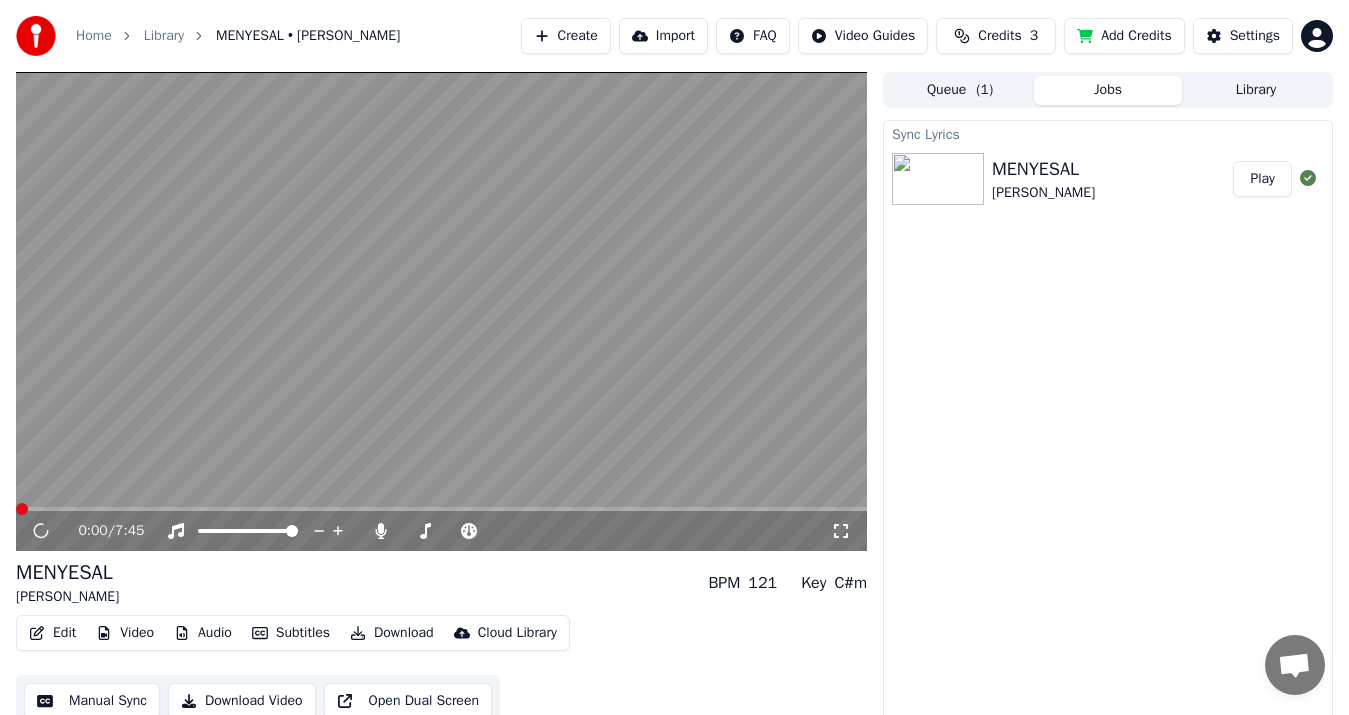 click on "Edit" at bounding box center [52, 633] 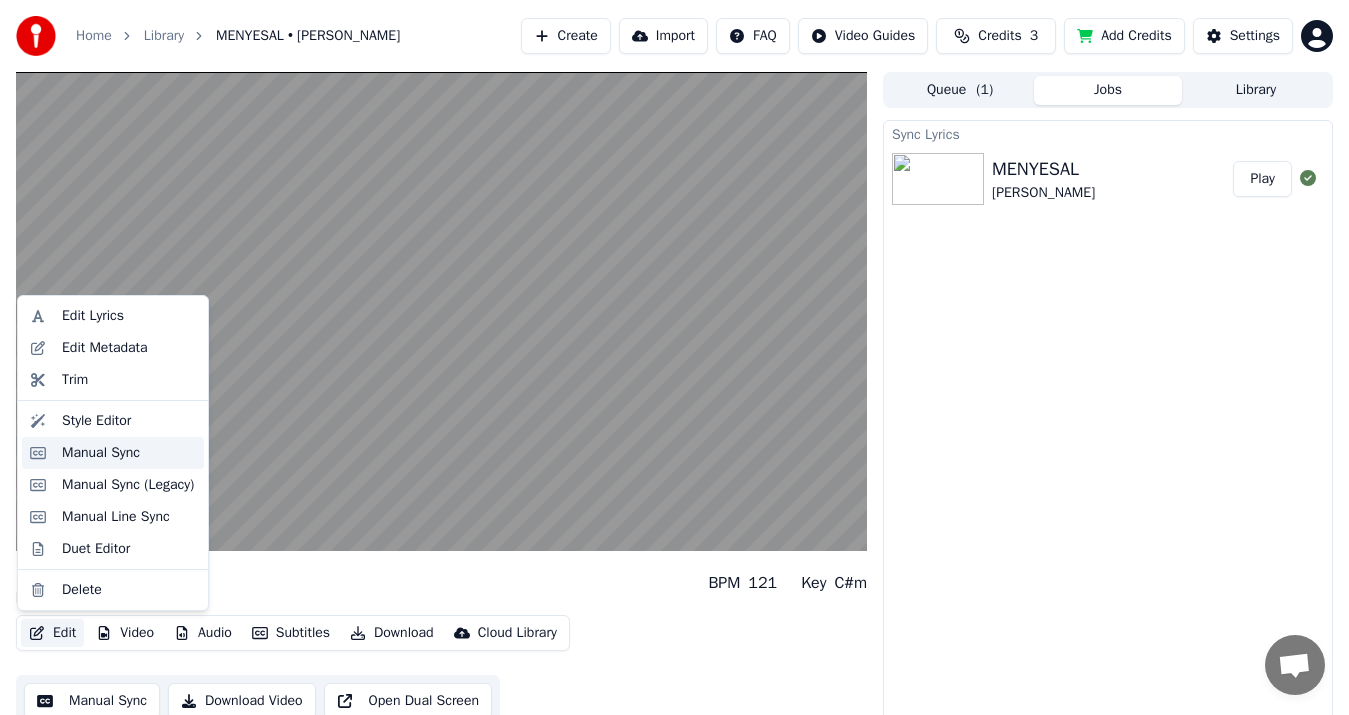 click on "Manual Sync" at bounding box center [101, 453] 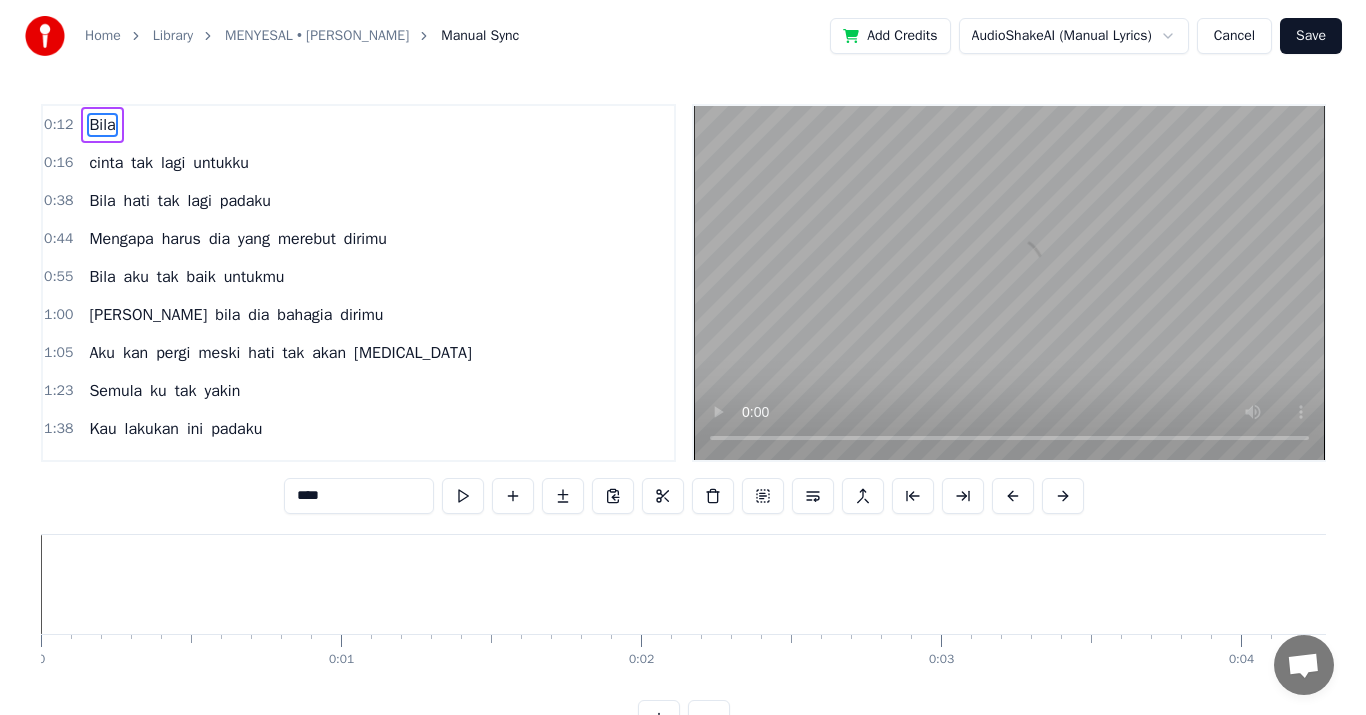scroll, scrollTop: 0, scrollLeft: 3625, axis: horizontal 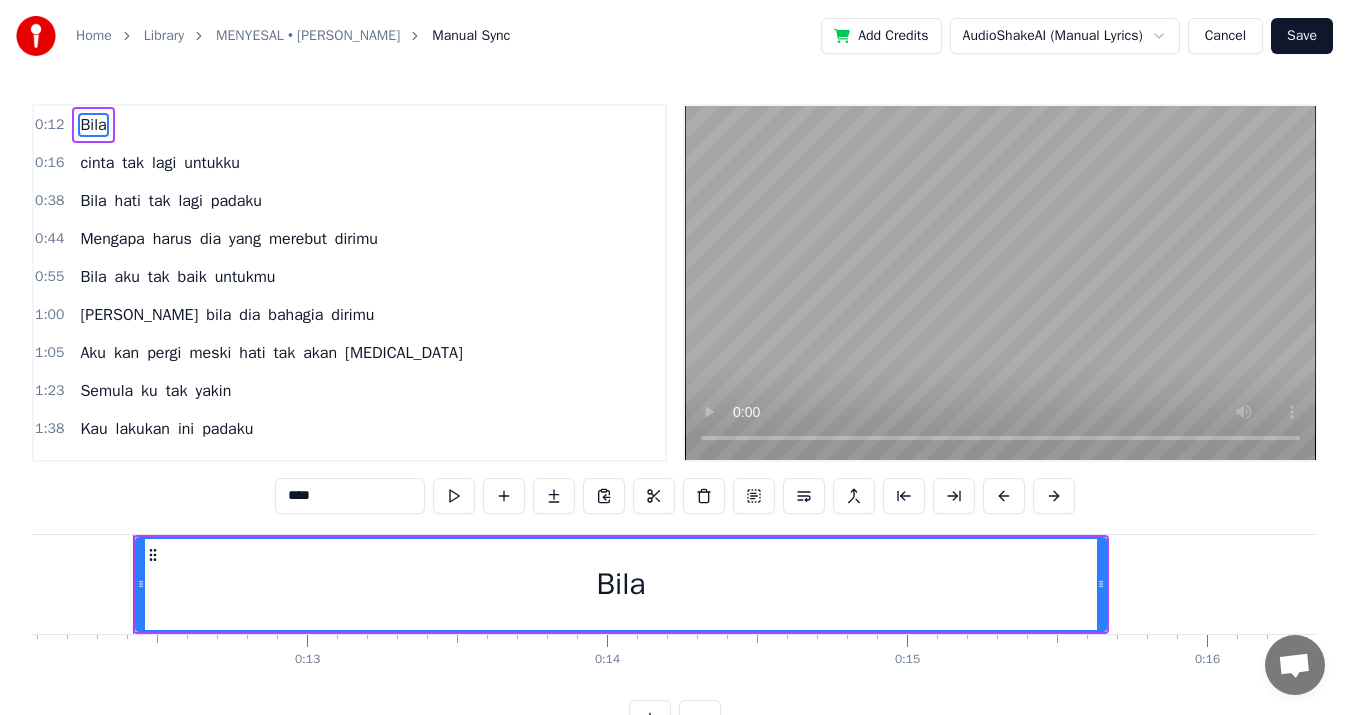click on "Cancel" at bounding box center [1225, 36] 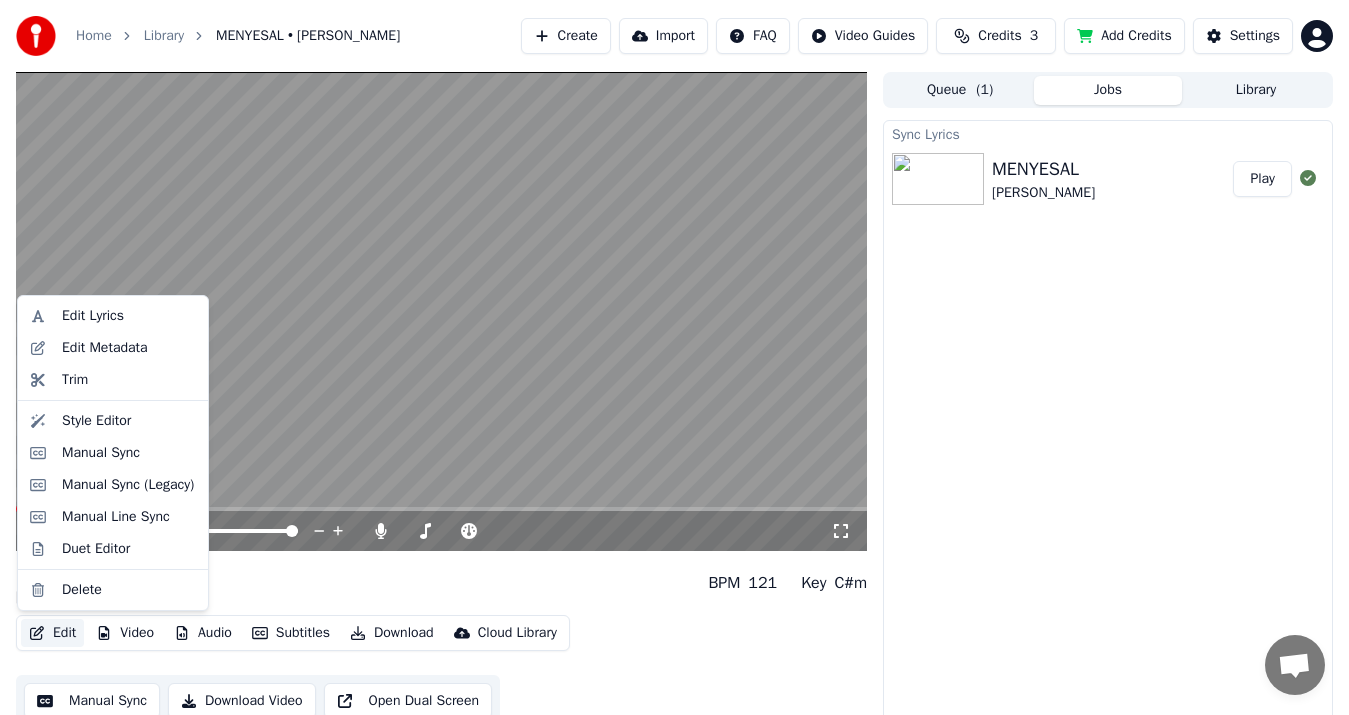 click on "Edit" at bounding box center [52, 633] 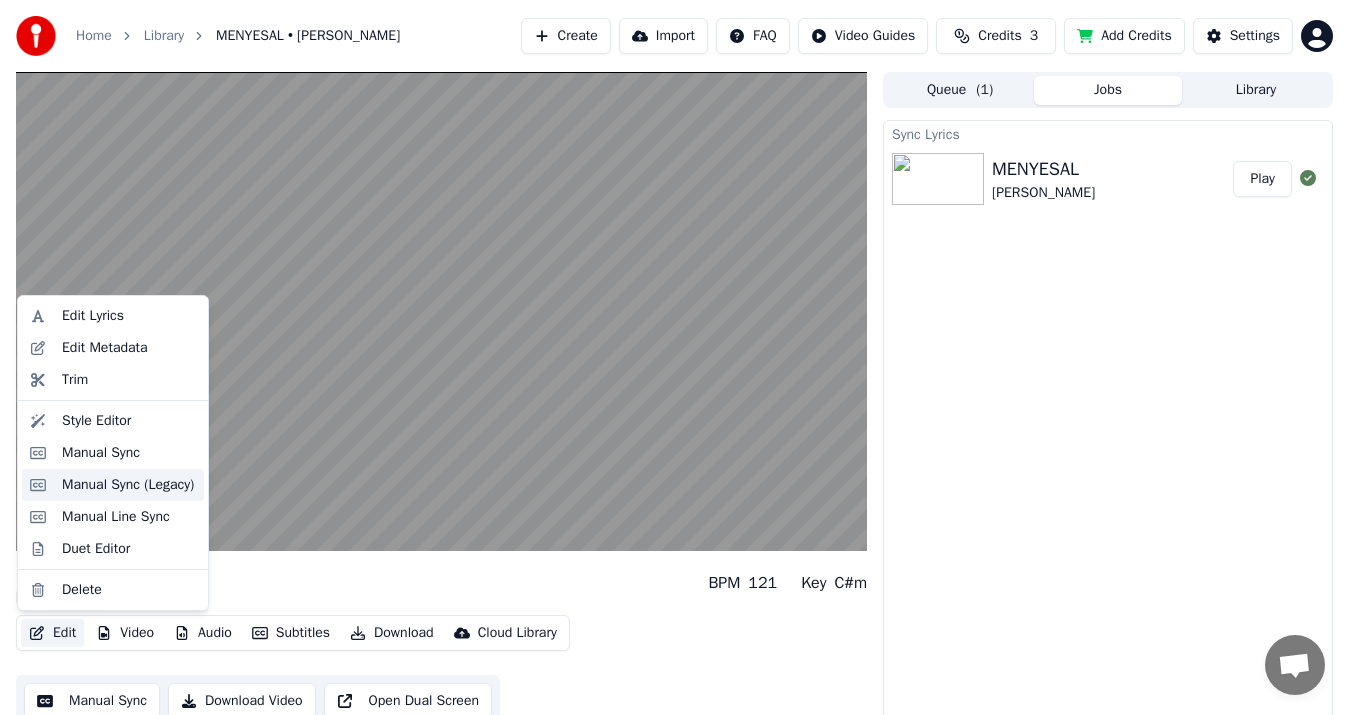 click on "Manual Sync (Legacy)" at bounding box center [128, 485] 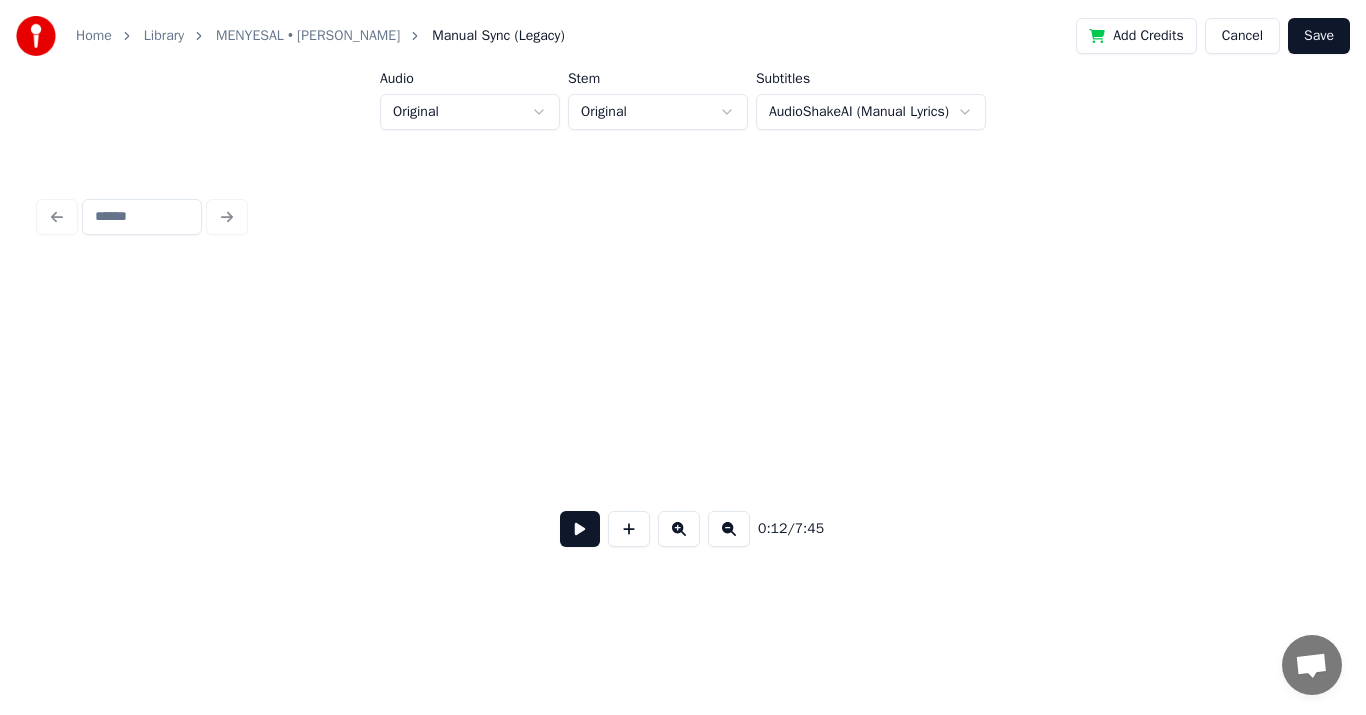 scroll, scrollTop: 0, scrollLeft: 5588, axis: horizontal 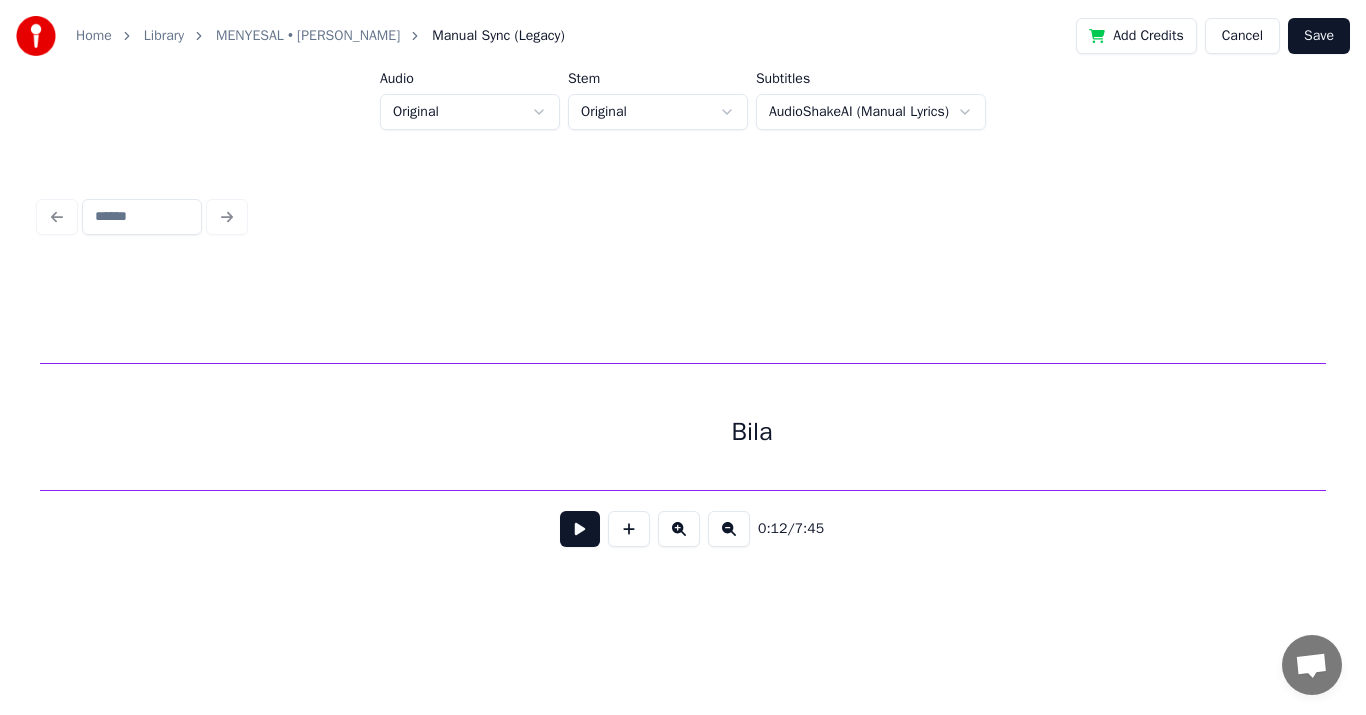 click on "Bila" at bounding box center (752, 432) 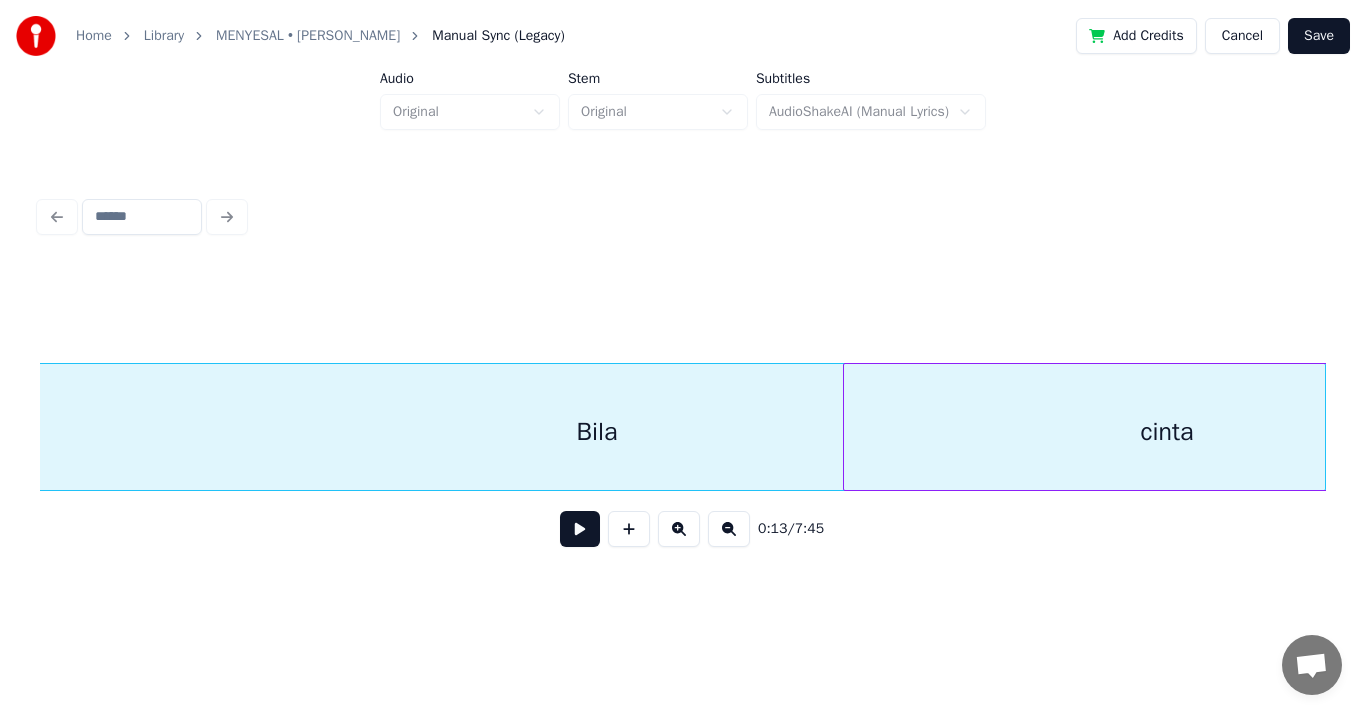 click on "Bila cinta" at bounding box center [98236, 427] 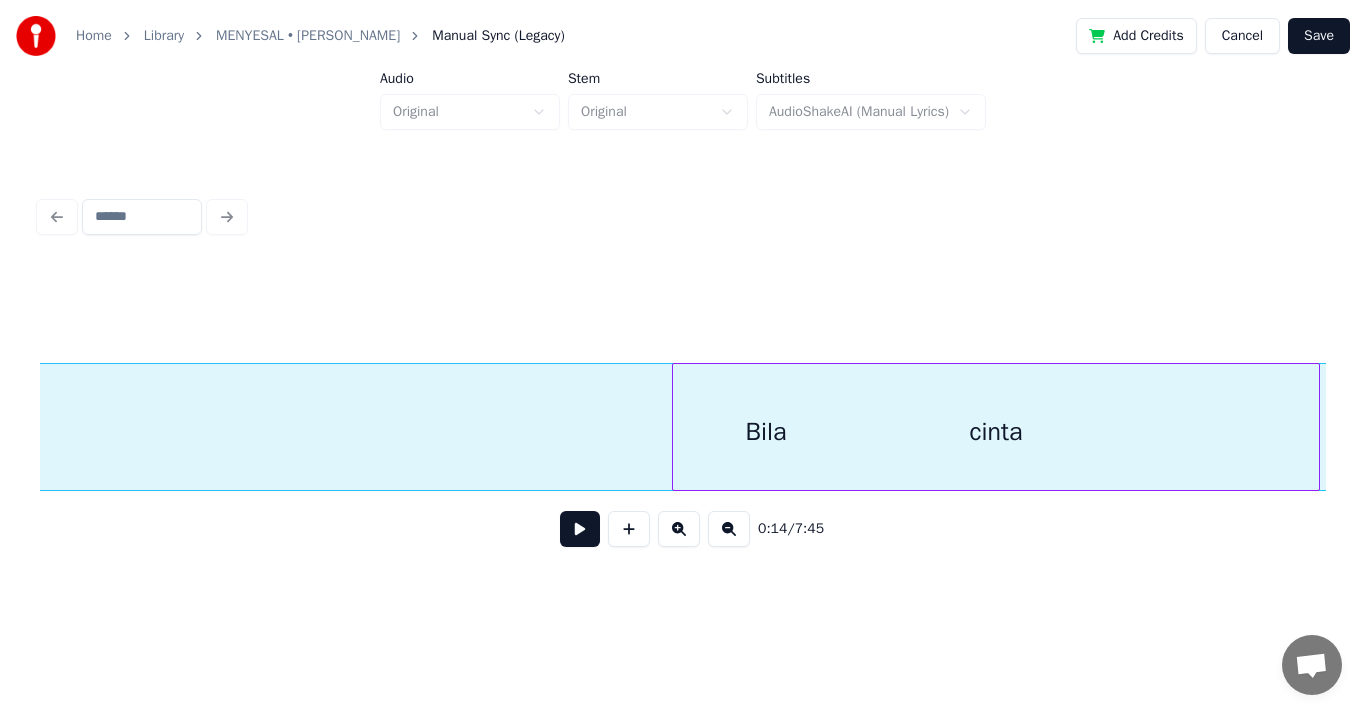click on "Bila cinta" at bounding box center [98065, 427] 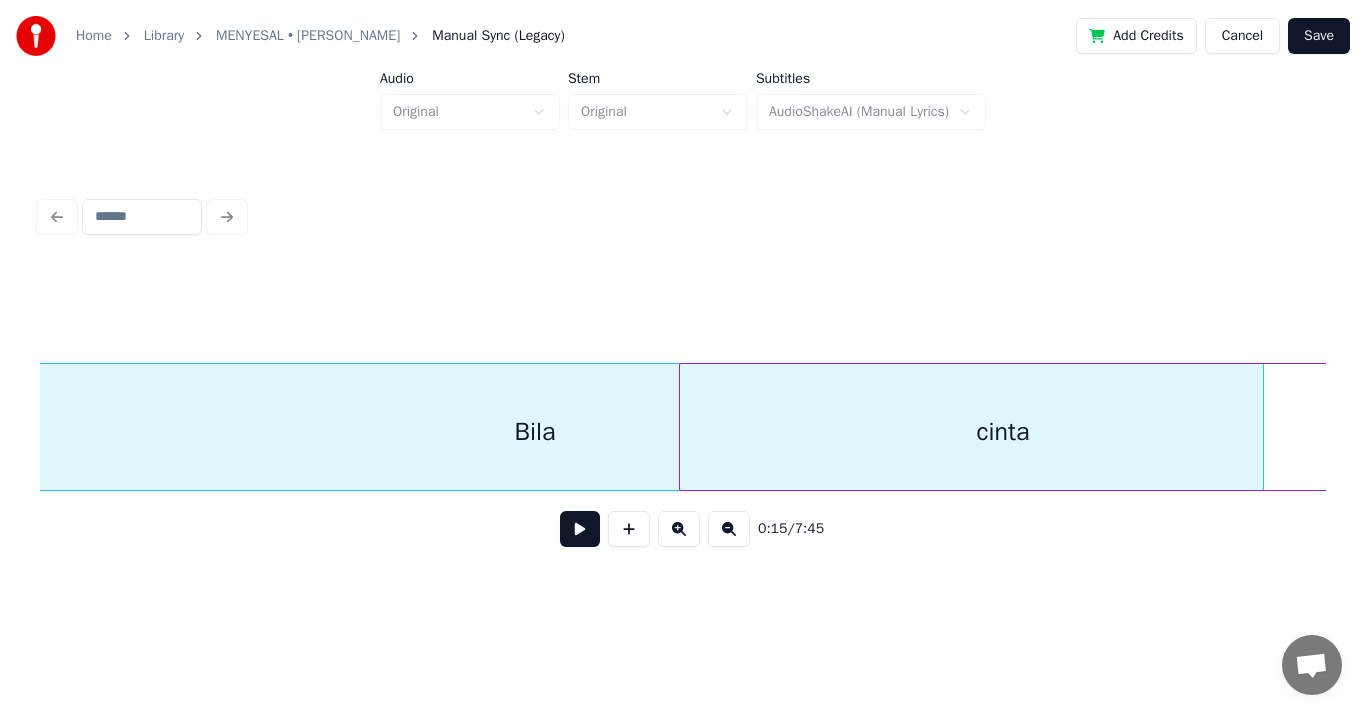 scroll, scrollTop: 0, scrollLeft: 7089, axis: horizontal 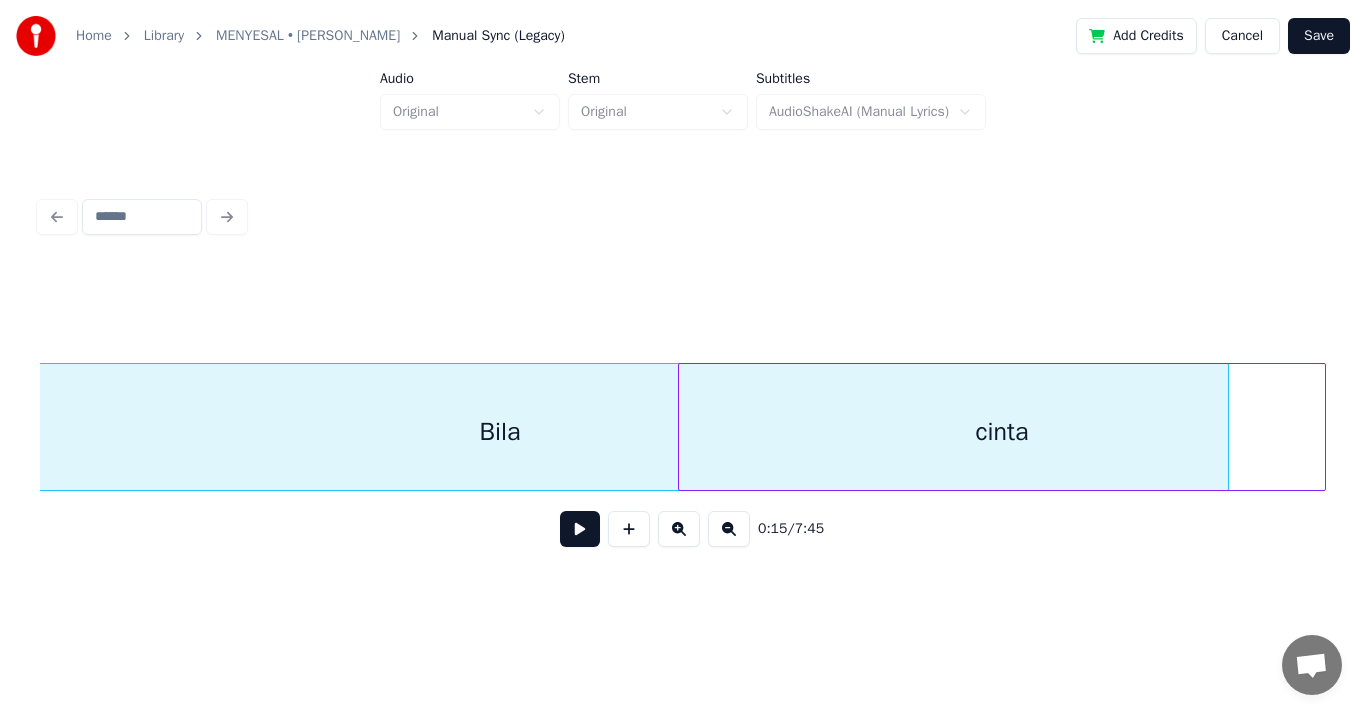click on "cinta" at bounding box center (1002, 432) 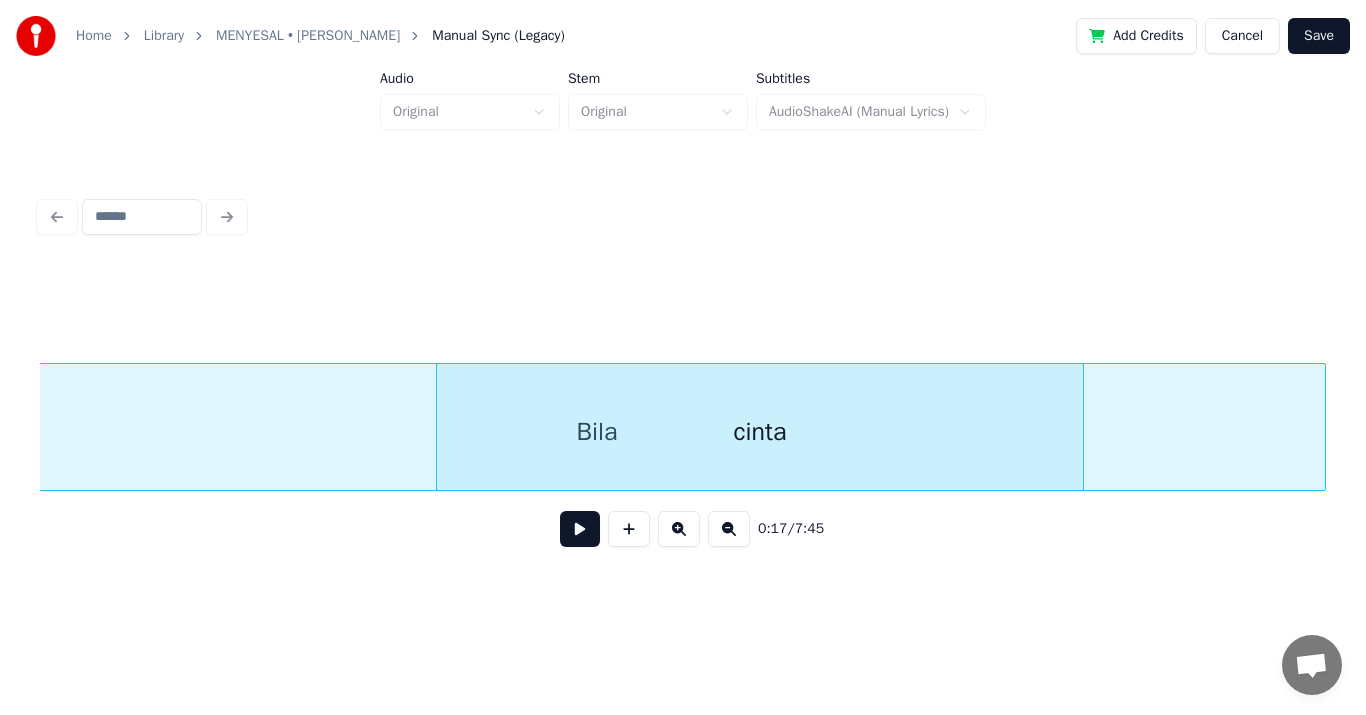 click on "Bila cinta" at bounding box center [97554, 427] 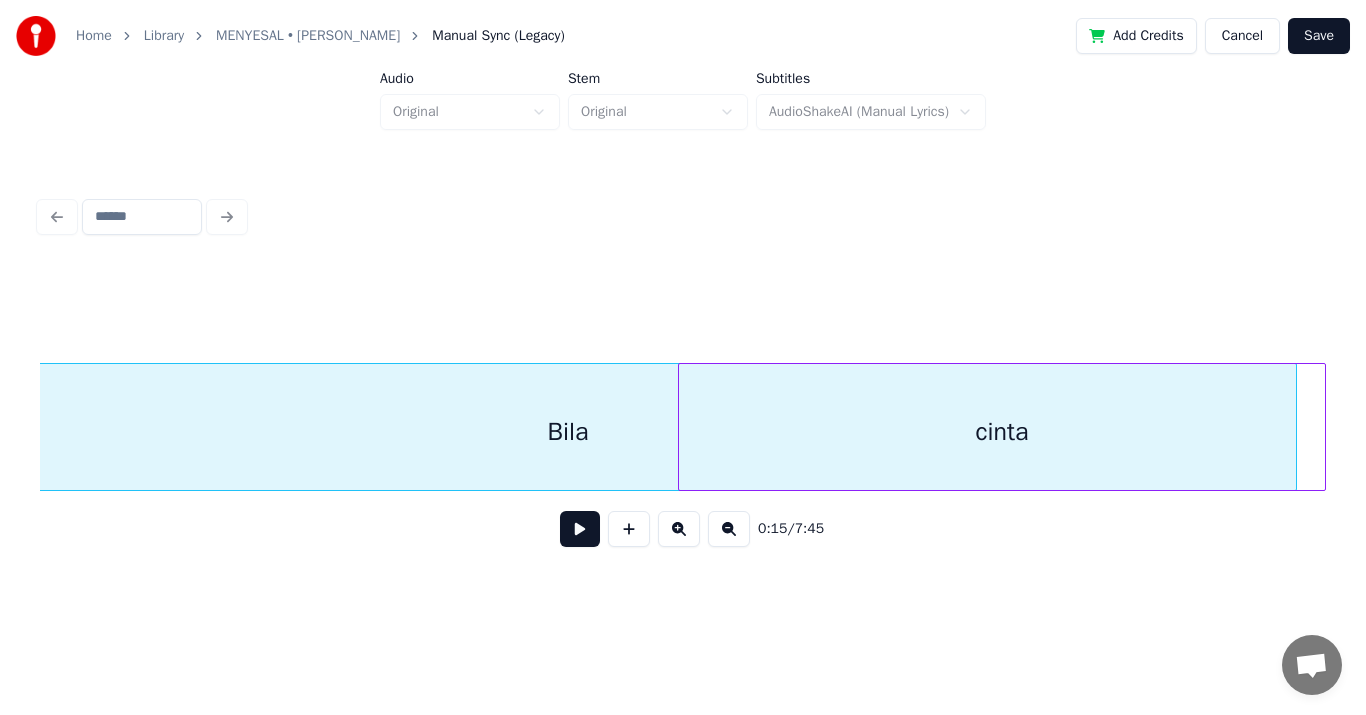 click on "cinta" at bounding box center [1002, 432] 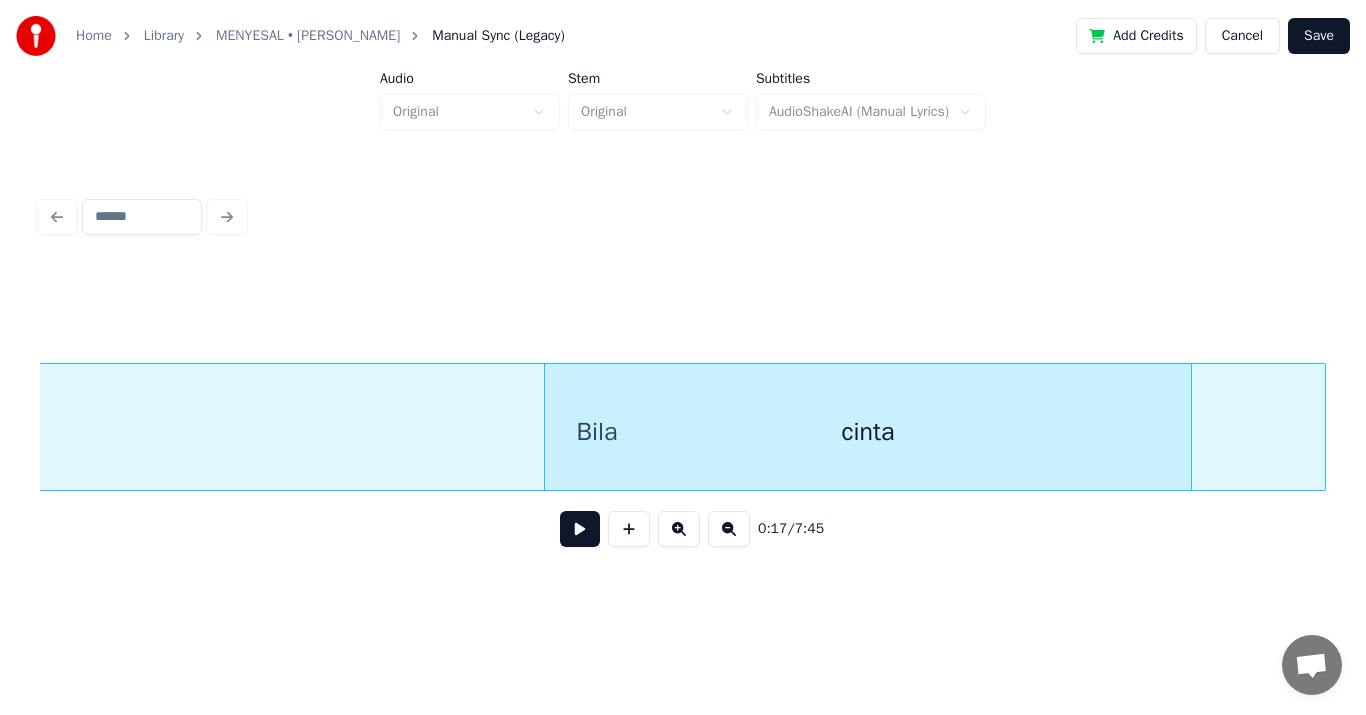 click on "Bila cinta" at bounding box center (97393, 427) 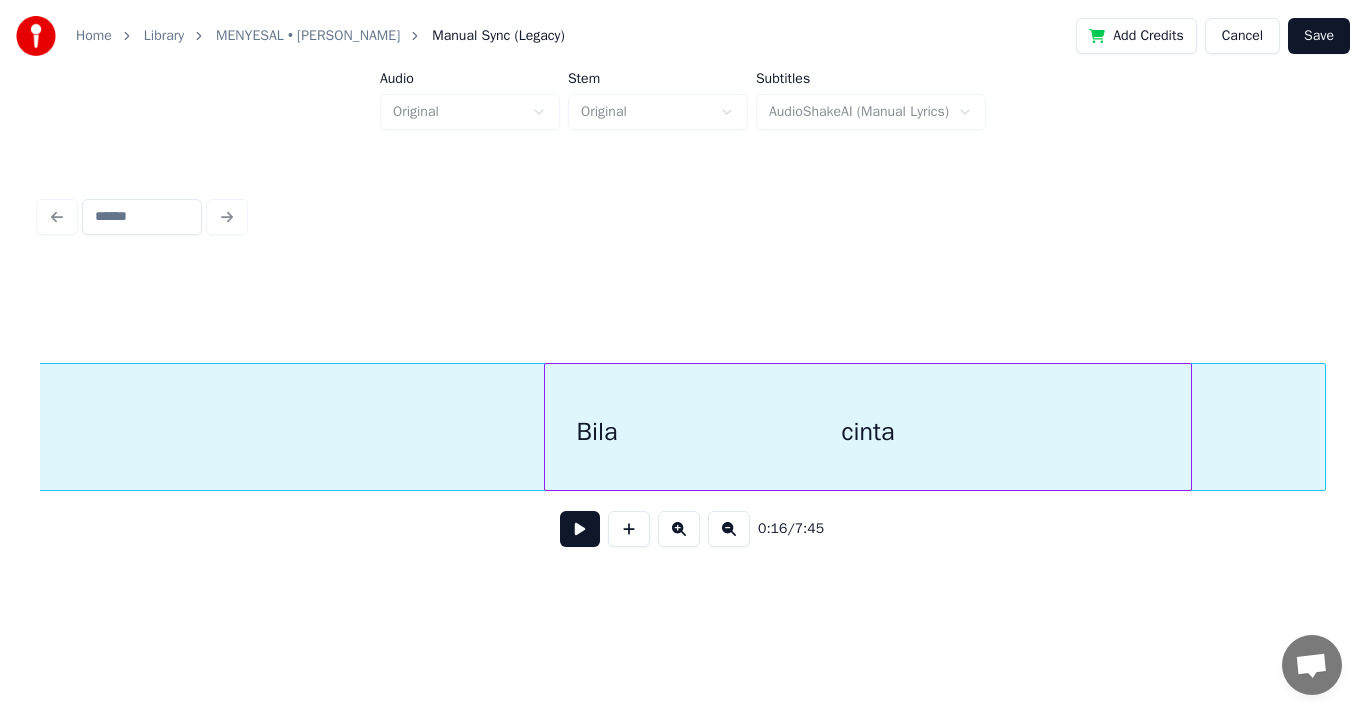 scroll, scrollTop: 0, scrollLeft: 7320, axis: horizontal 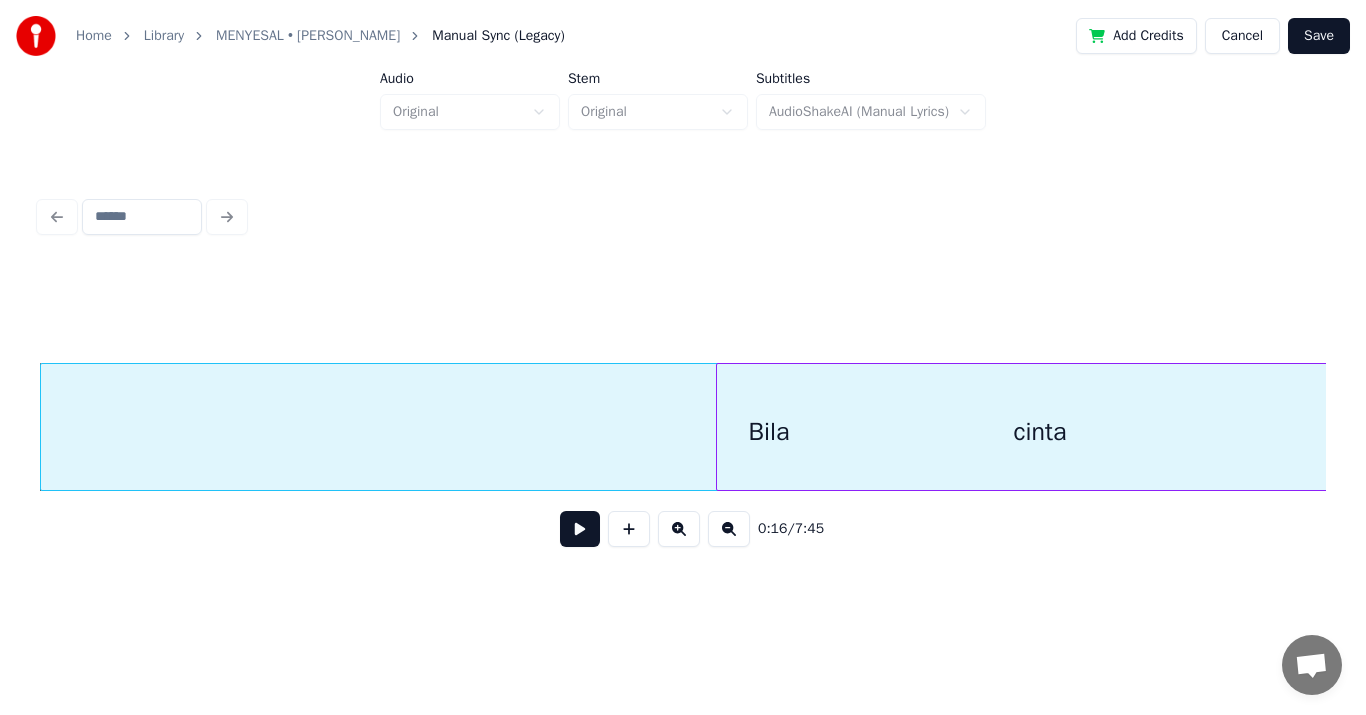 click at bounding box center [580, 529] 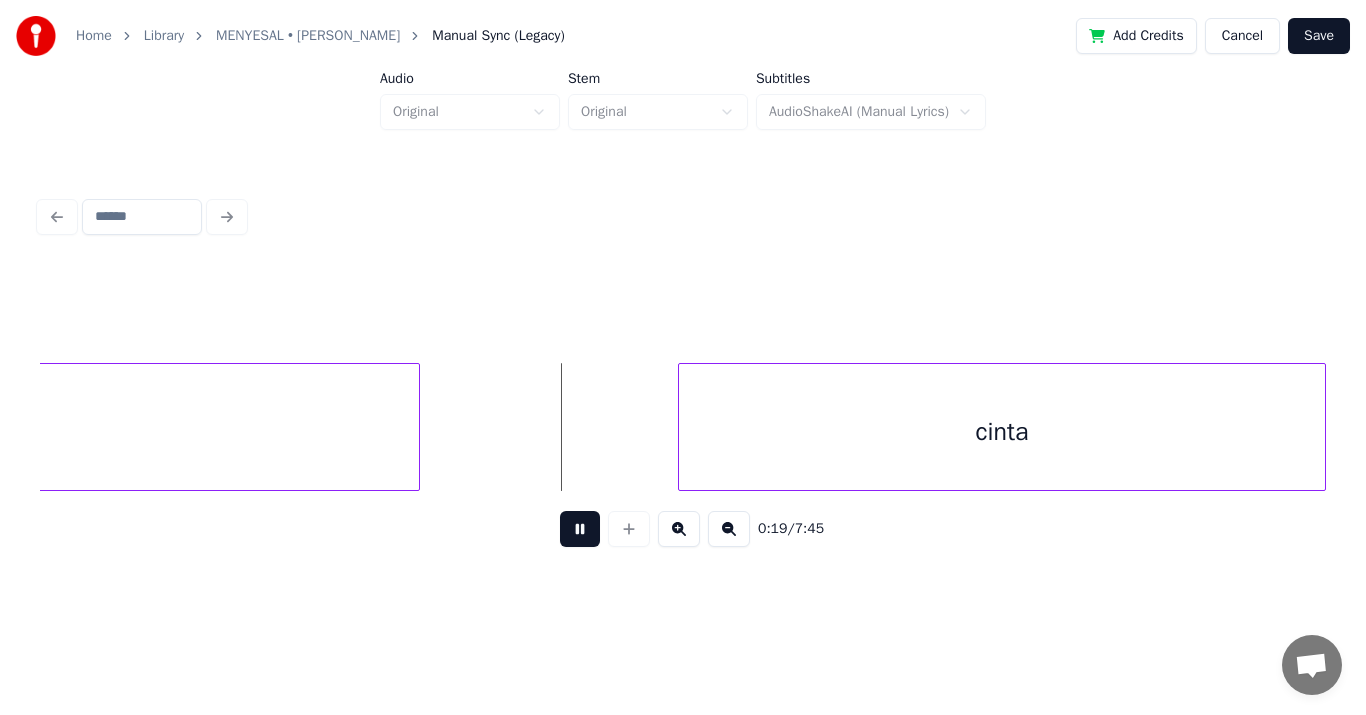 scroll, scrollTop: 0, scrollLeft: 8422, axis: horizontal 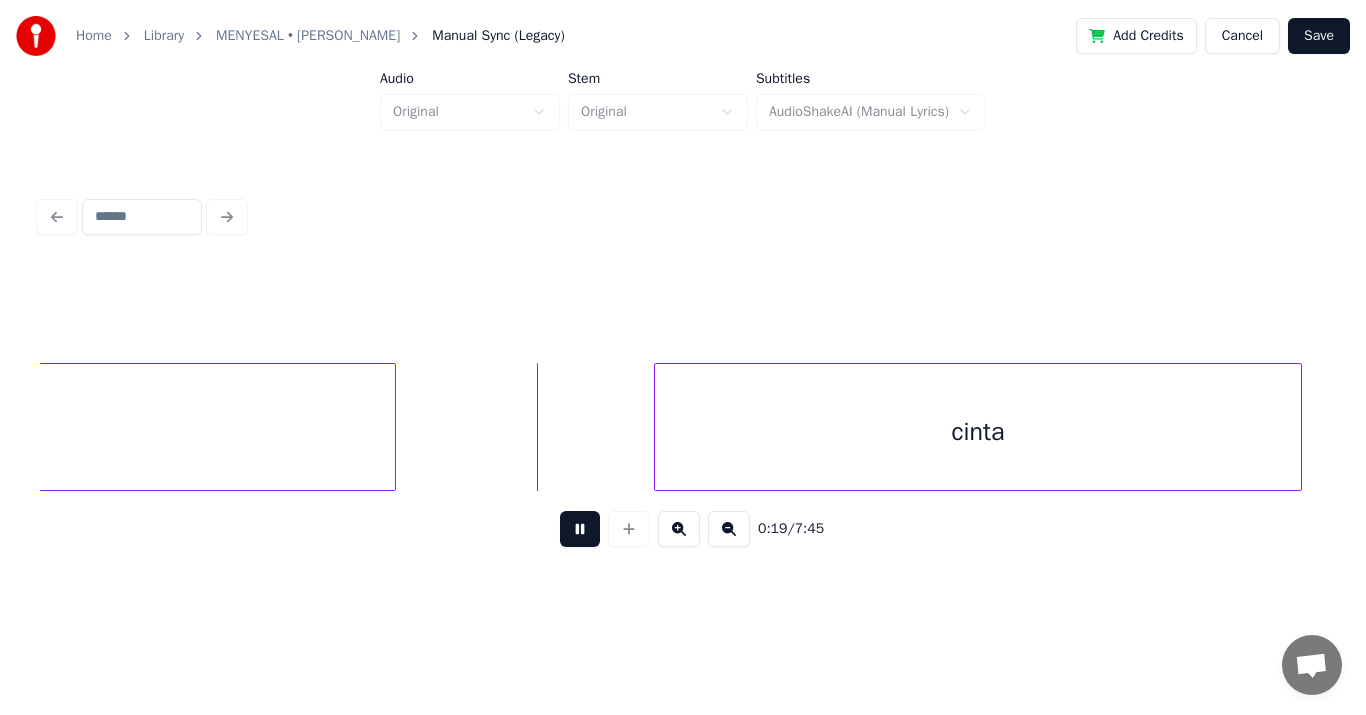 click on "cinta" at bounding box center [978, 432] 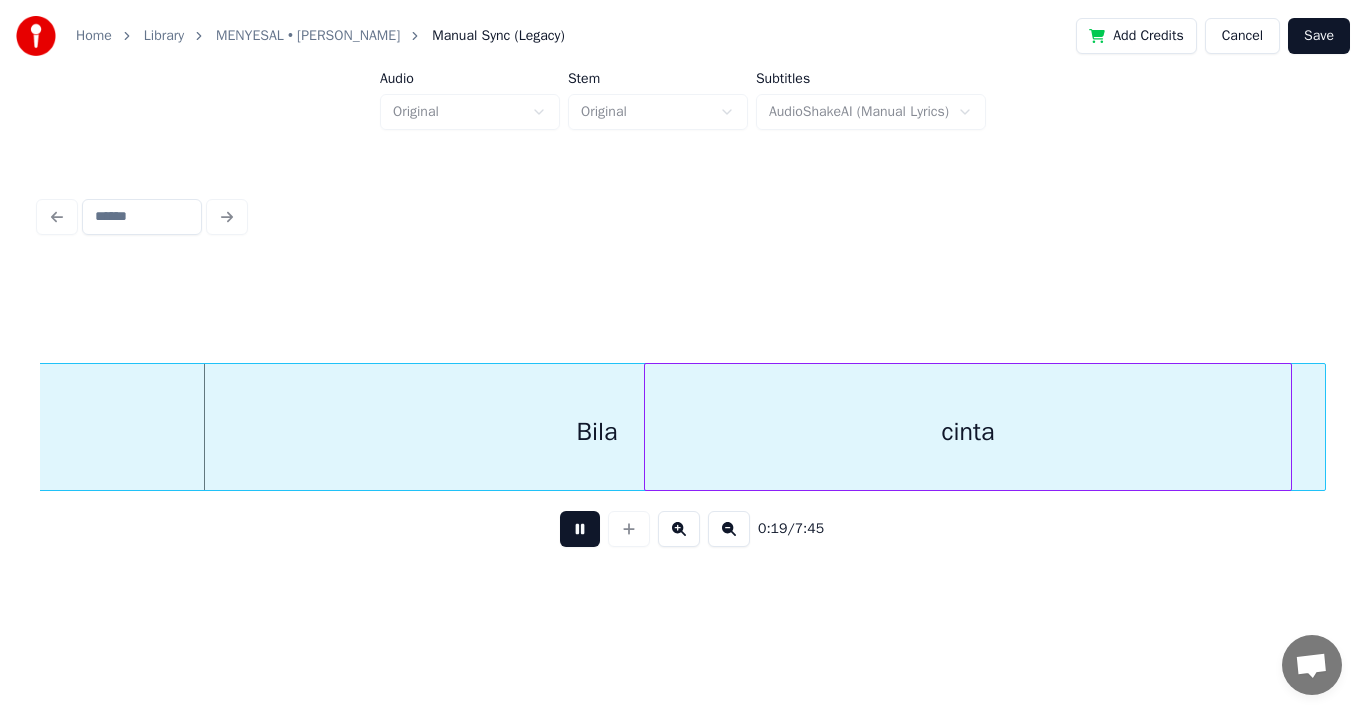 click on "Bila cinta" at bounding box center (96431, 427) 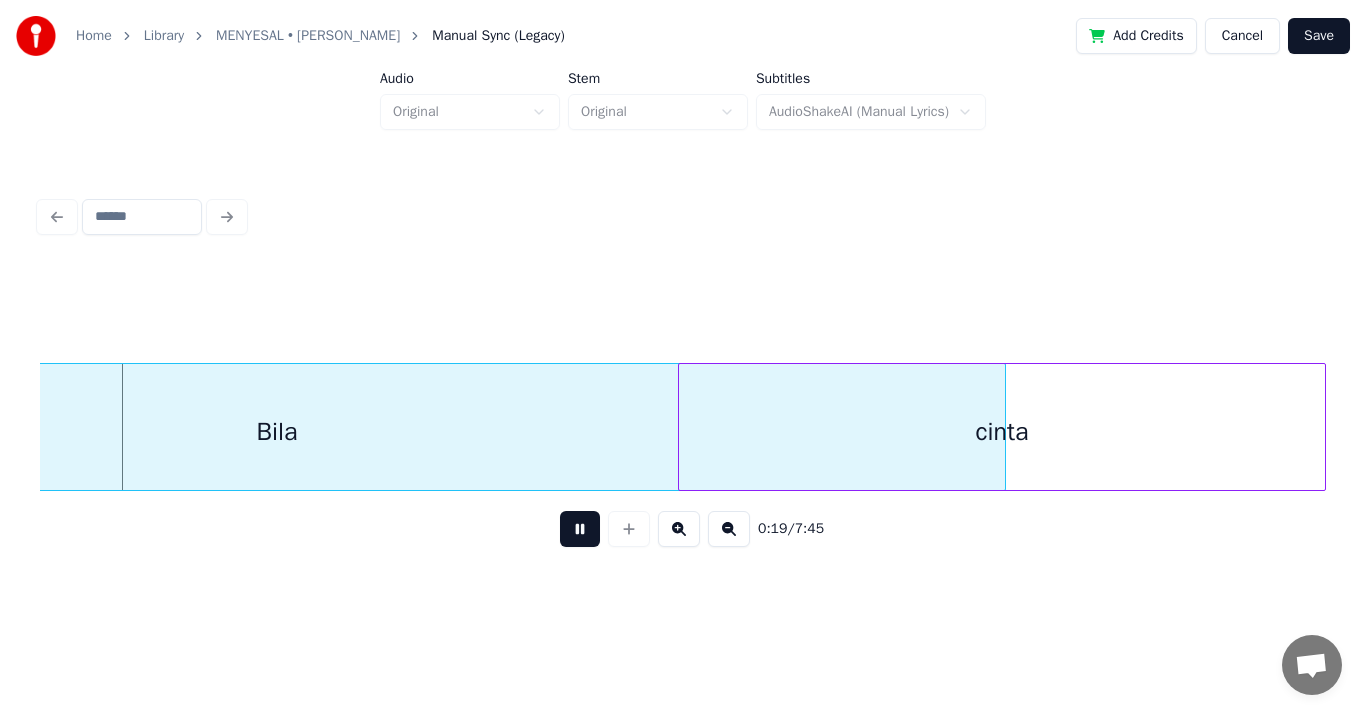 scroll, scrollTop: 0, scrollLeft: 8776, axis: horizontal 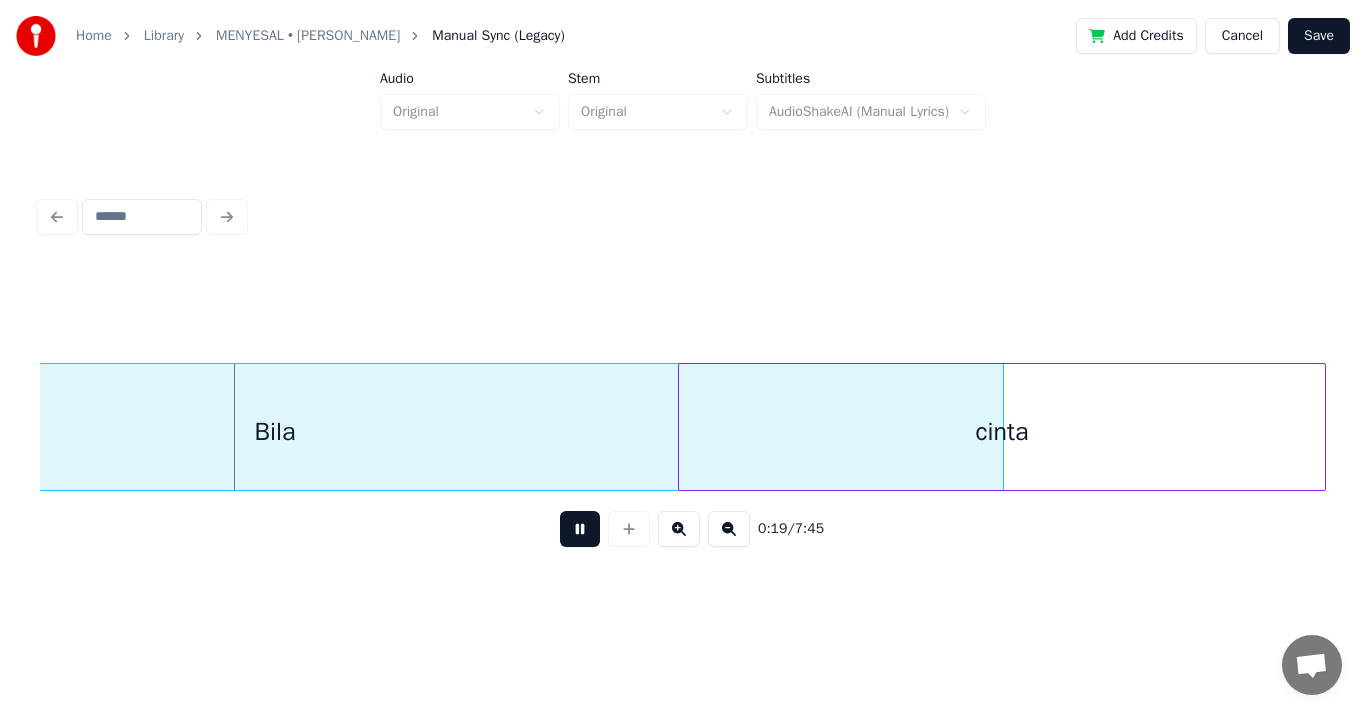 click on "cinta" at bounding box center (1002, 432) 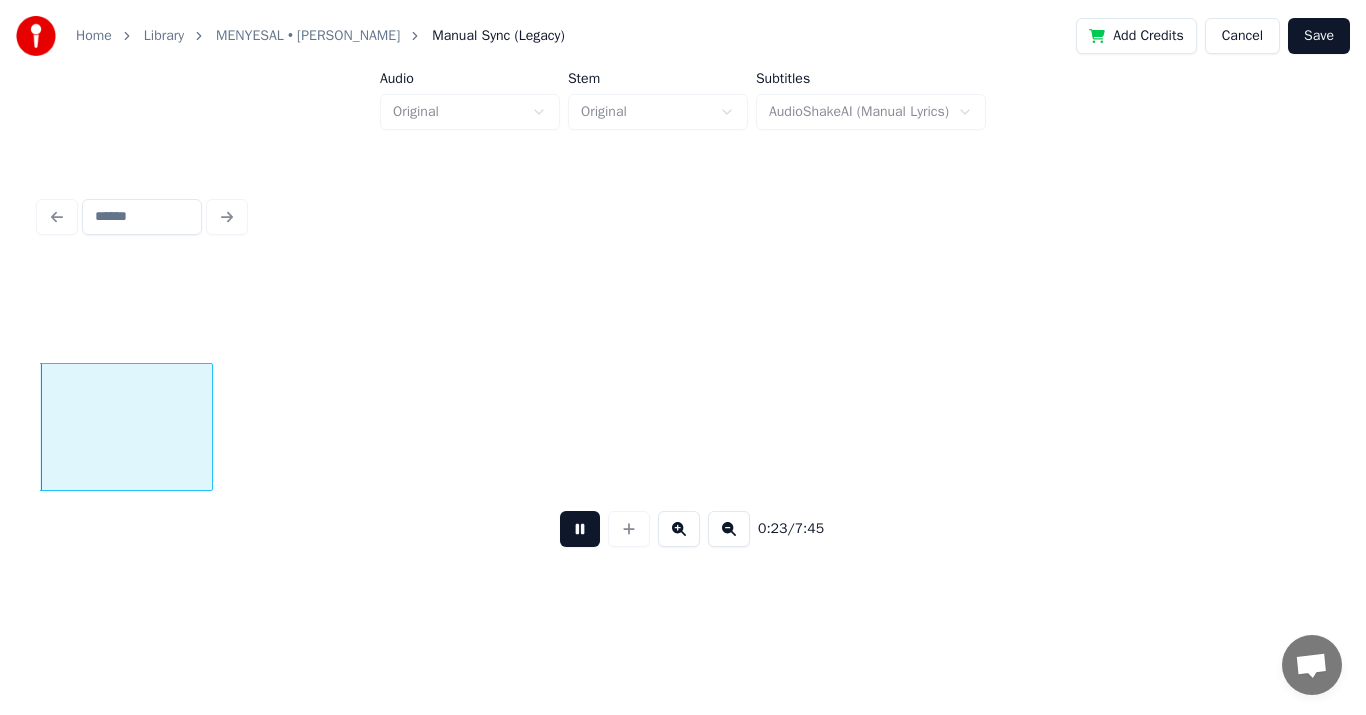 click on "Bila" at bounding box center (94412, 427) 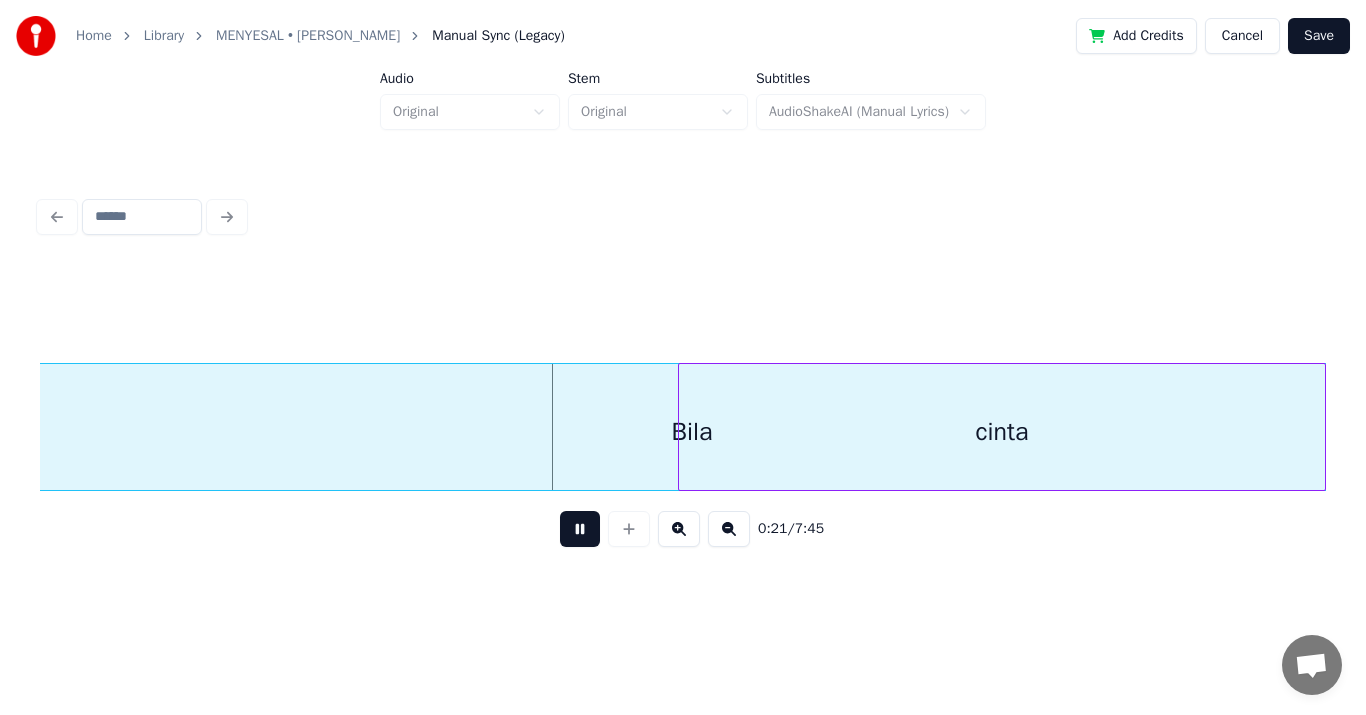 scroll, scrollTop: 0, scrollLeft: 9311, axis: horizontal 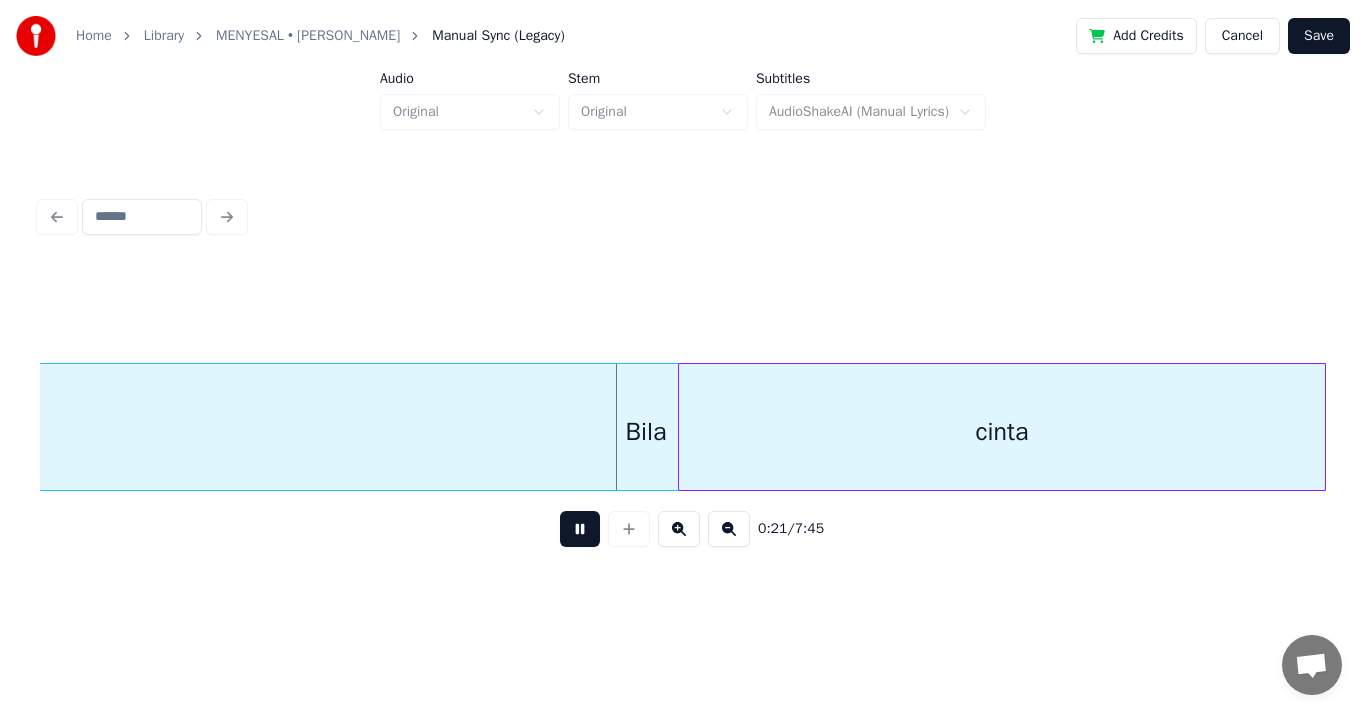 click on "Home Library MENYESAL • [PERSON_NAME] Manual Sync (Legacy) Add Credits Cancel Save Audio Original Stem Original Subtitles AudioShakeAI (Manual Lyrics) 0:21  /  7:45" at bounding box center (683, 295) 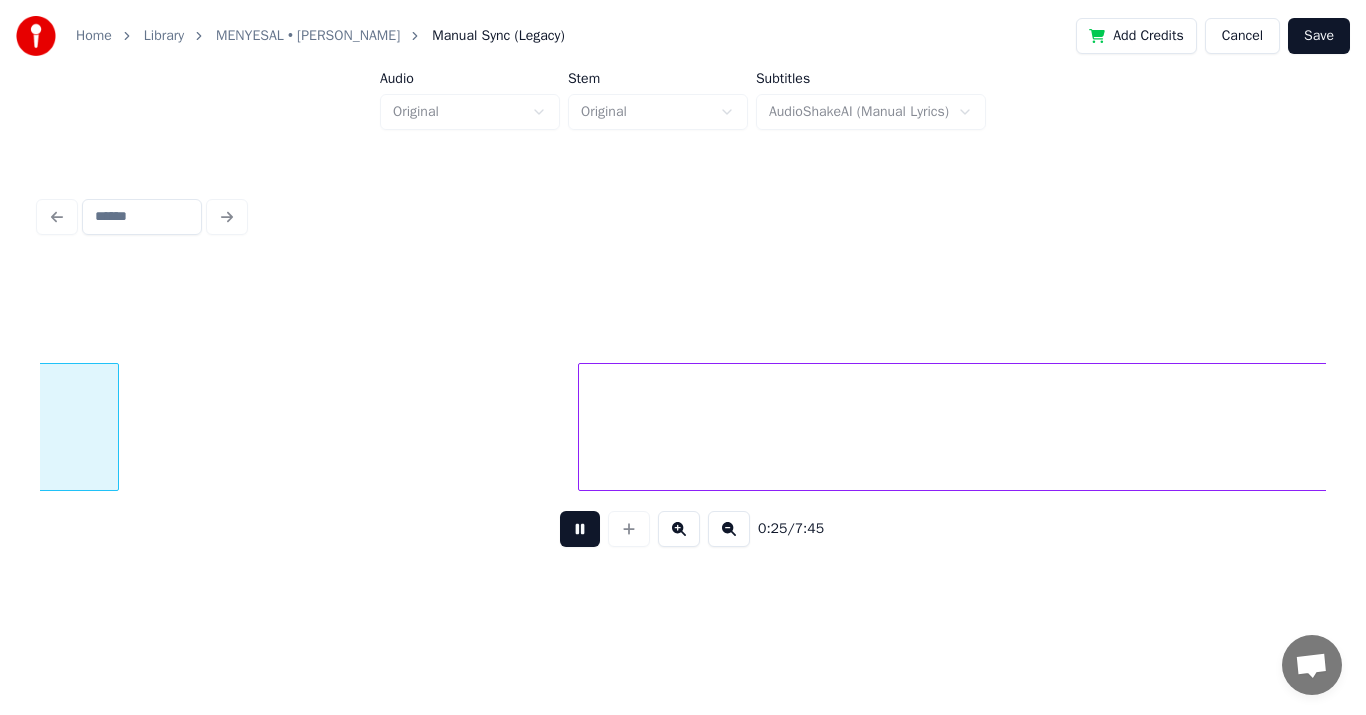 click on "Home Library MENYESAL • [PERSON_NAME] Manual Sync (Legacy) Add Credits Cancel Save Audio Original Stem Original Subtitles AudioShakeAI (Manual Lyrics) 0:25  /  7:45" at bounding box center [683, 295] 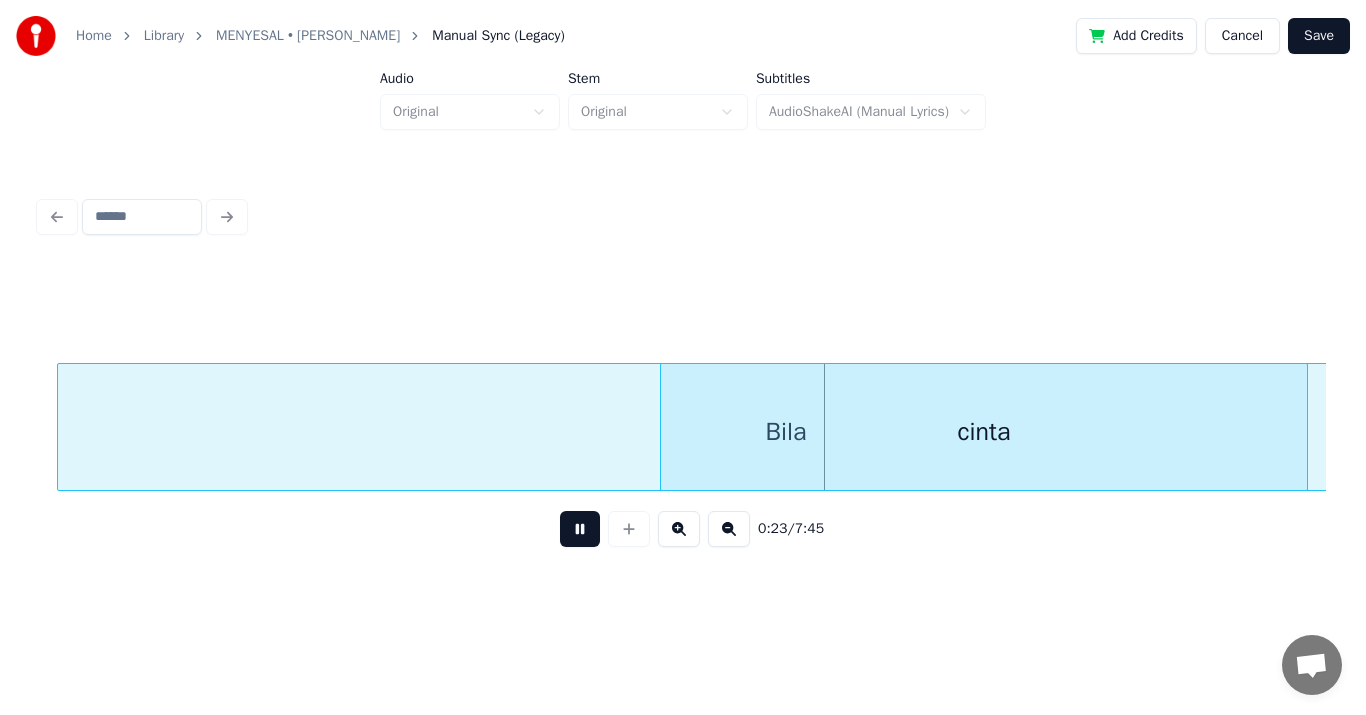 scroll, scrollTop: 0, scrollLeft: 10178, axis: horizontal 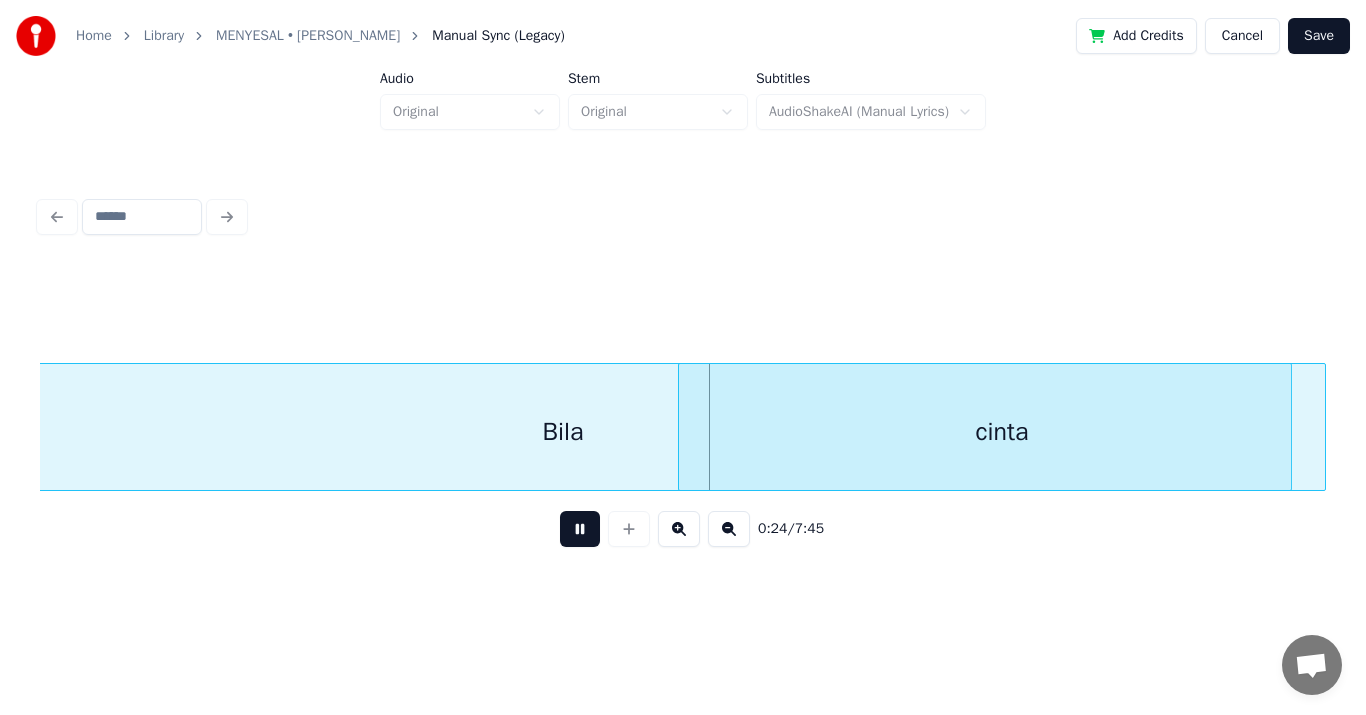 click on "Home Library MENYESAL • [PERSON_NAME] Manual Sync (Legacy) Add Credits Cancel Save Audio Original Stem Original Subtitles AudioShakeAI (Manual Lyrics) 0:24  /  7:45" at bounding box center (683, 295) 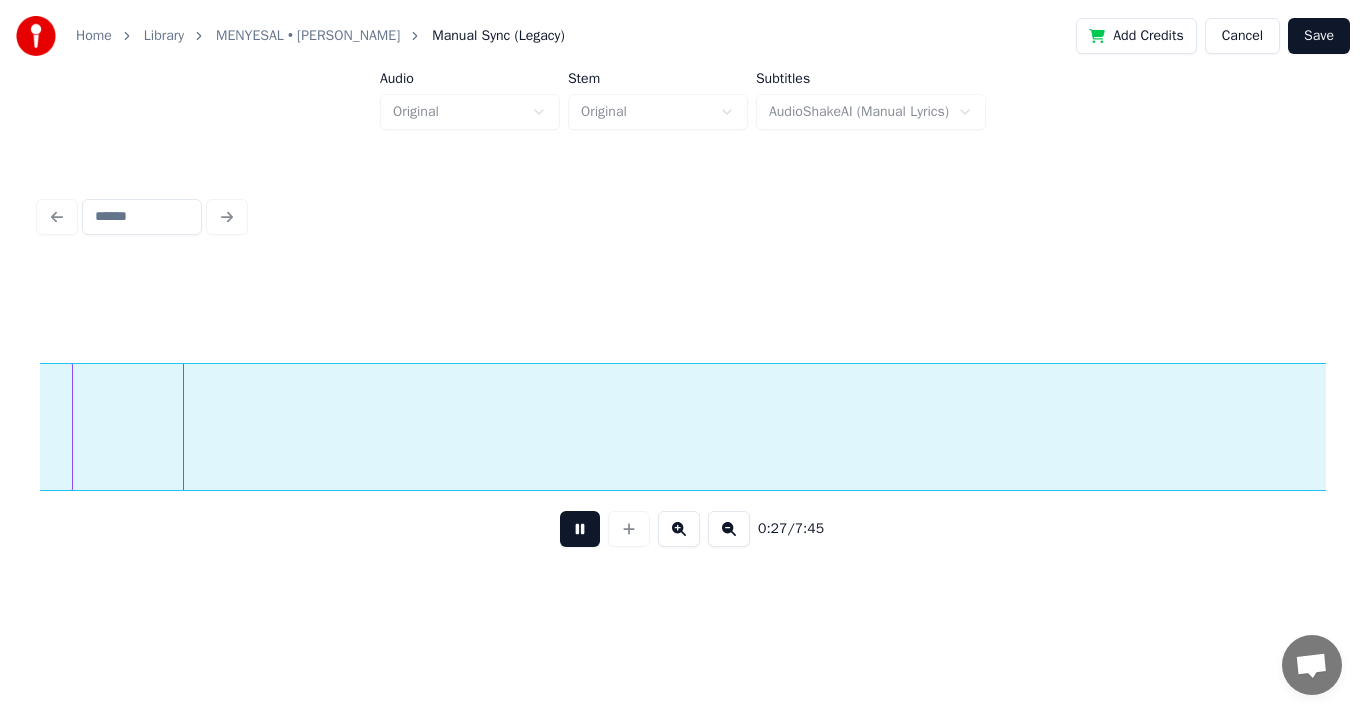 click on "Bila tak" at bounding box center (92765, 427) 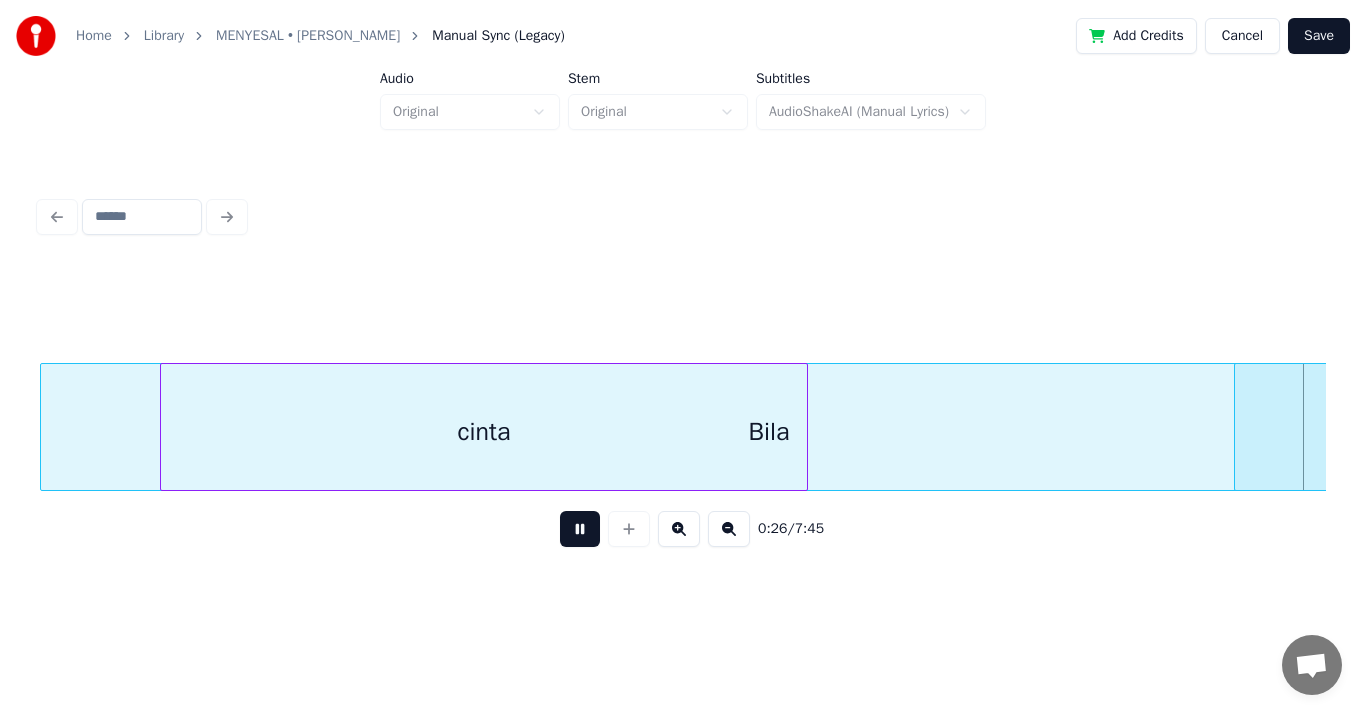 scroll, scrollTop: 0, scrollLeft: 11983, axis: horizontal 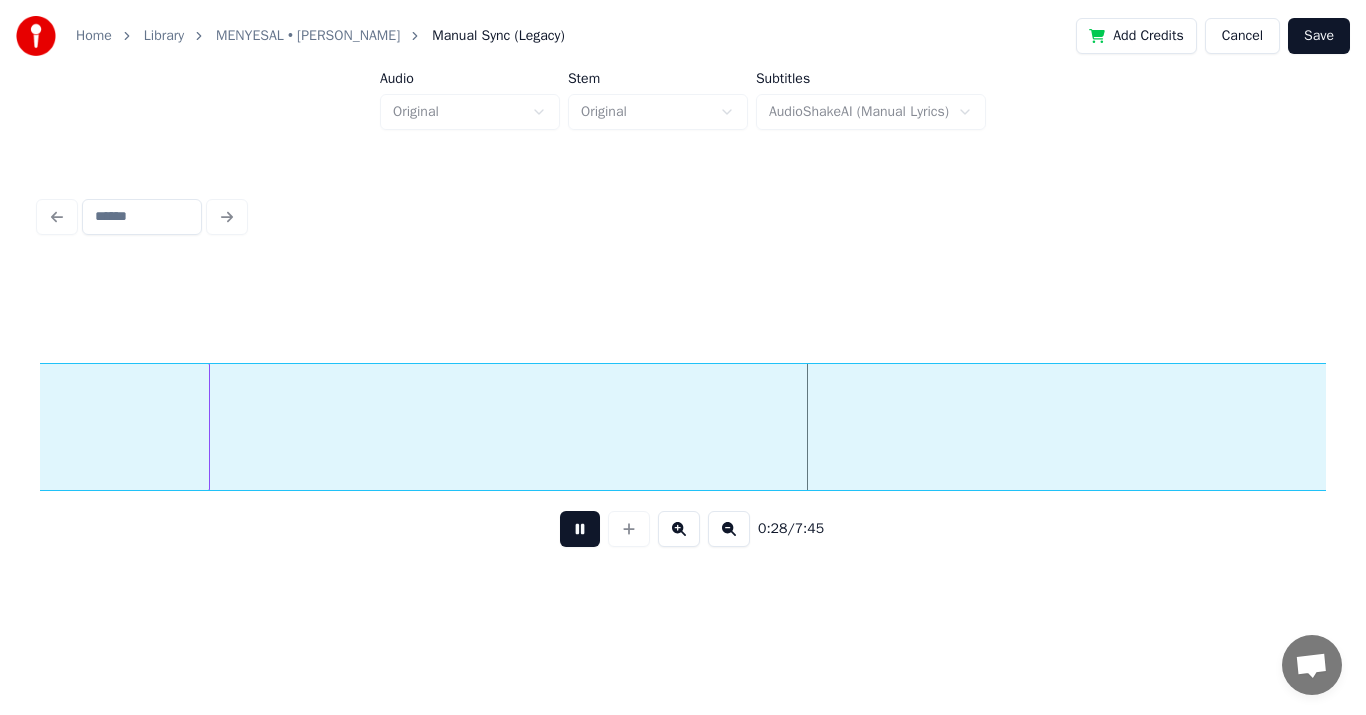 click on "7:45" at bounding box center [809, 529] 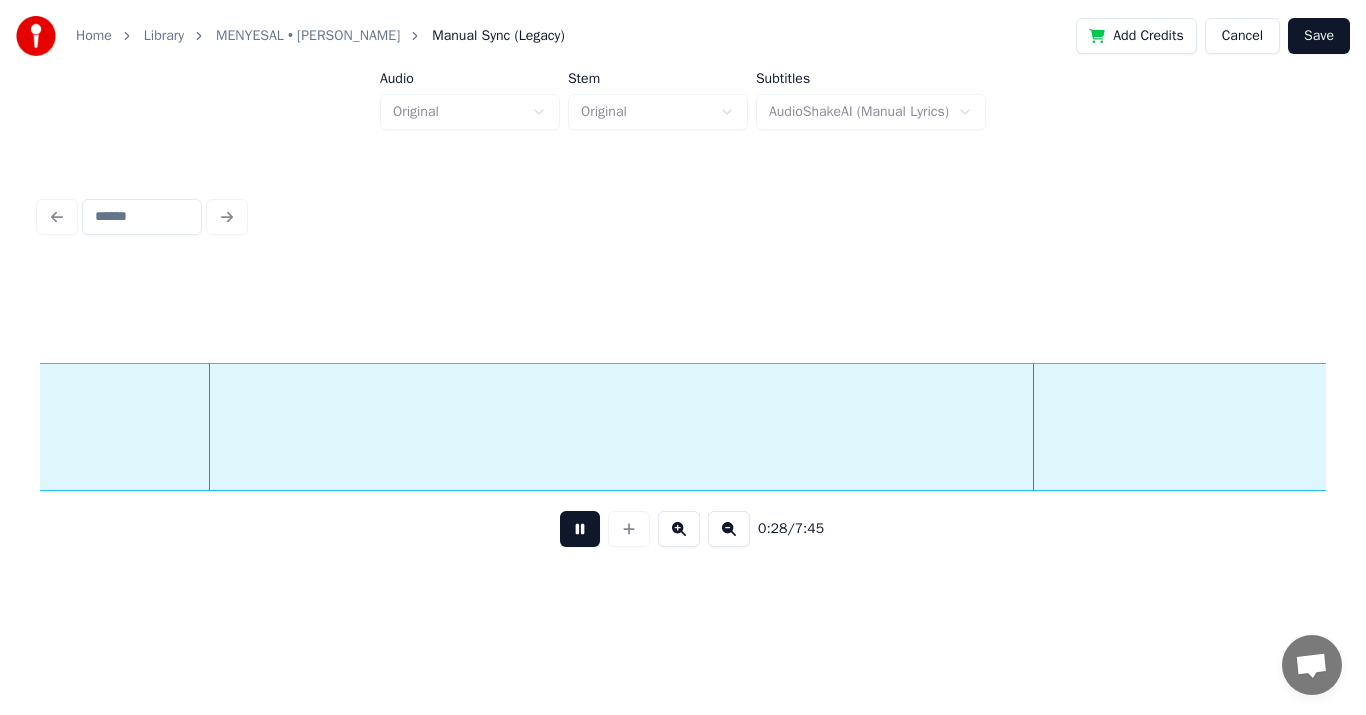 click on "0:28" at bounding box center (772, 529) 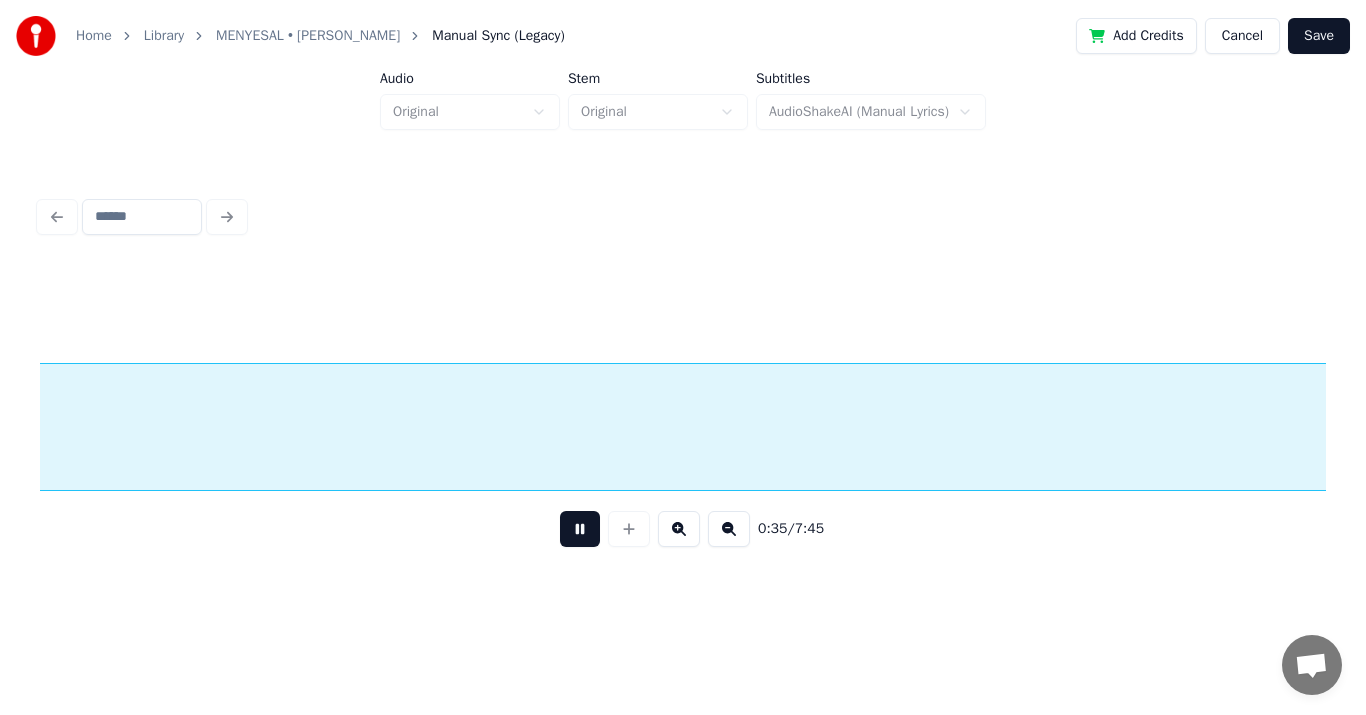 scroll, scrollTop: 0, scrollLeft: 15857, axis: horizontal 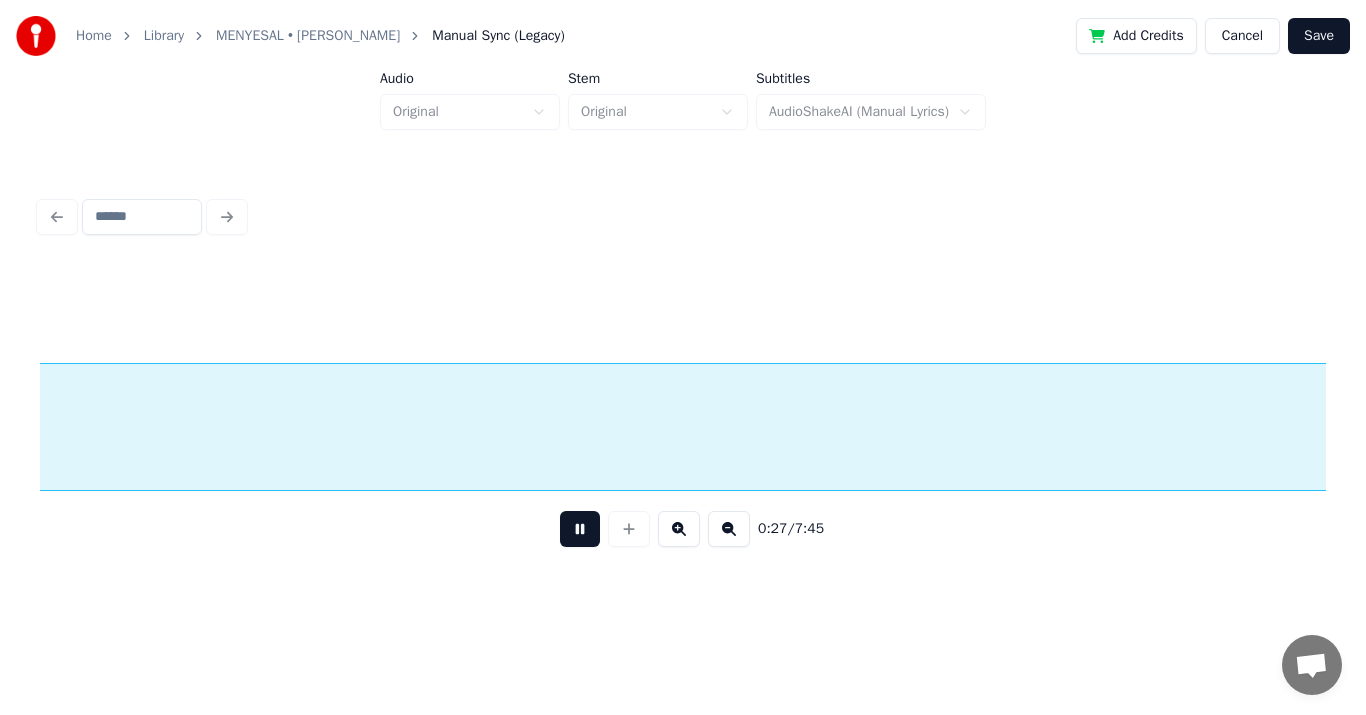 click on "tak" at bounding box center [1871, 432] 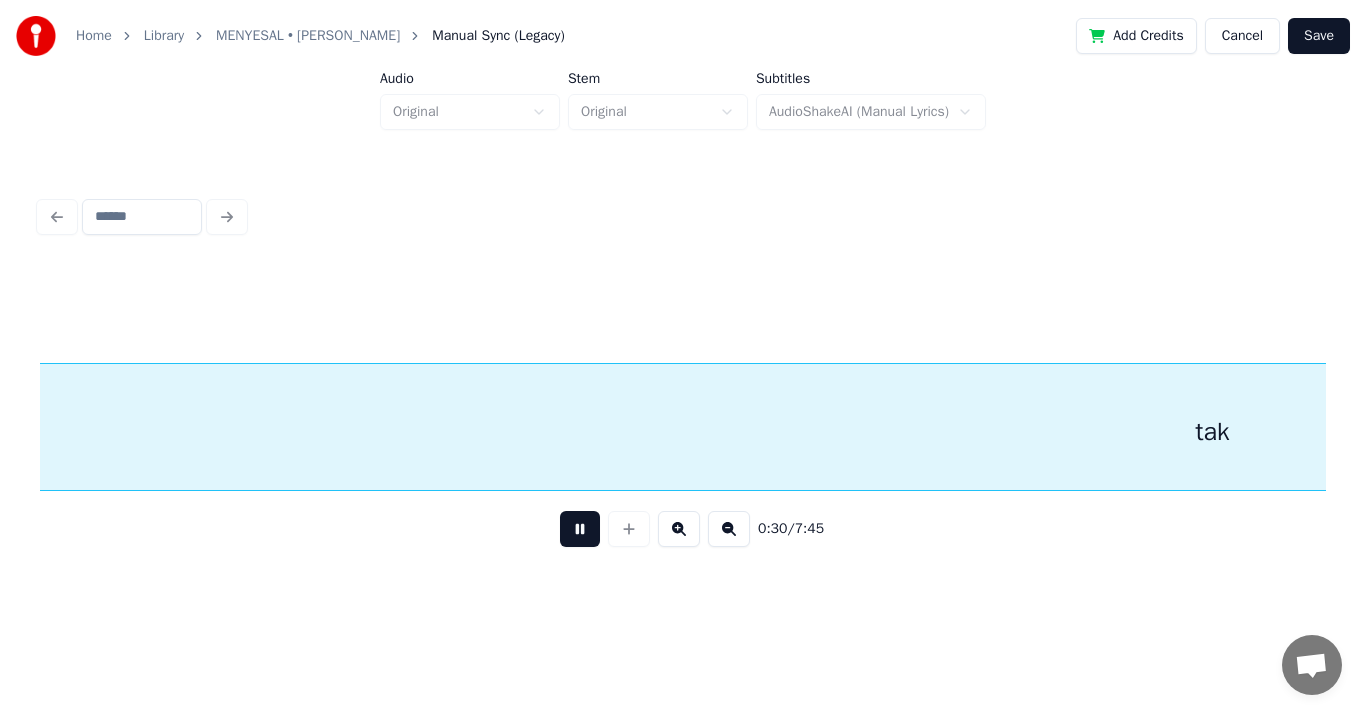 click on "tak" at bounding box center (683, 427) 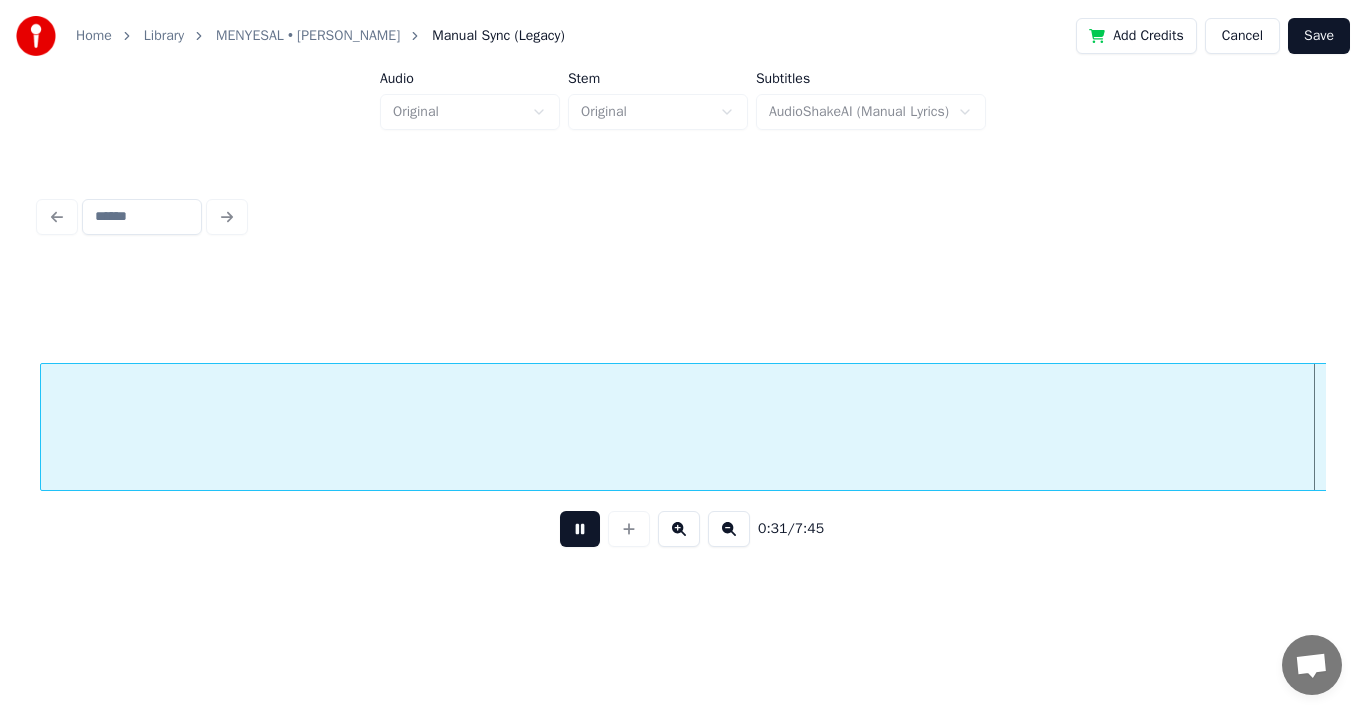 scroll, scrollTop: 0, scrollLeft: 14389, axis: horizontal 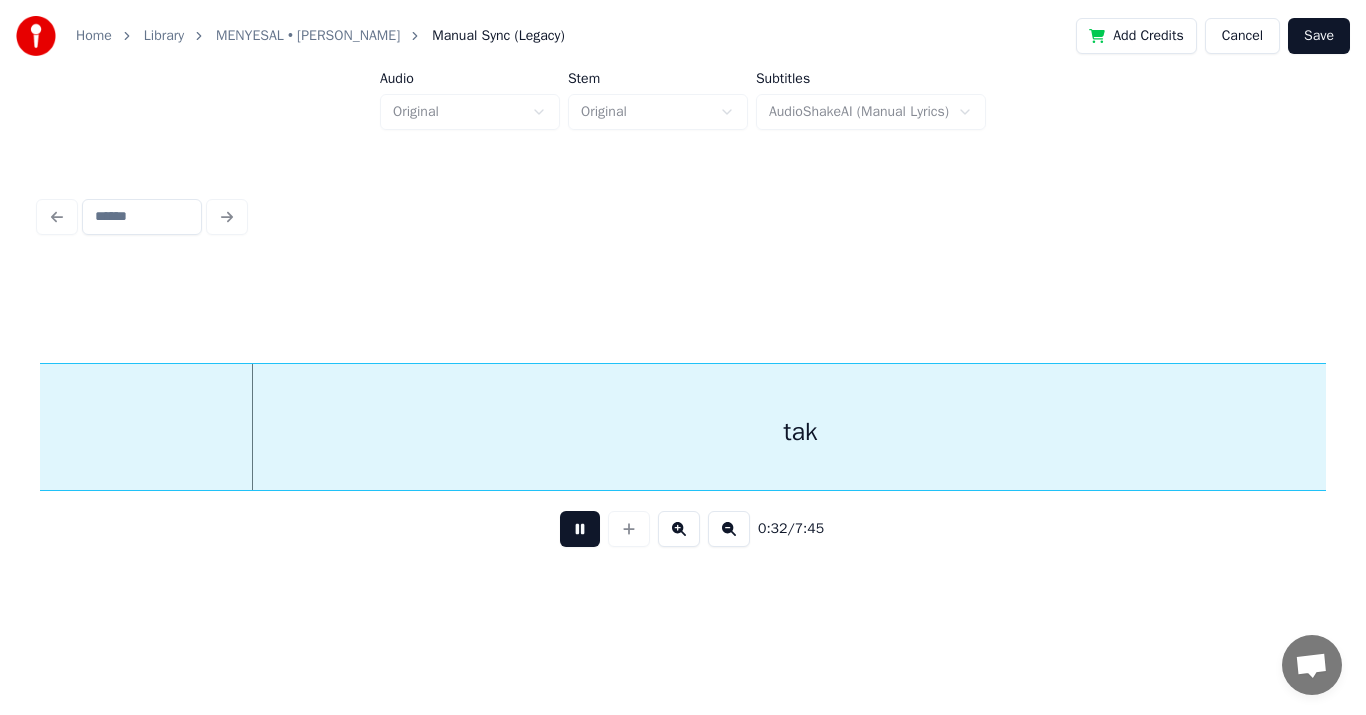 click on "Cancel" at bounding box center [1242, 36] 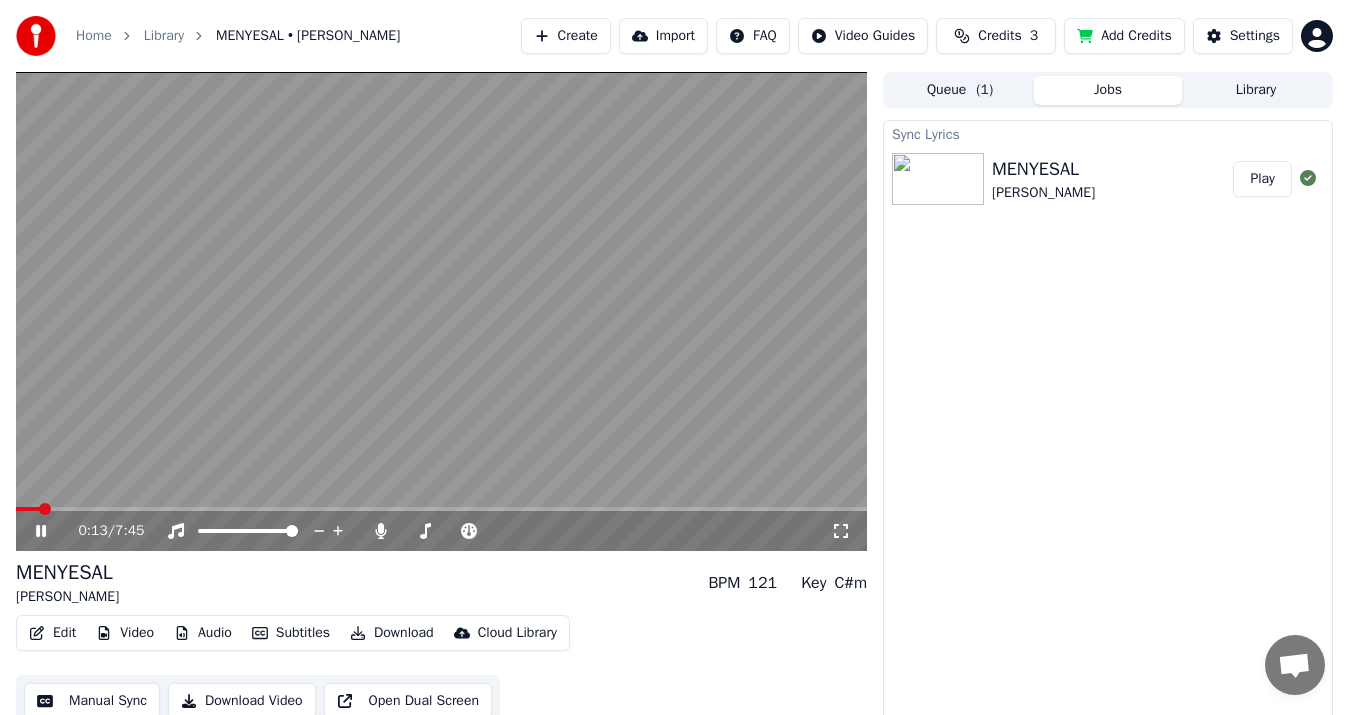 click at bounding box center [441, 509] 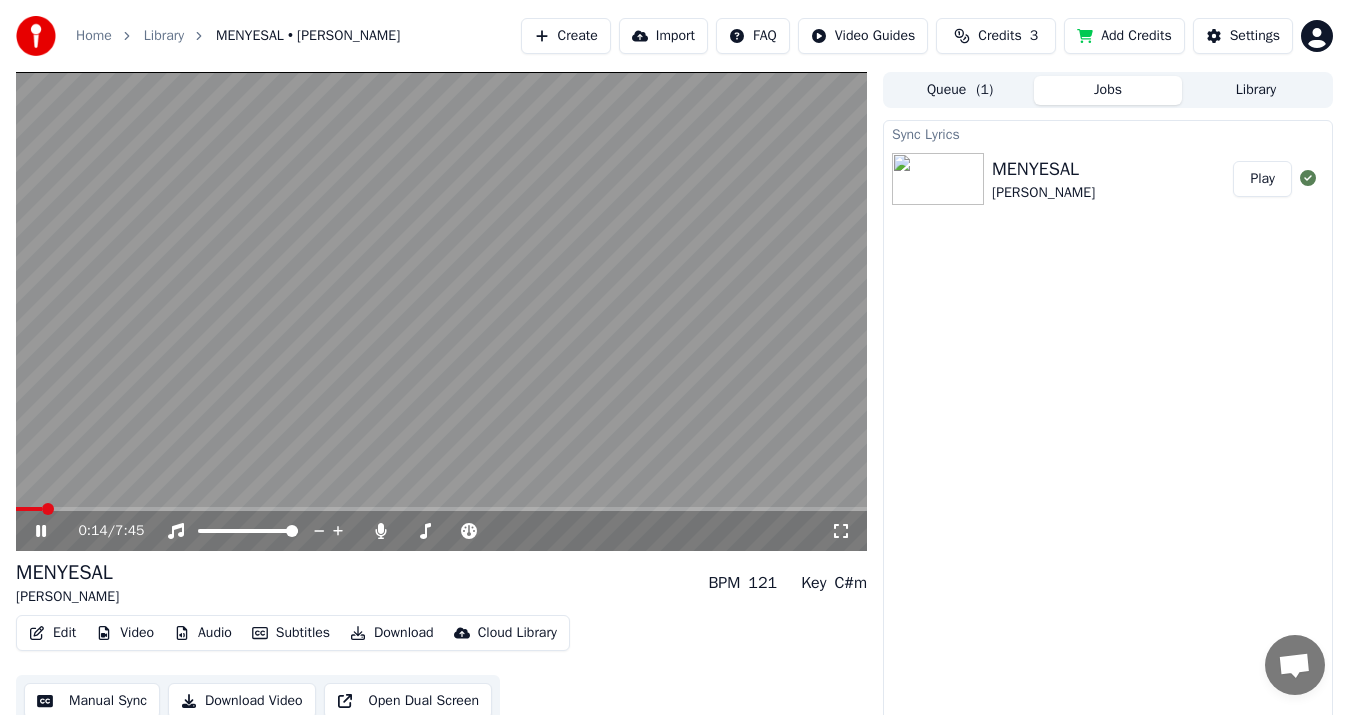 click at bounding box center (441, 311) 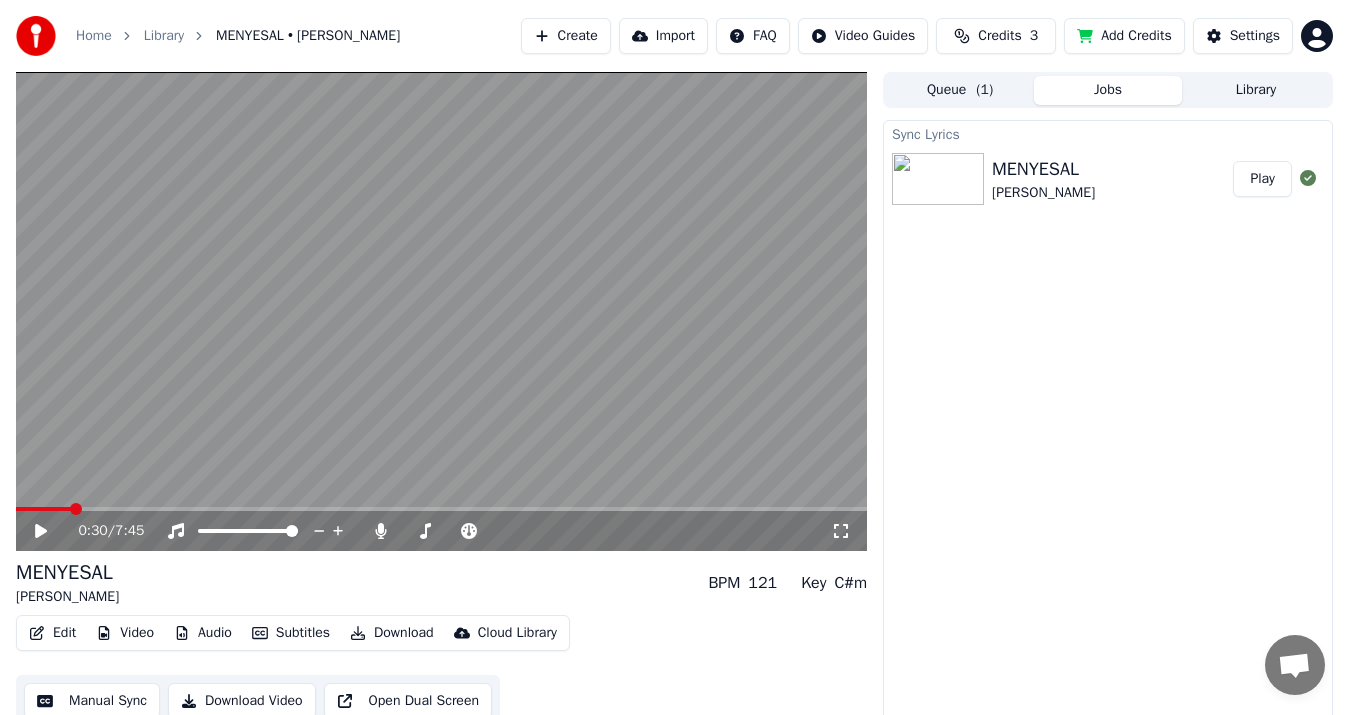 click at bounding box center (441, 509) 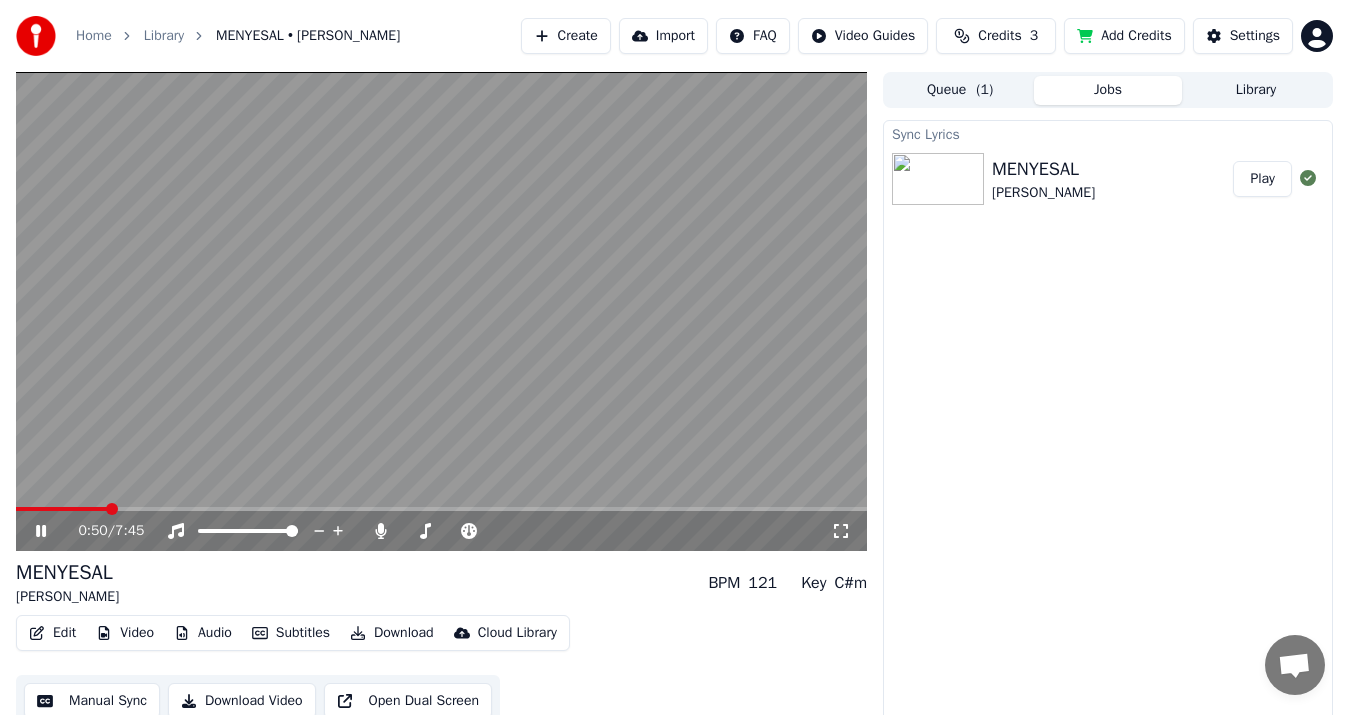 click at bounding box center [441, 509] 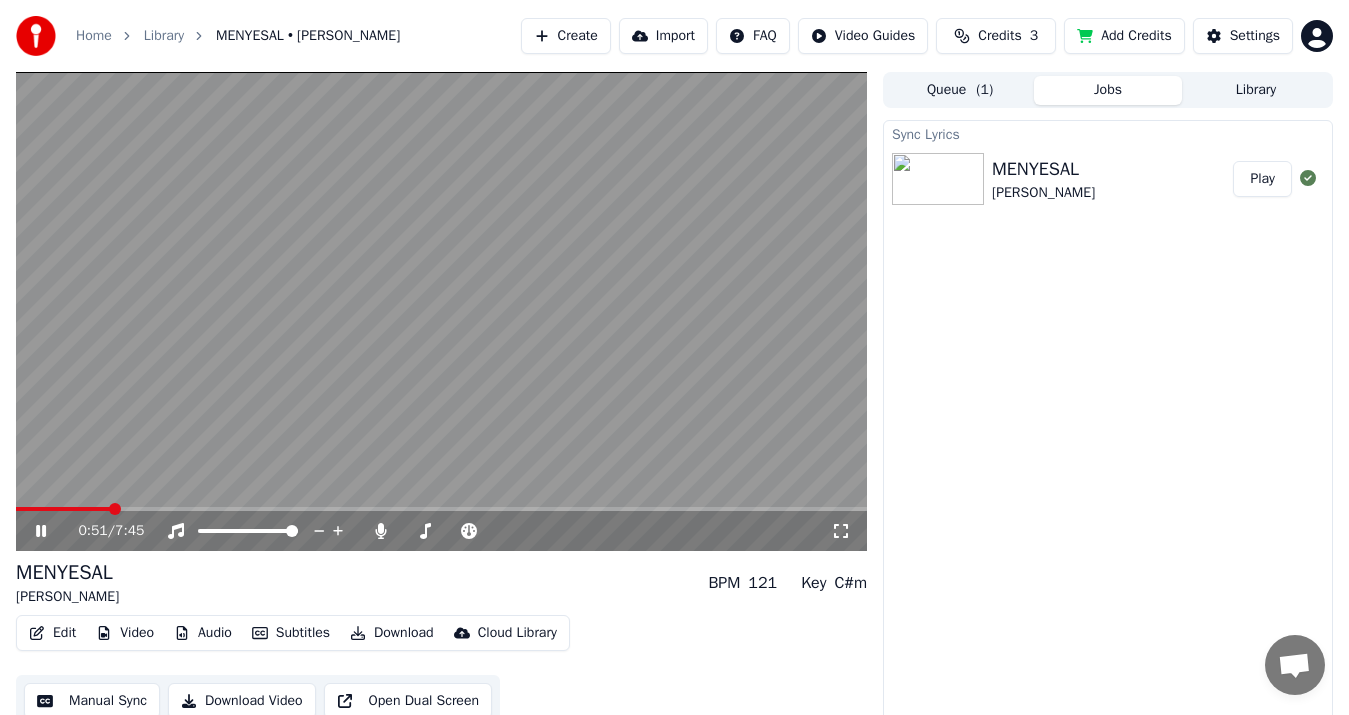 click at bounding box center (63, 509) 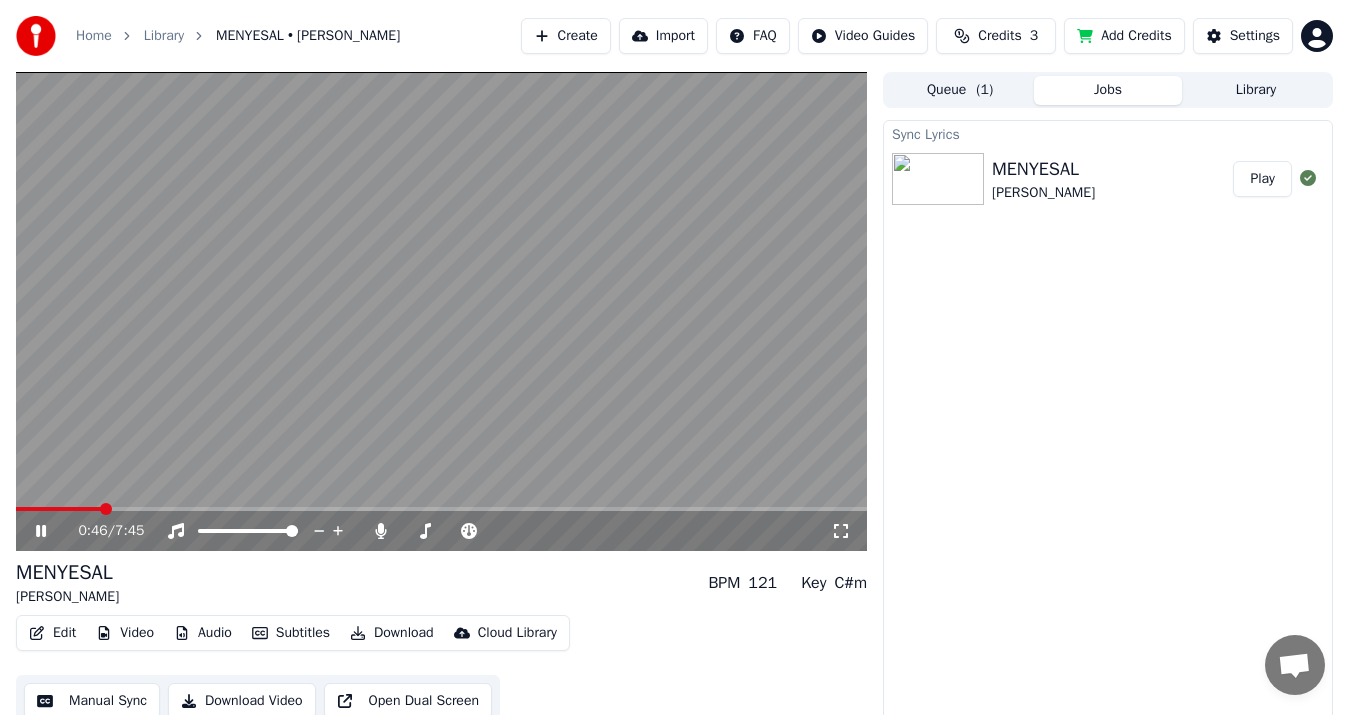 click at bounding box center [58, 509] 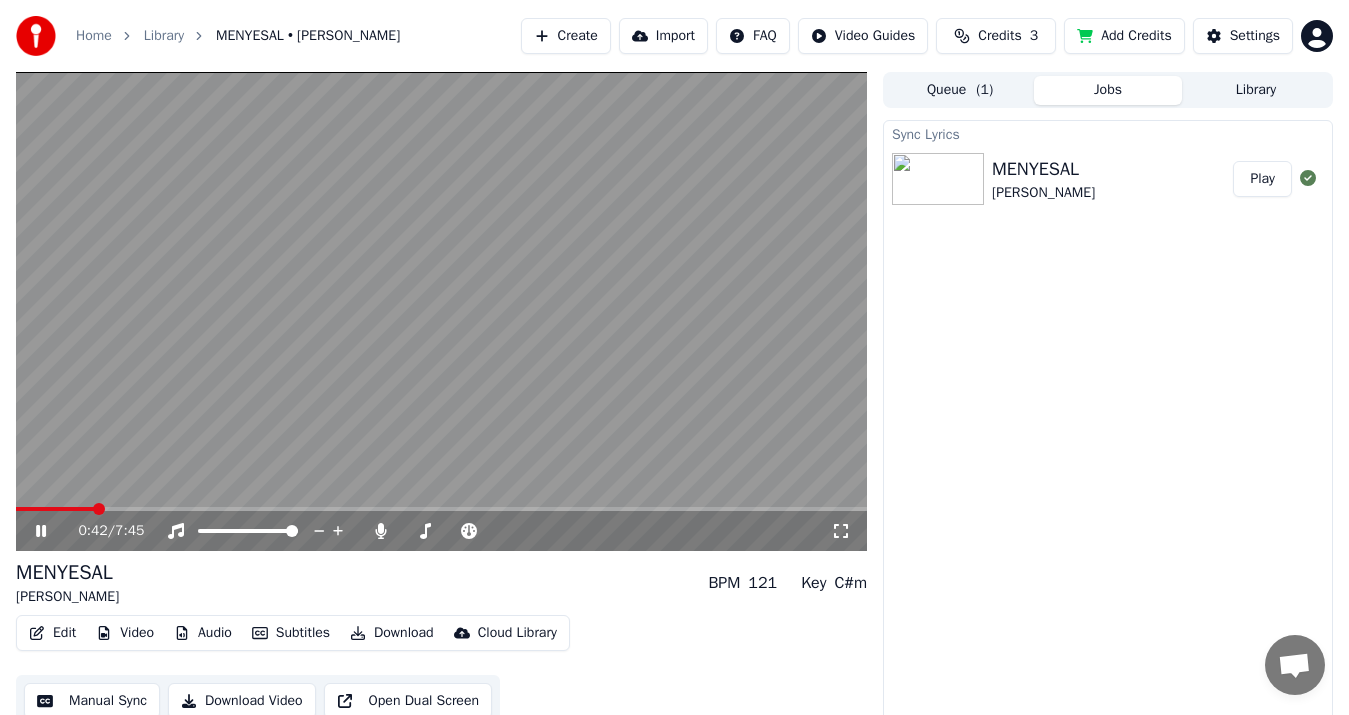 click at bounding box center (441, 311) 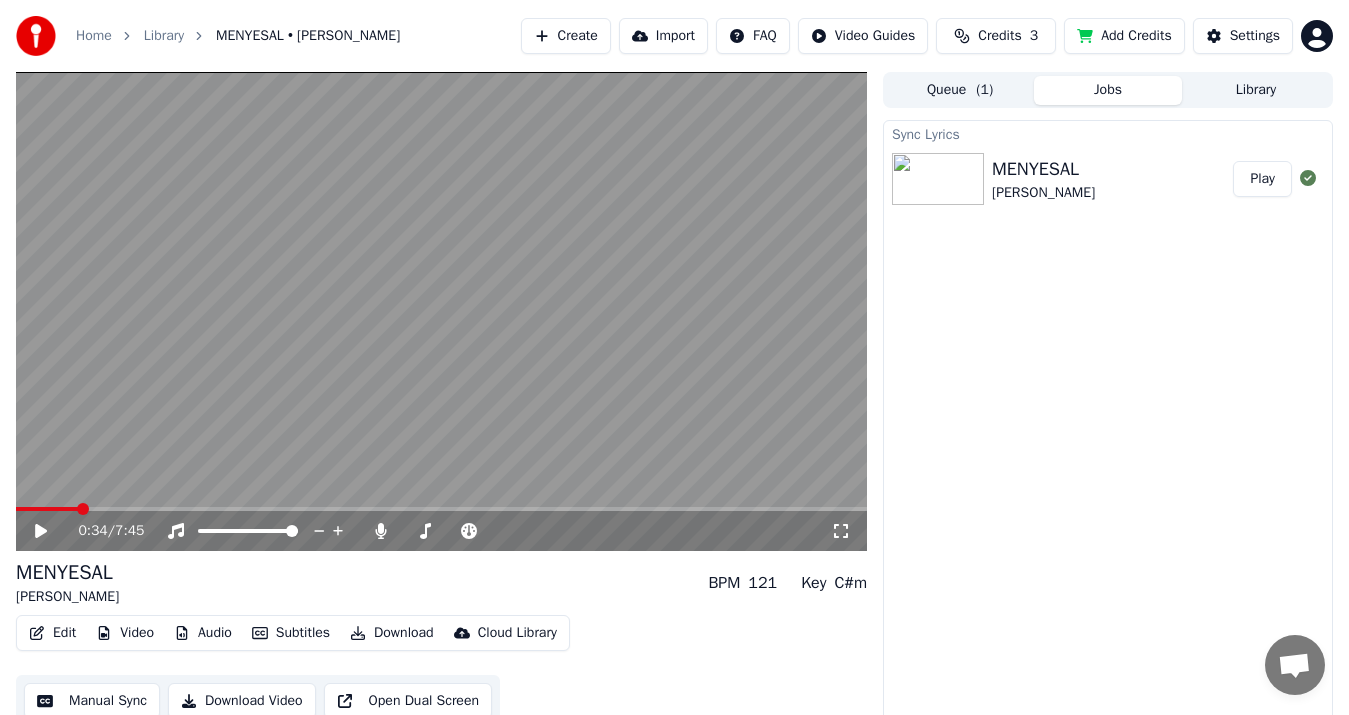 click at bounding box center (47, 509) 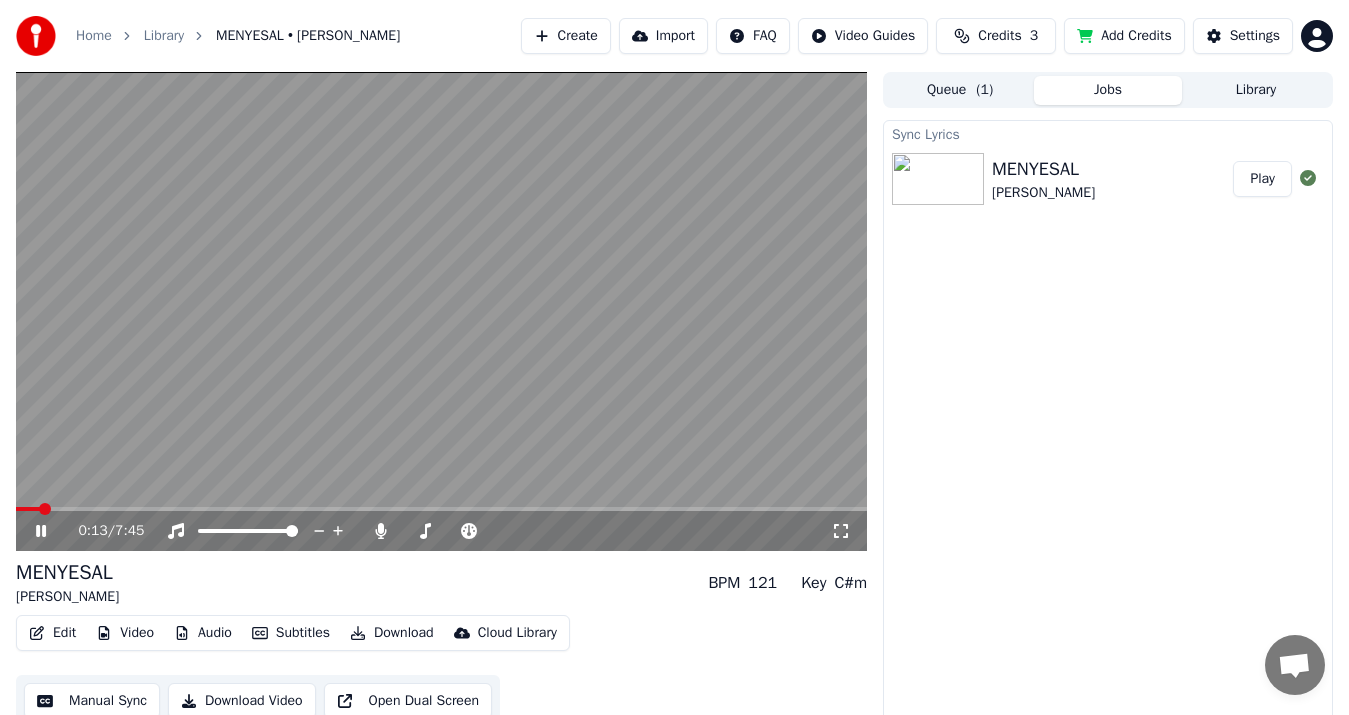 click at bounding box center [45, 509] 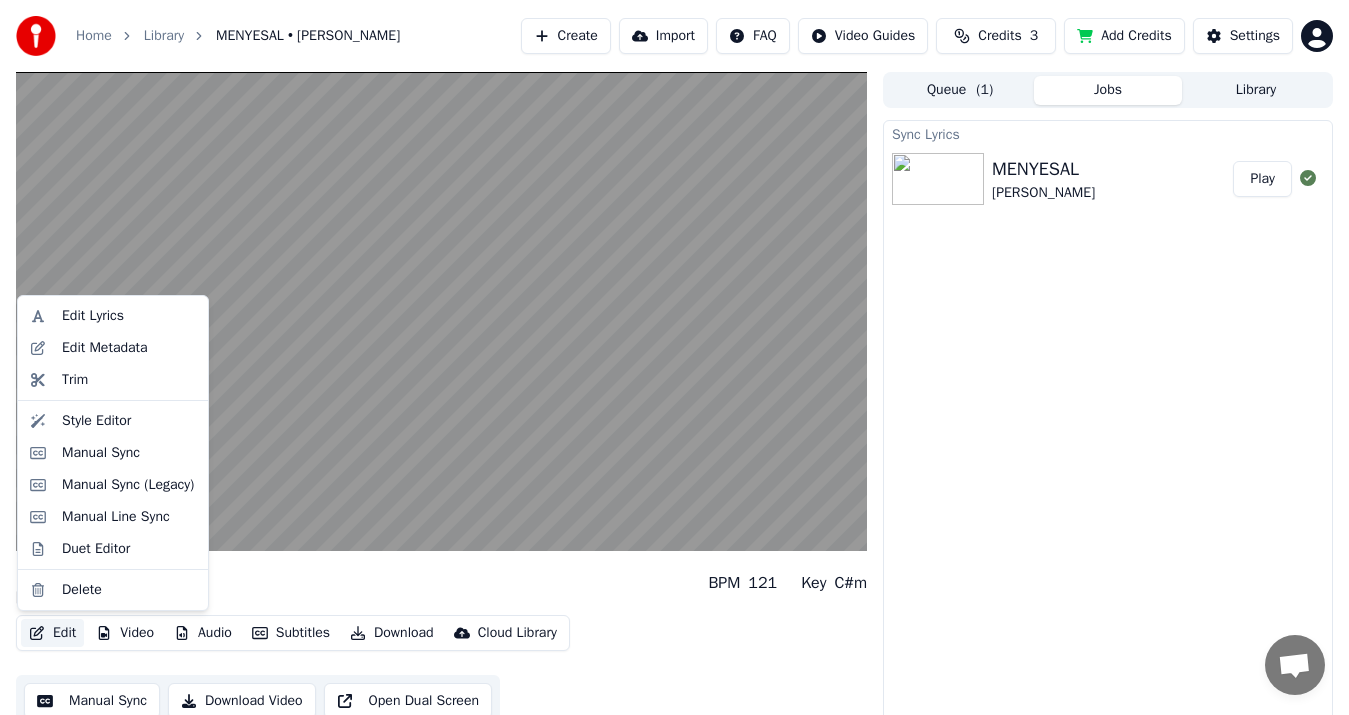 click on "Edit" at bounding box center (52, 633) 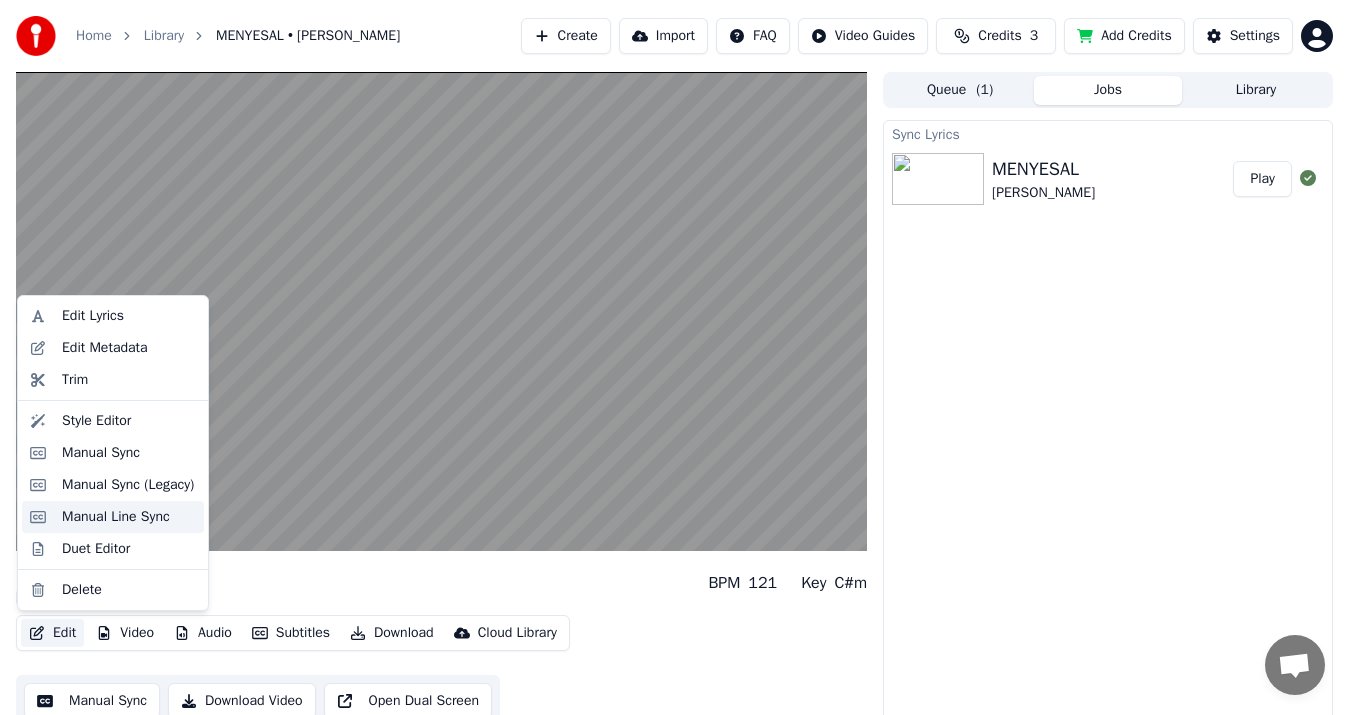 click on "Manual Line Sync" at bounding box center (116, 517) 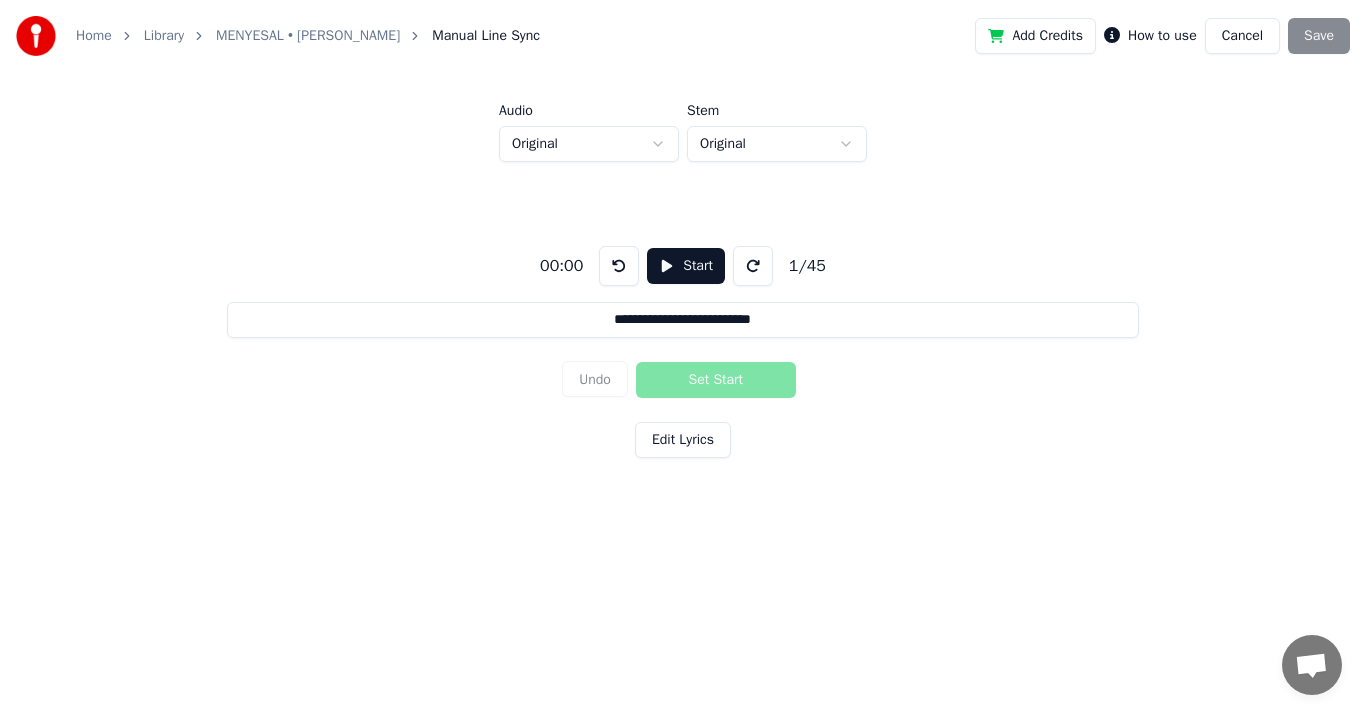 click on "Start" at bounding box center (686, 266) 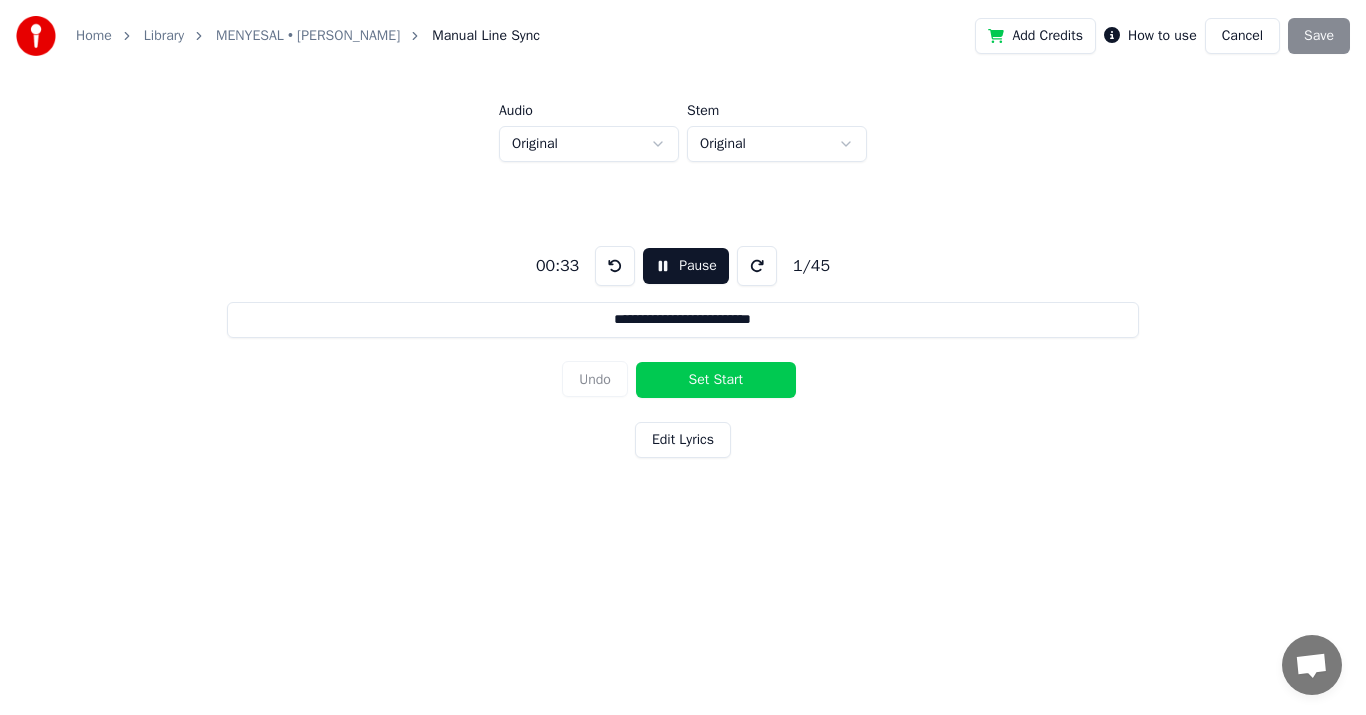 click on "Set Start" at bounding box center (716, 380) 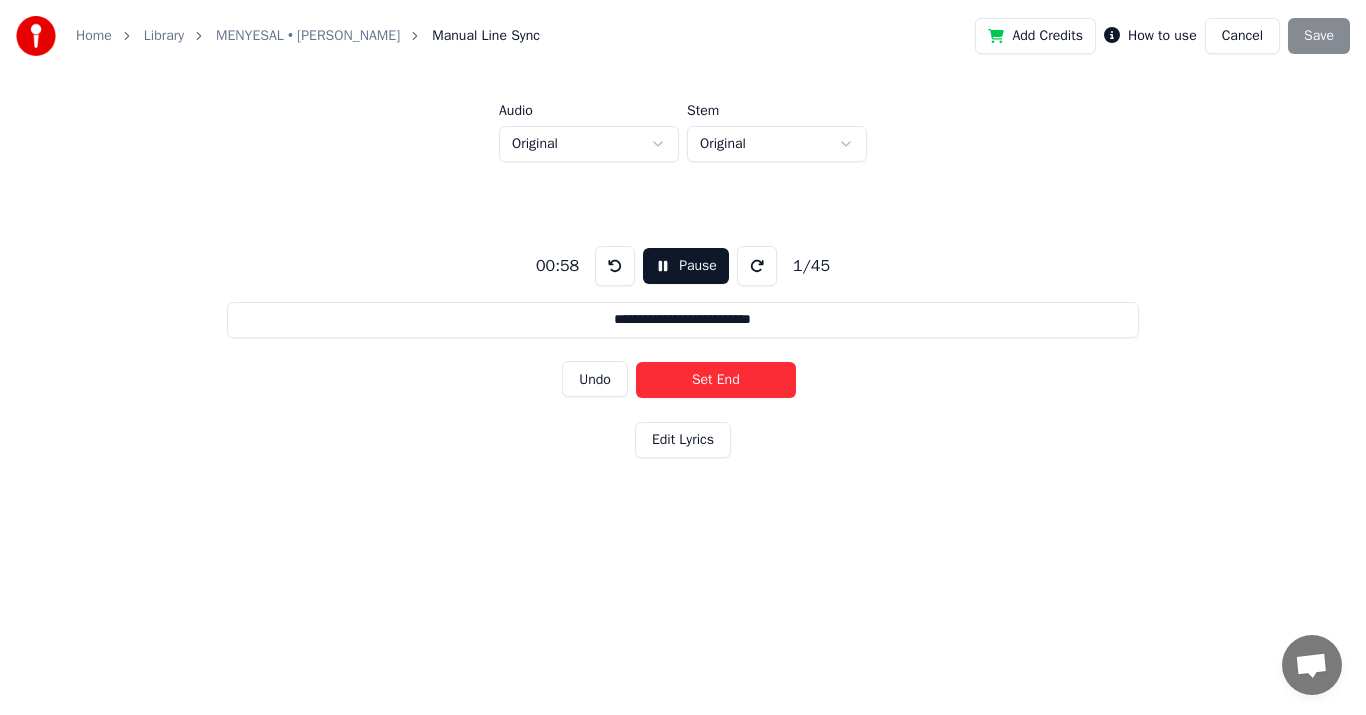 click on "Add Credits How to use Cancel Save" at bounding box center (1162, 36) 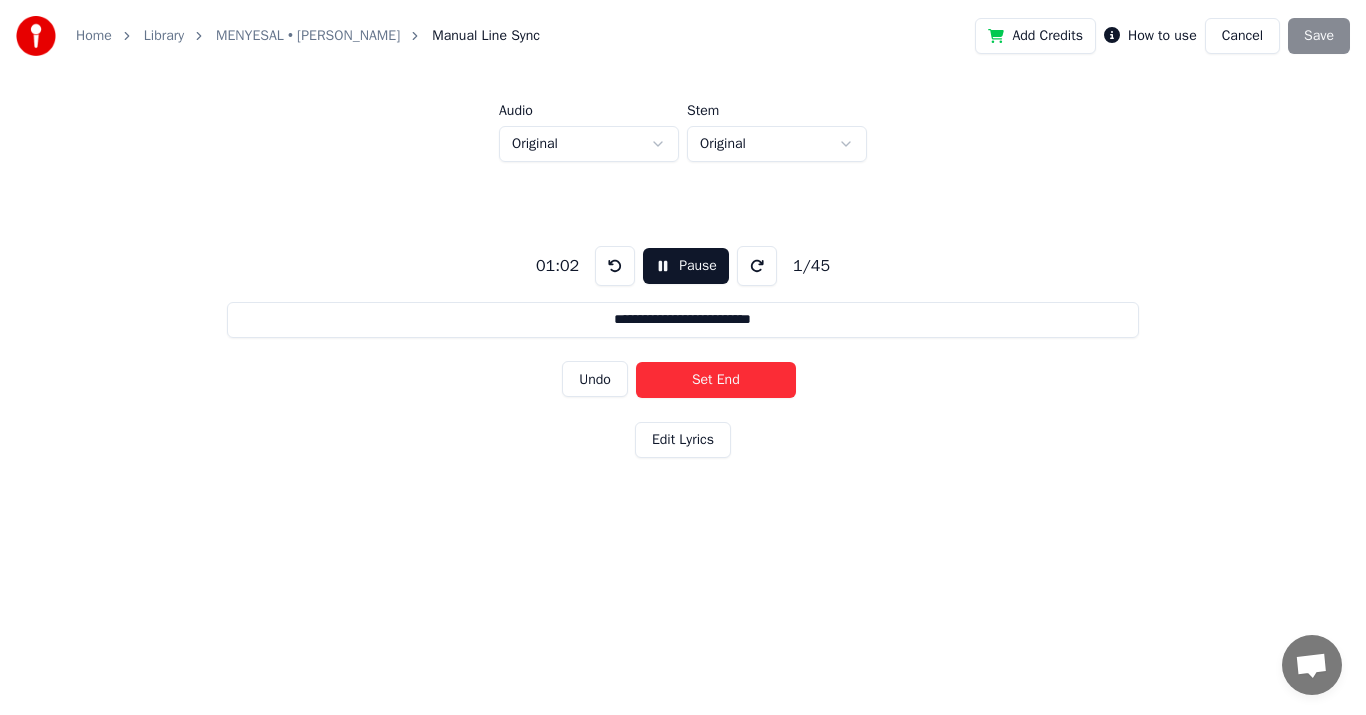 click on "Set End" at bounding box center (716, 380) 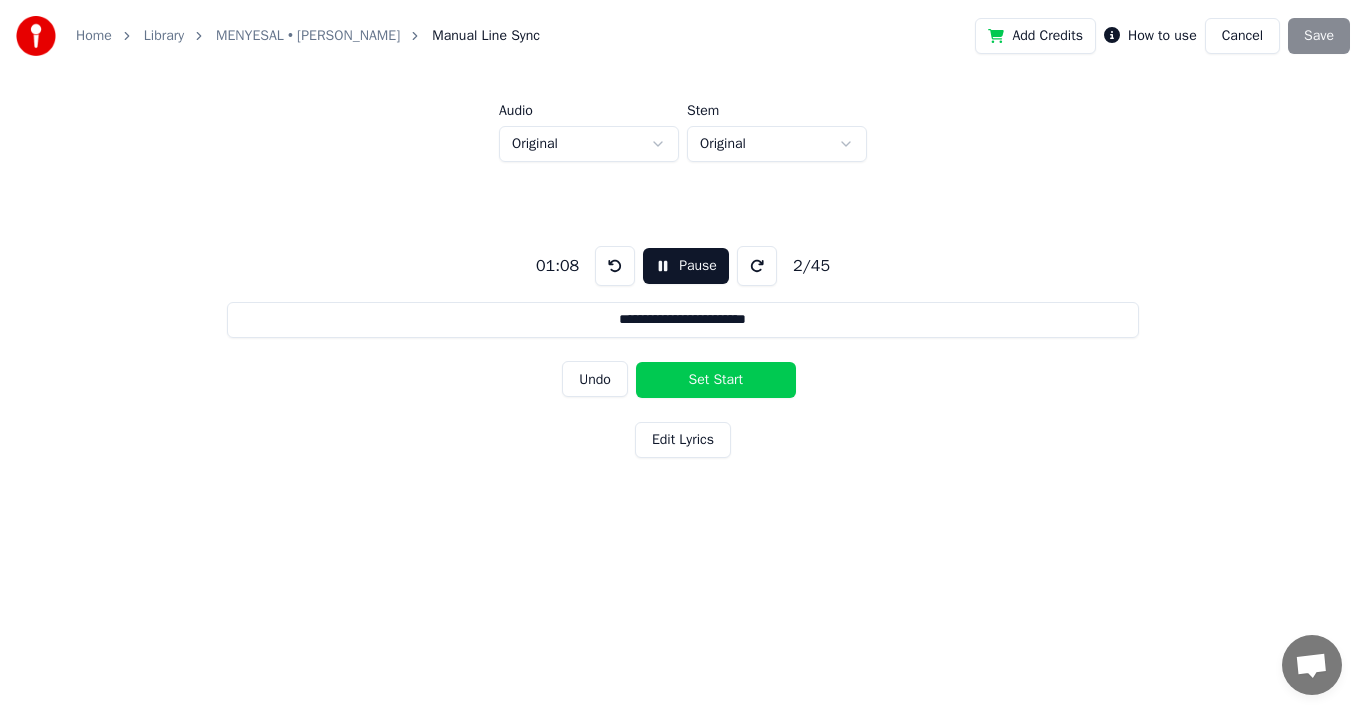 click on "Cancel" at bounding box center (1242, 36) 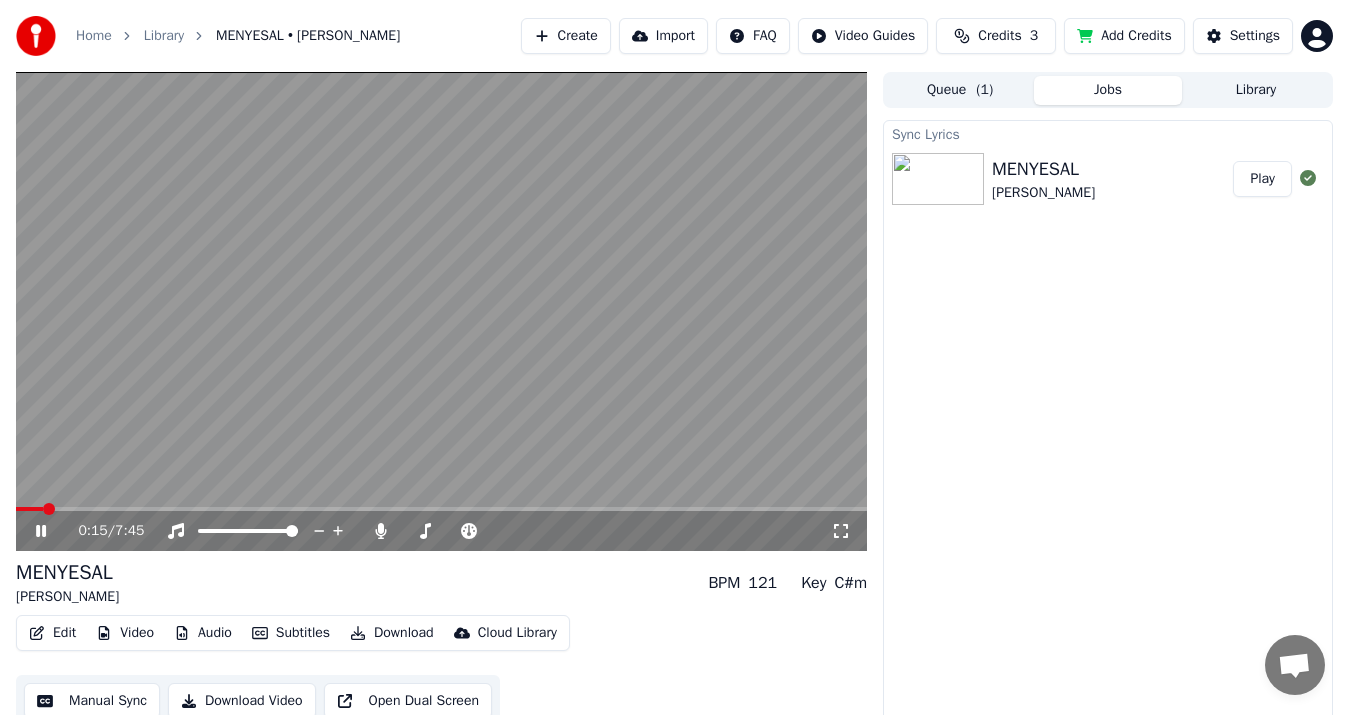 click at bounding box center (441, 509) 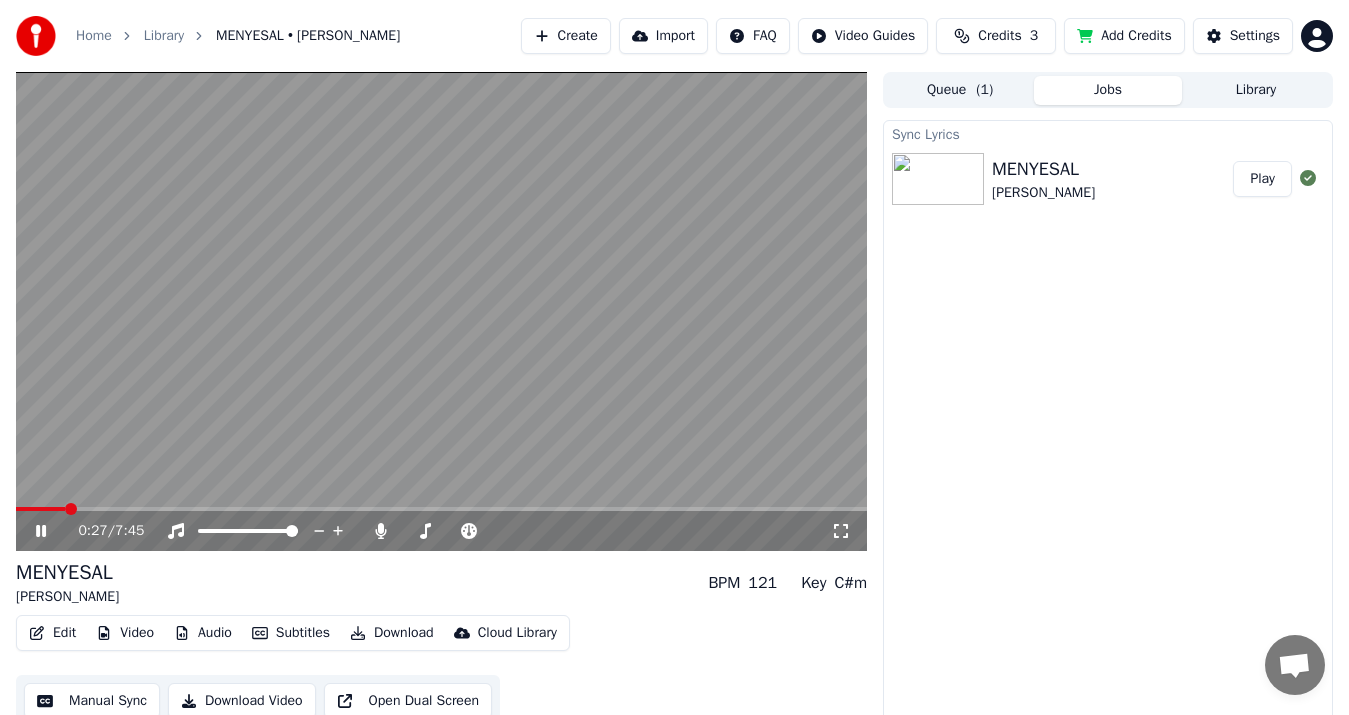 click at bounding box center (441, 509) 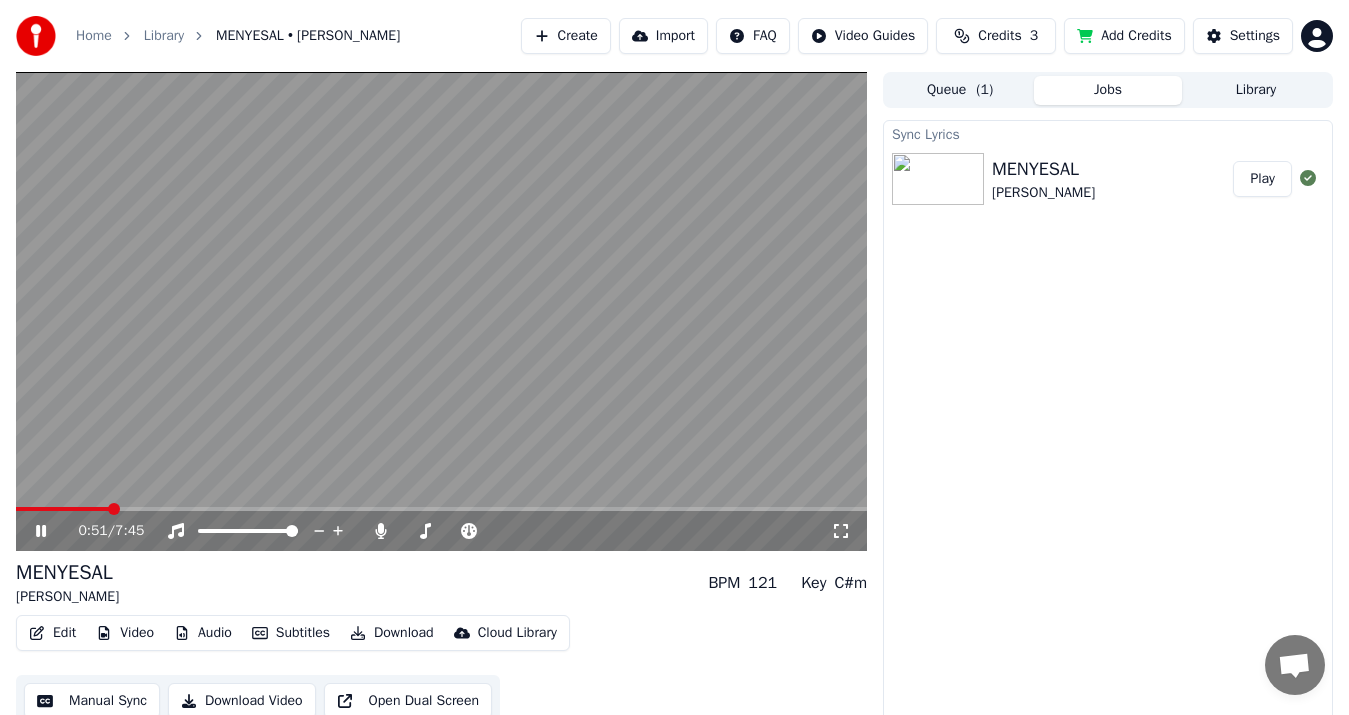 click at bounding box center [441, 509] 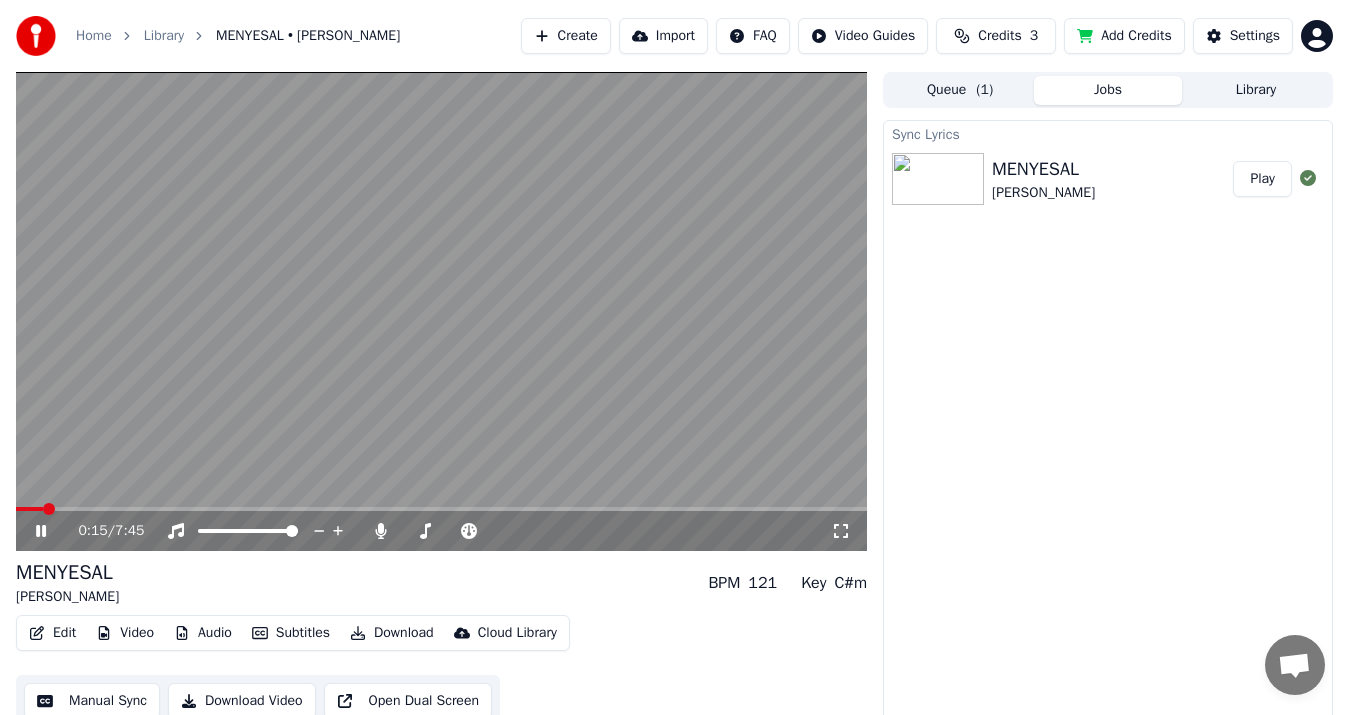 click at bounding box center [29, 509] 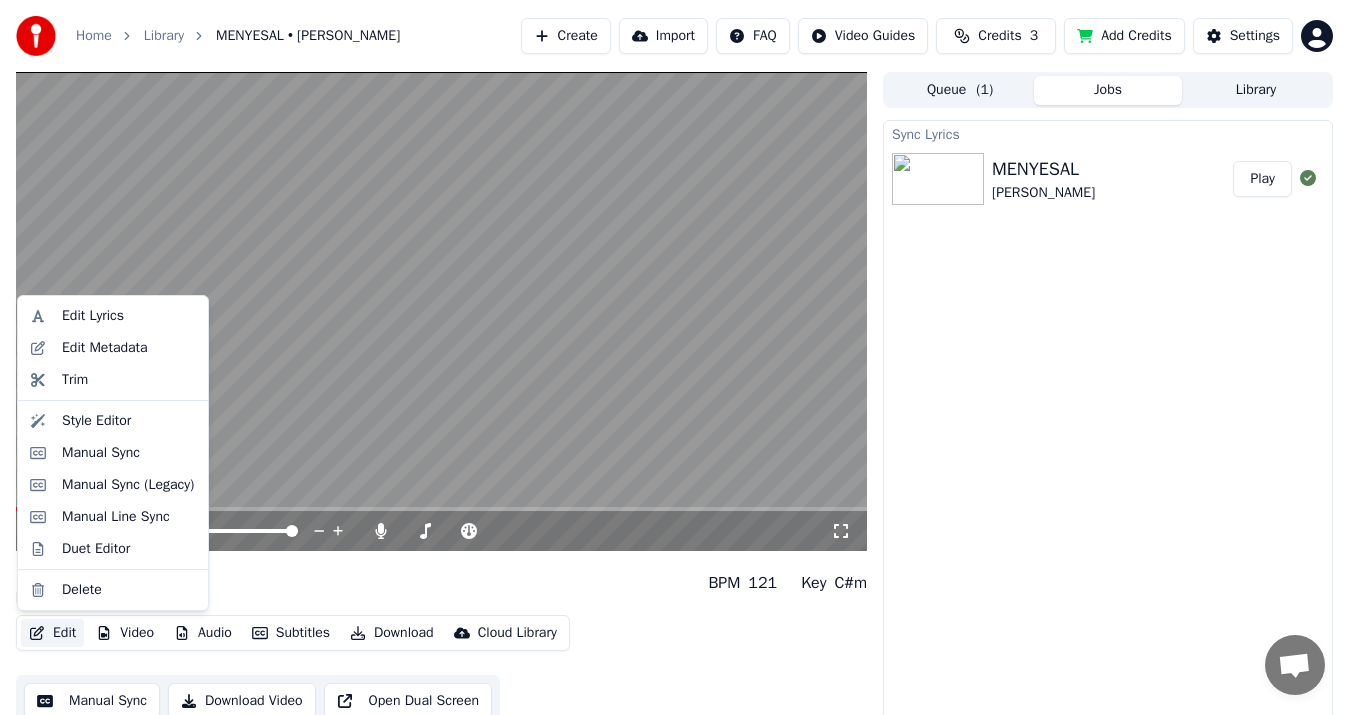 click on "Edit" at bounding box center [52, 633] 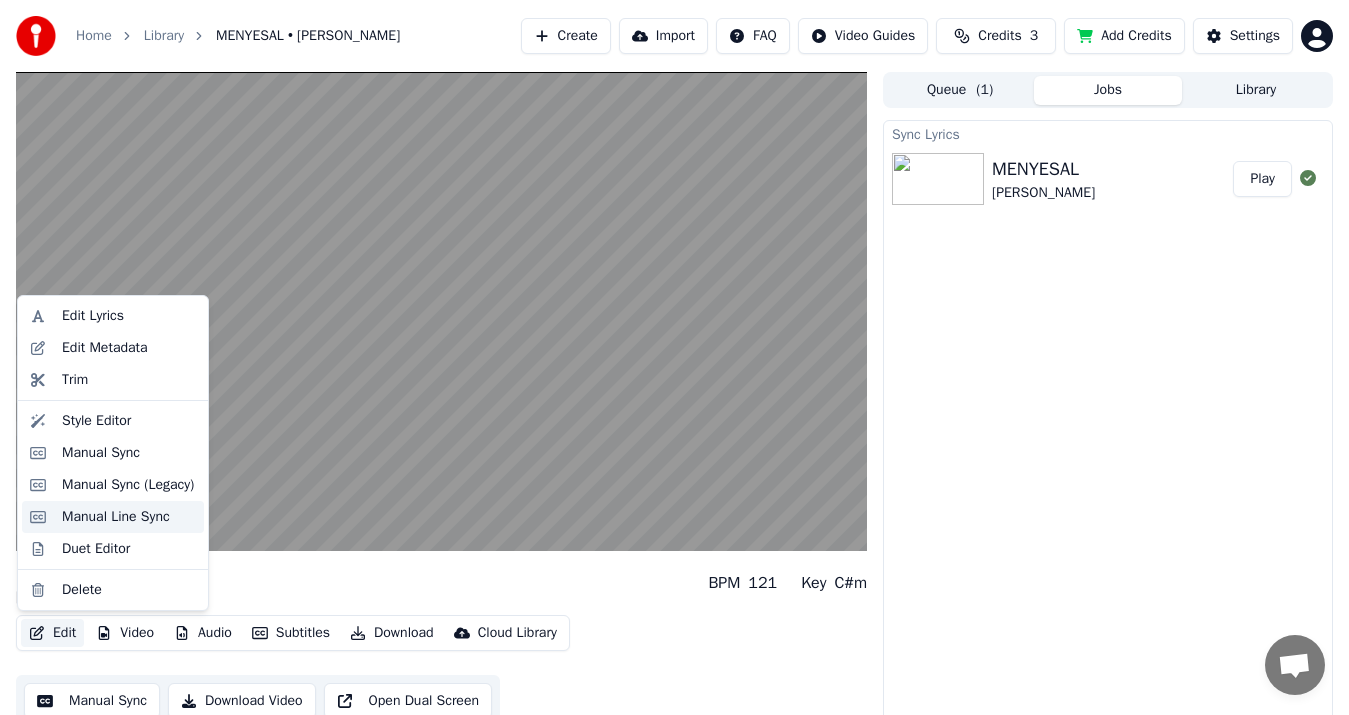 click on "Manual Line Sync" at bounding box center (116, 517) 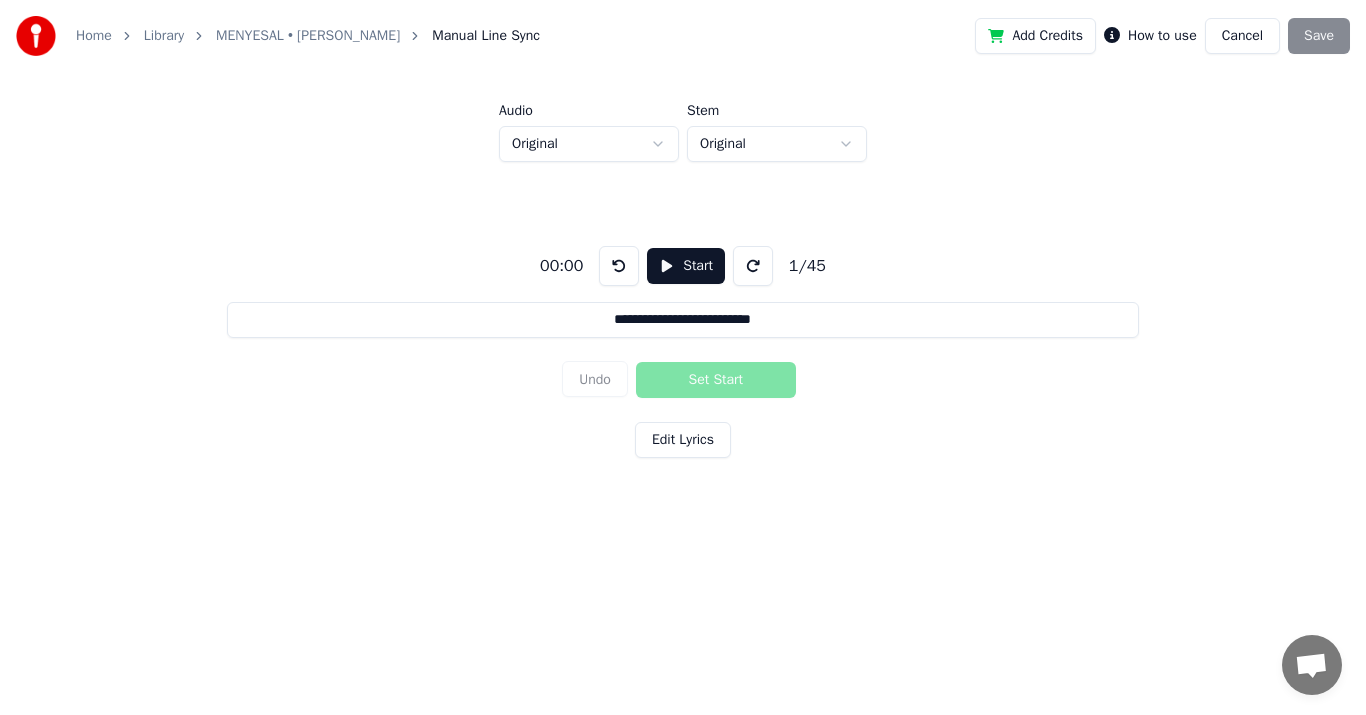 click on "Start" at bounding box center (686, 266) 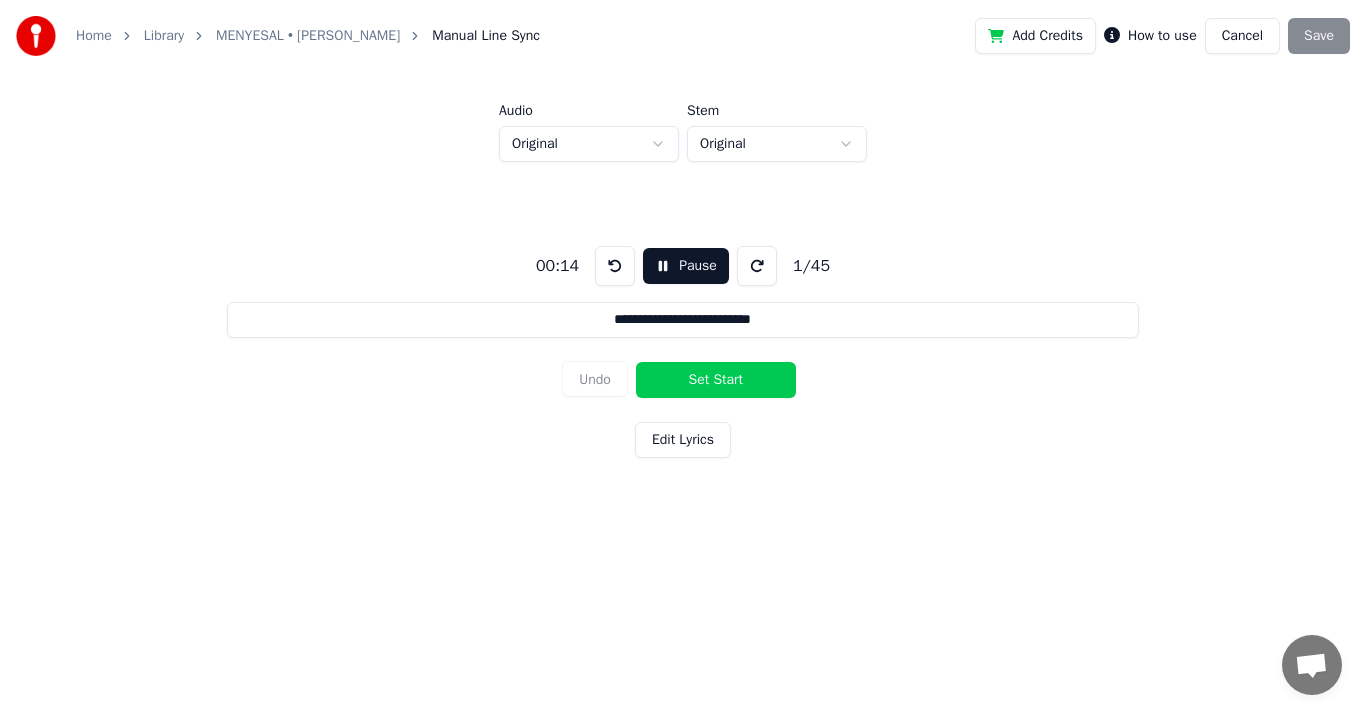 click on "Edit Lyrics" at bounding box center [683, 440] 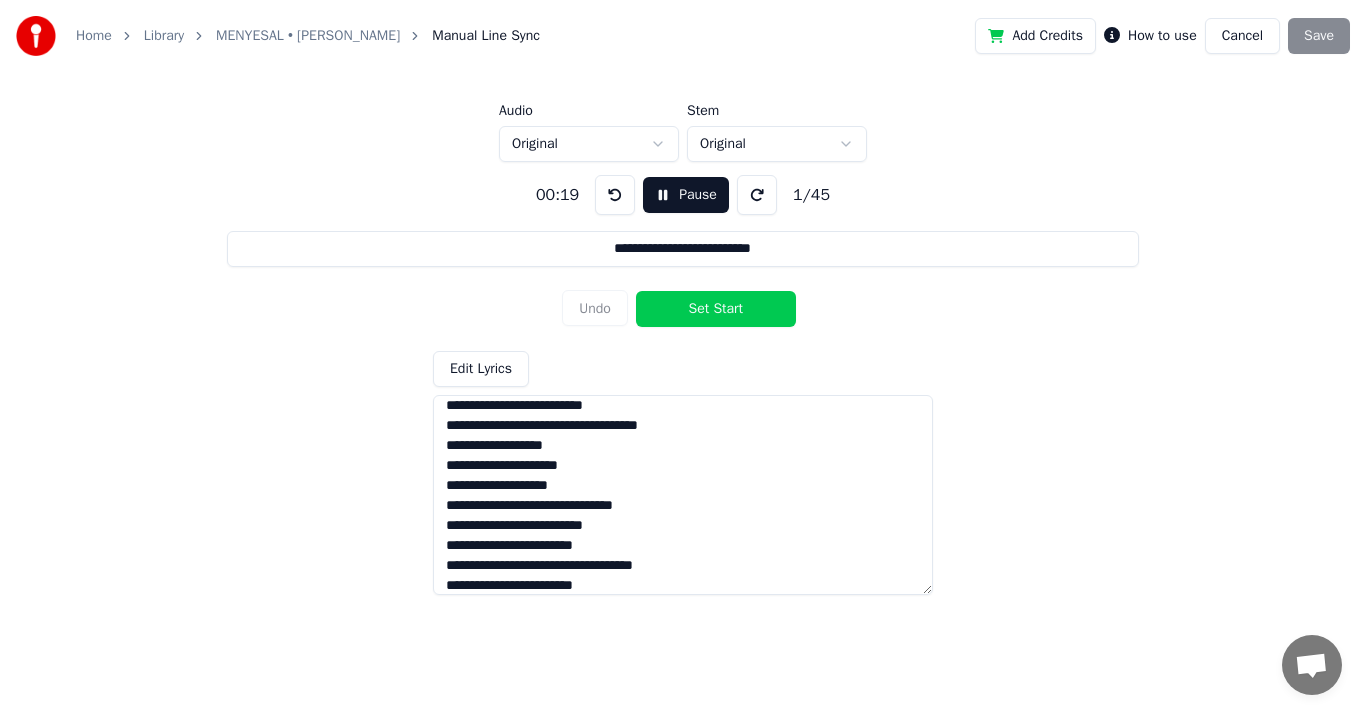 scroll, scrollTop: 88, scrollLeft: 0, axis: vertical 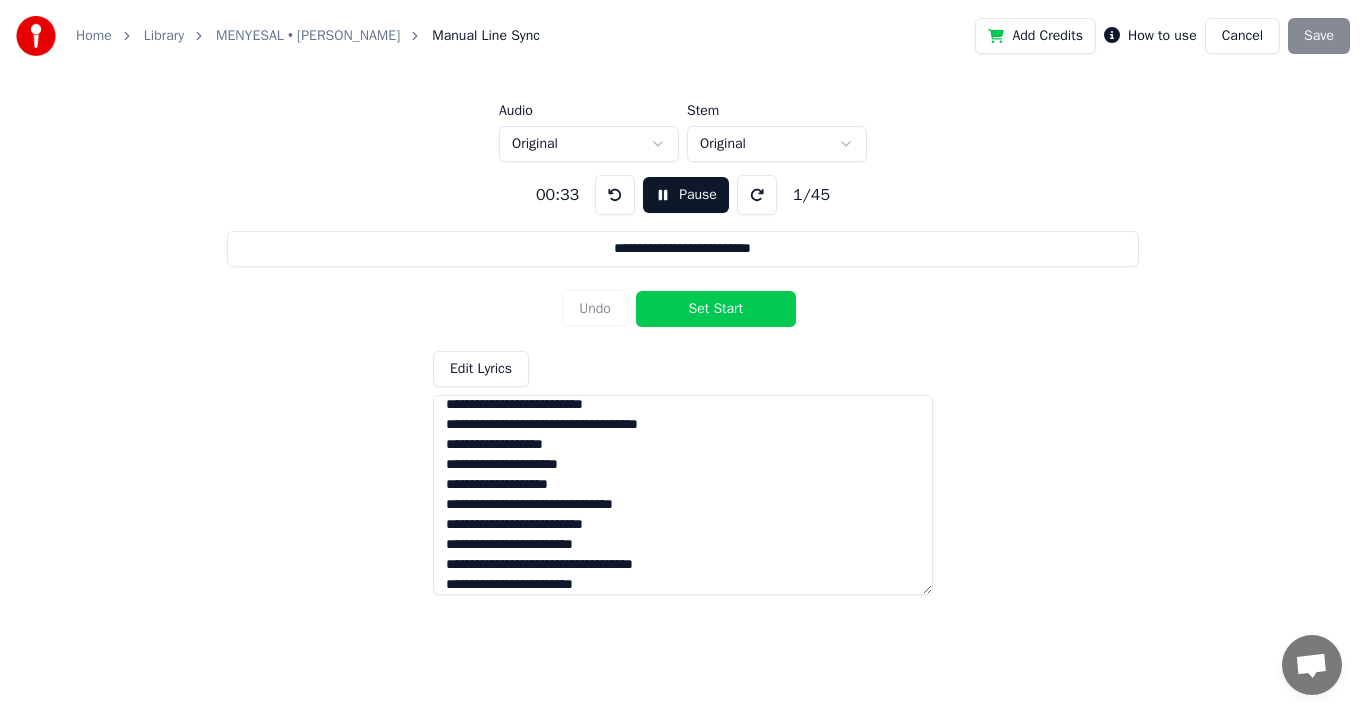 click on "Set Start" at bounding box center [716, 309] 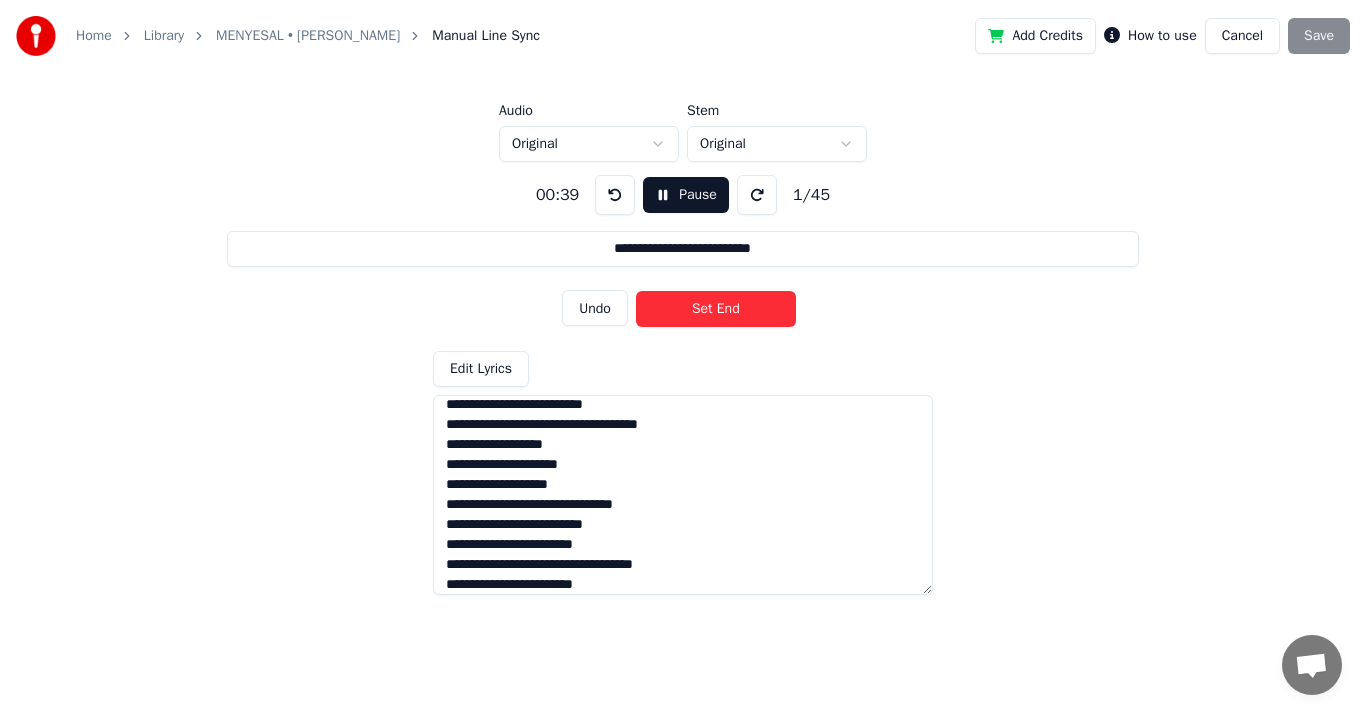 click at bounding box center [683, 495] 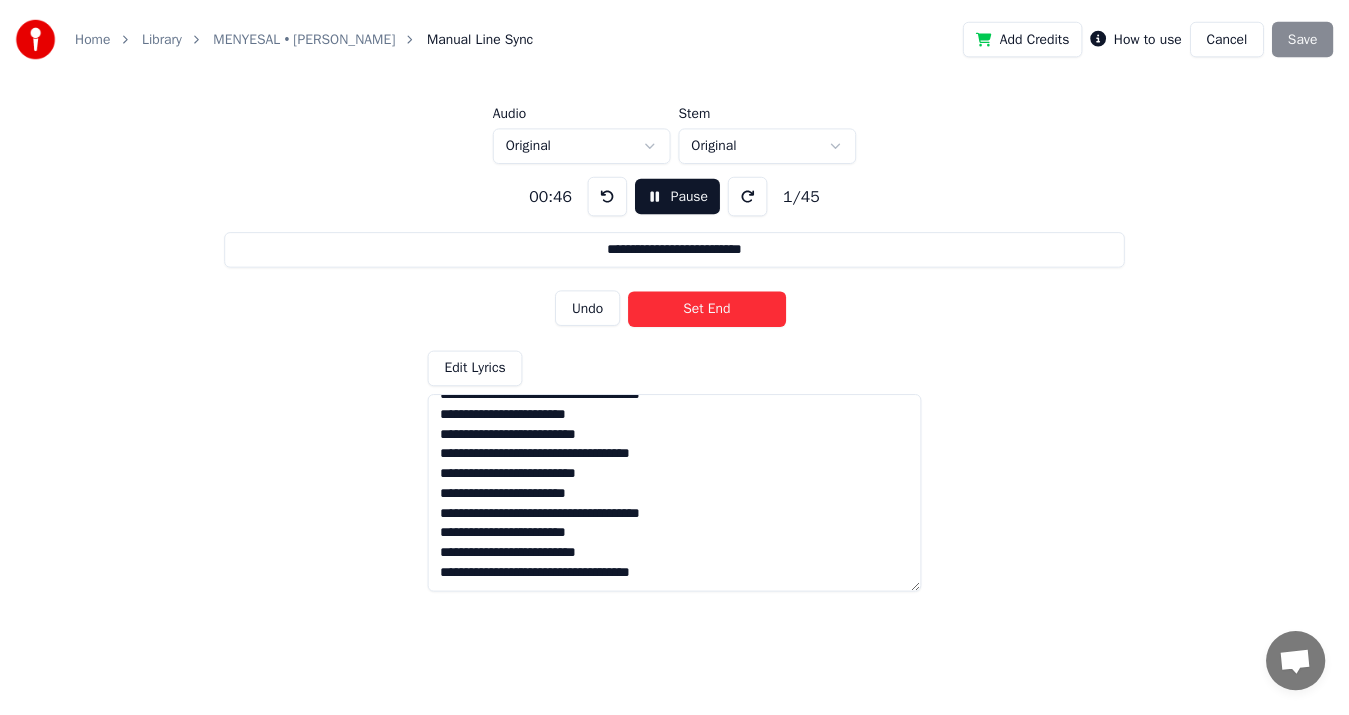 scroll, scrollTop: 877, scrollLeft: 0, axis: vertical 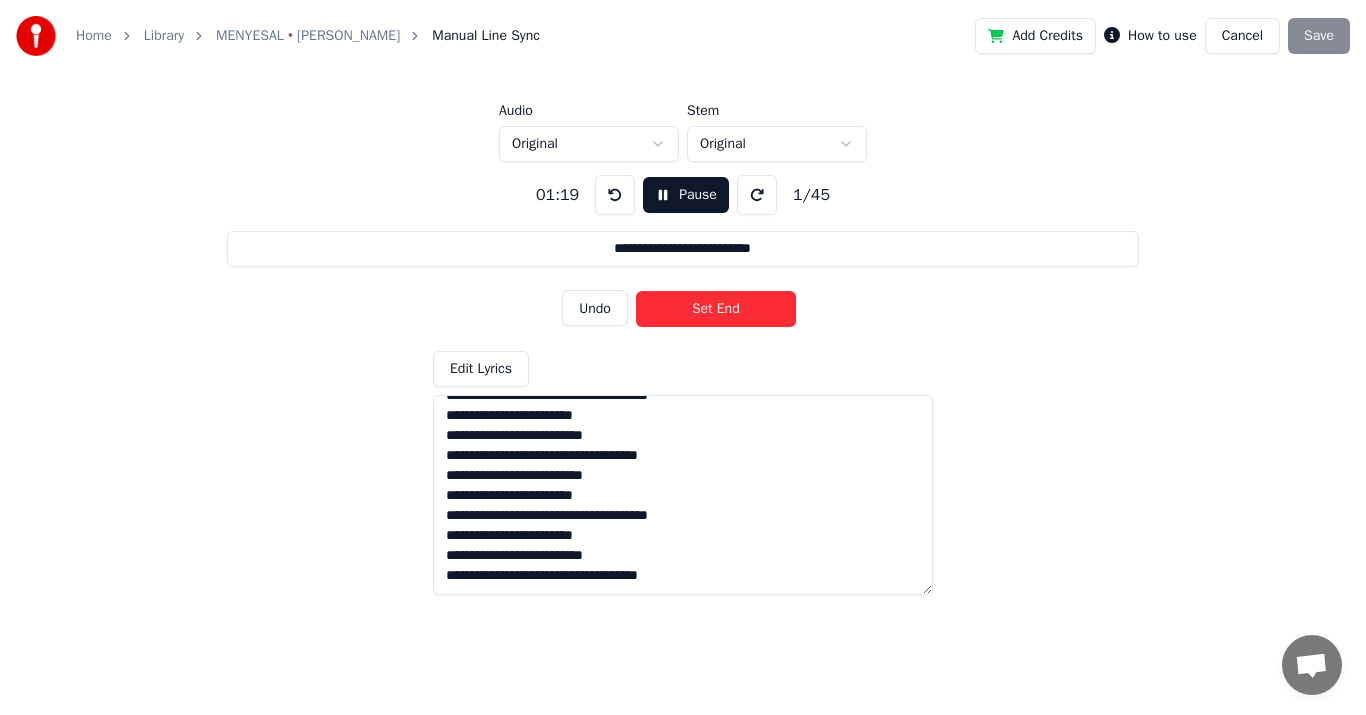 click on "Set End" at bounding box center (716, 309) 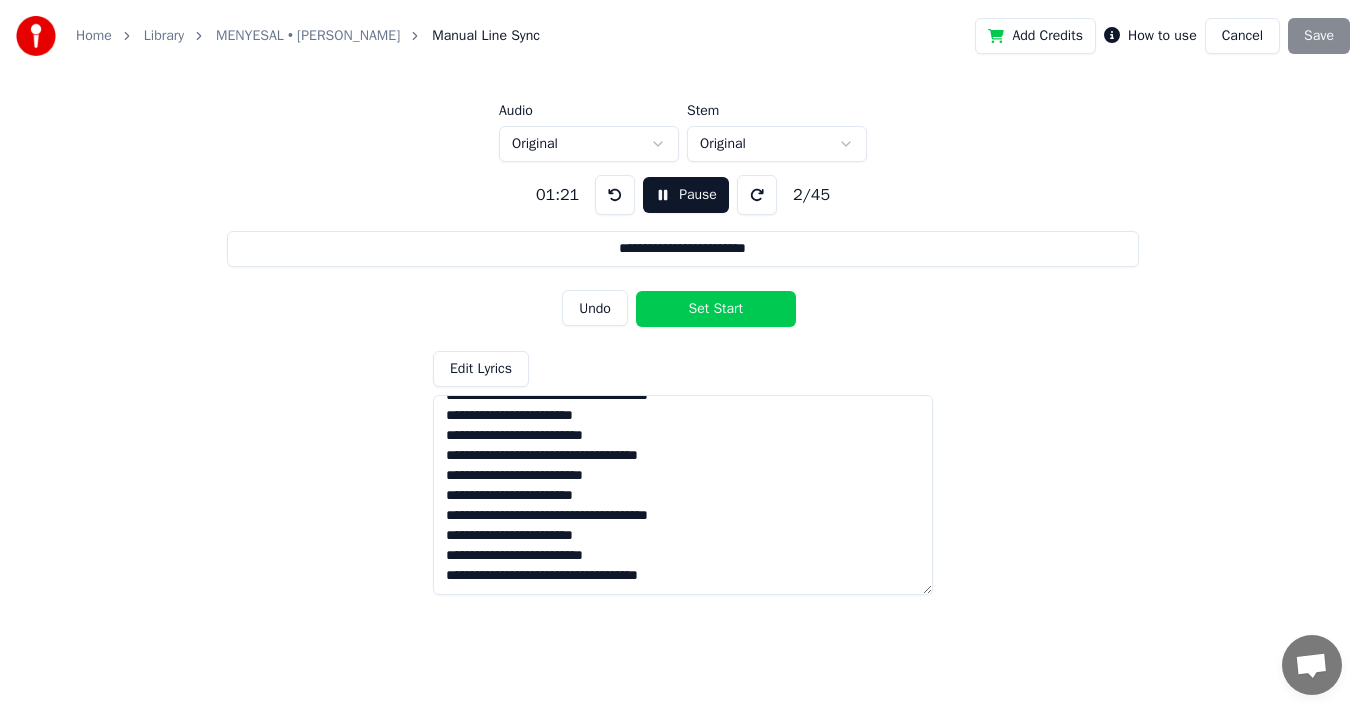 click on "Add Credits How to use Cancel Save" at bounding box center [1162, 36] 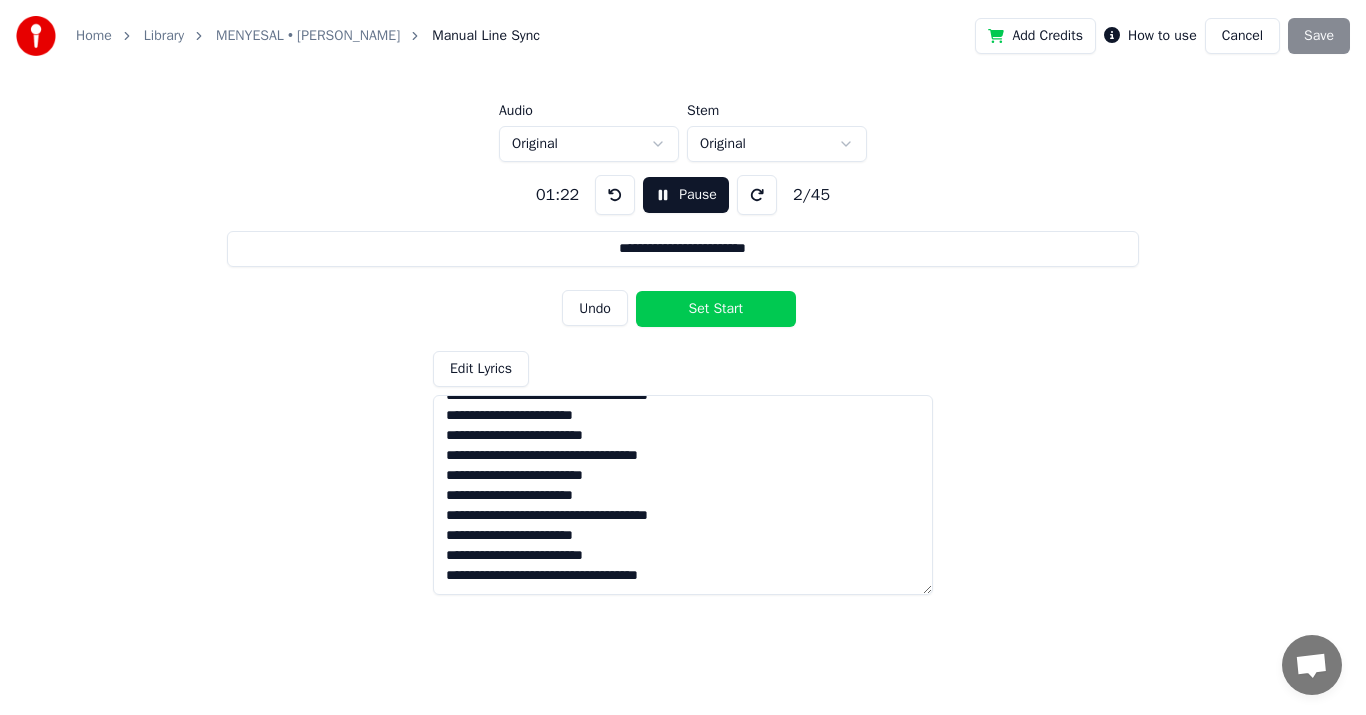 click on "**********" at bounding box center [683, 376] 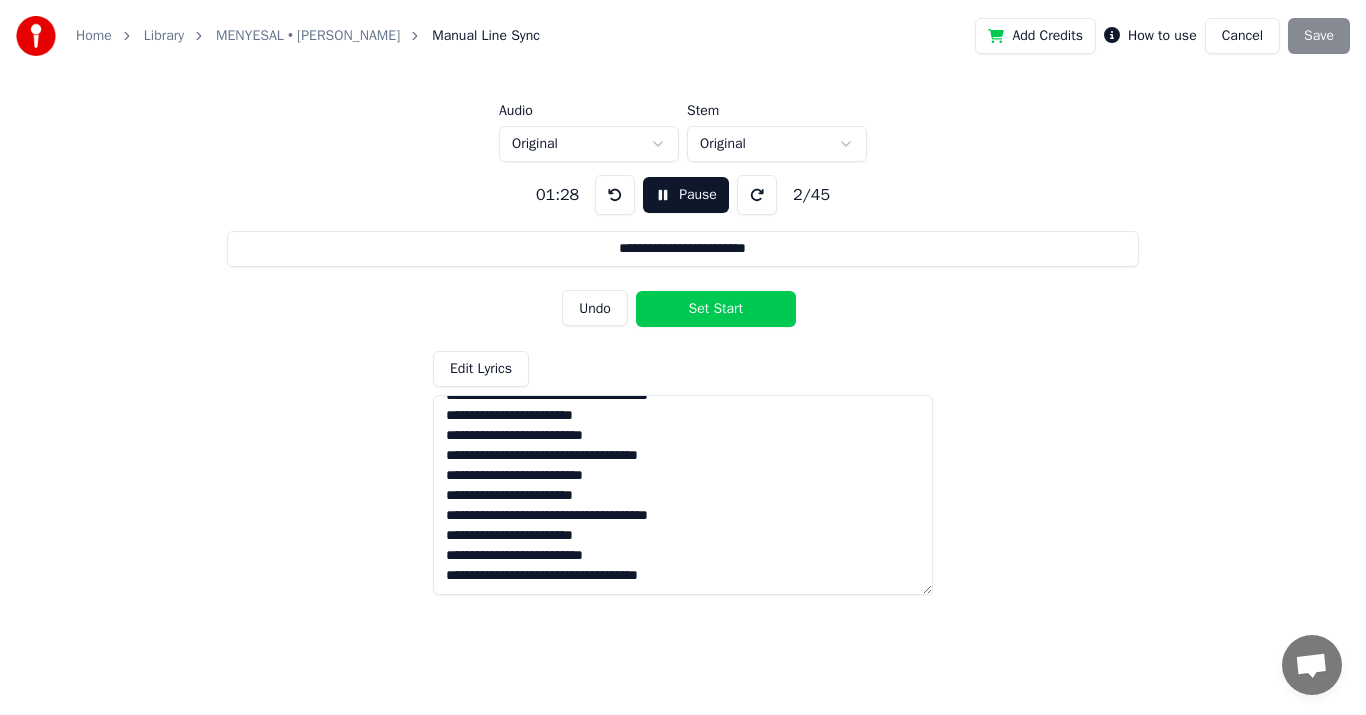 click on "Pause" at bounding box center [686, 195] 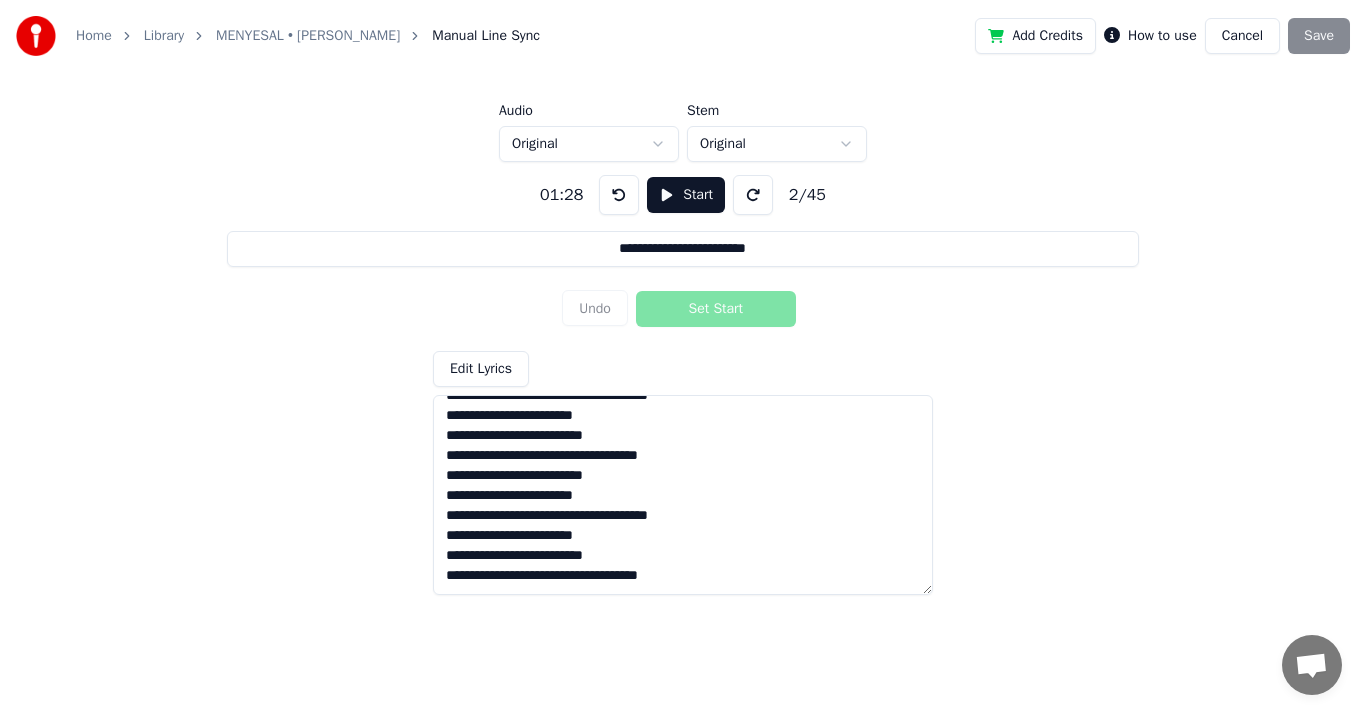 click on "Add Credits How to use Cancel Save" at bounding box center (1162, 36) 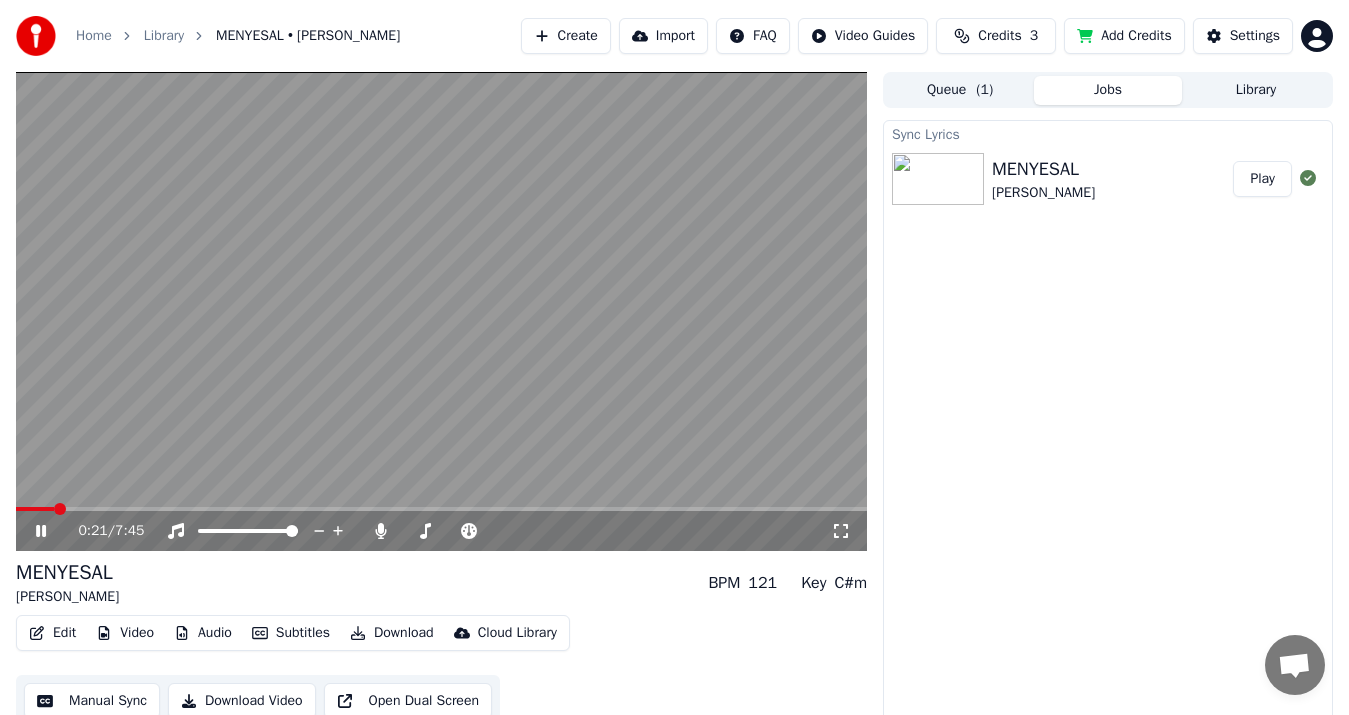 click at bounding box center (441, 509) 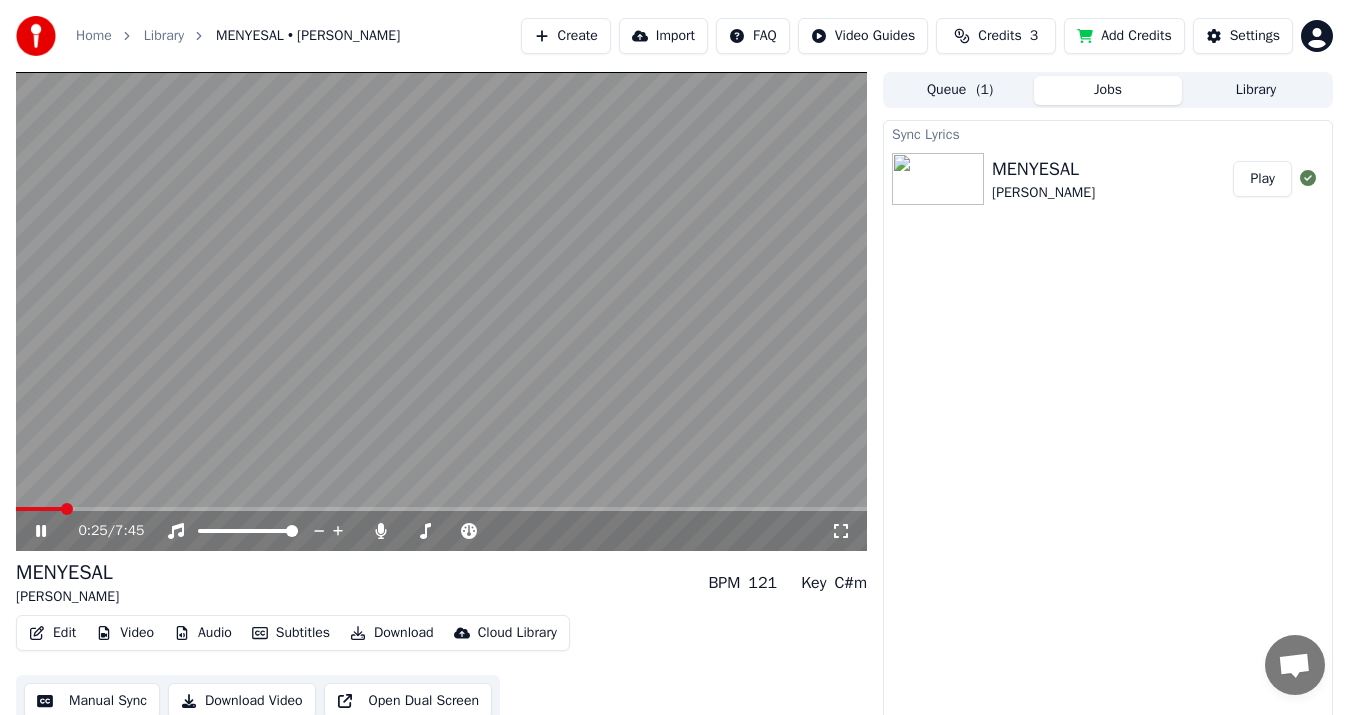 click at bounding box center (39, 509) 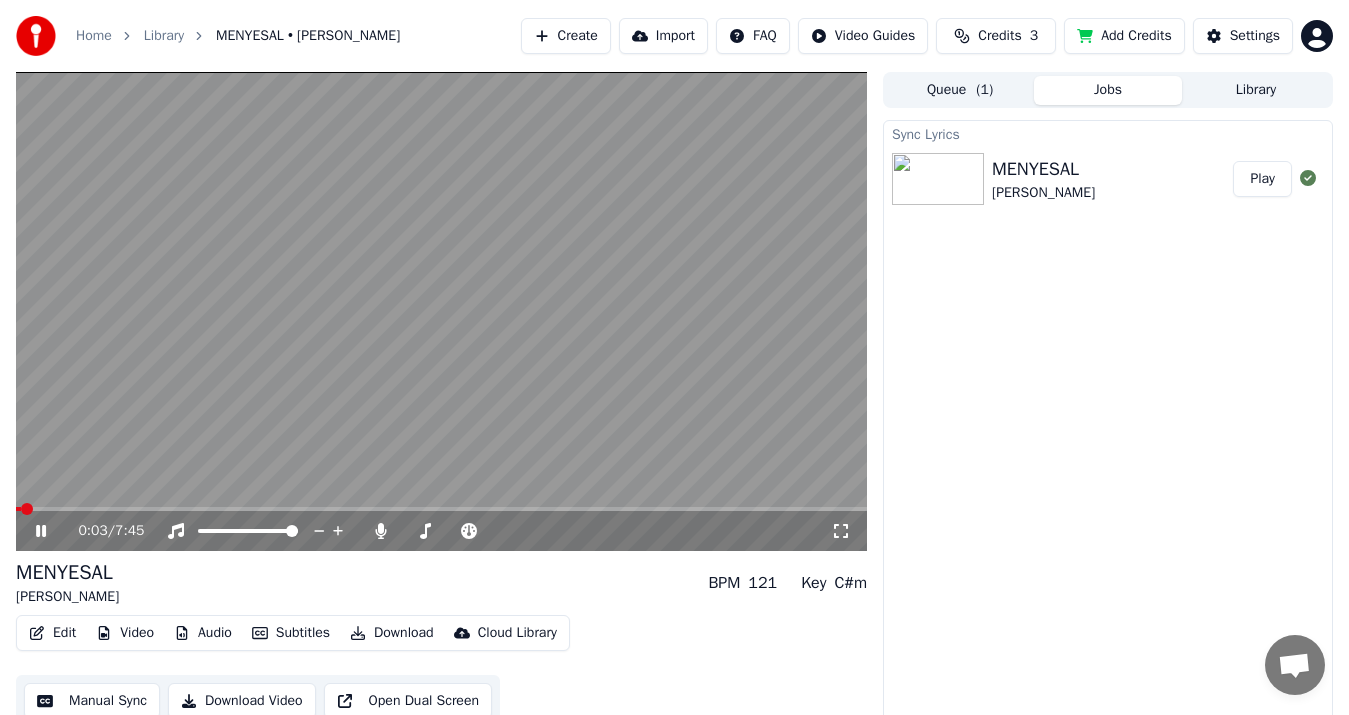 click at bounding box center (18, 509) 